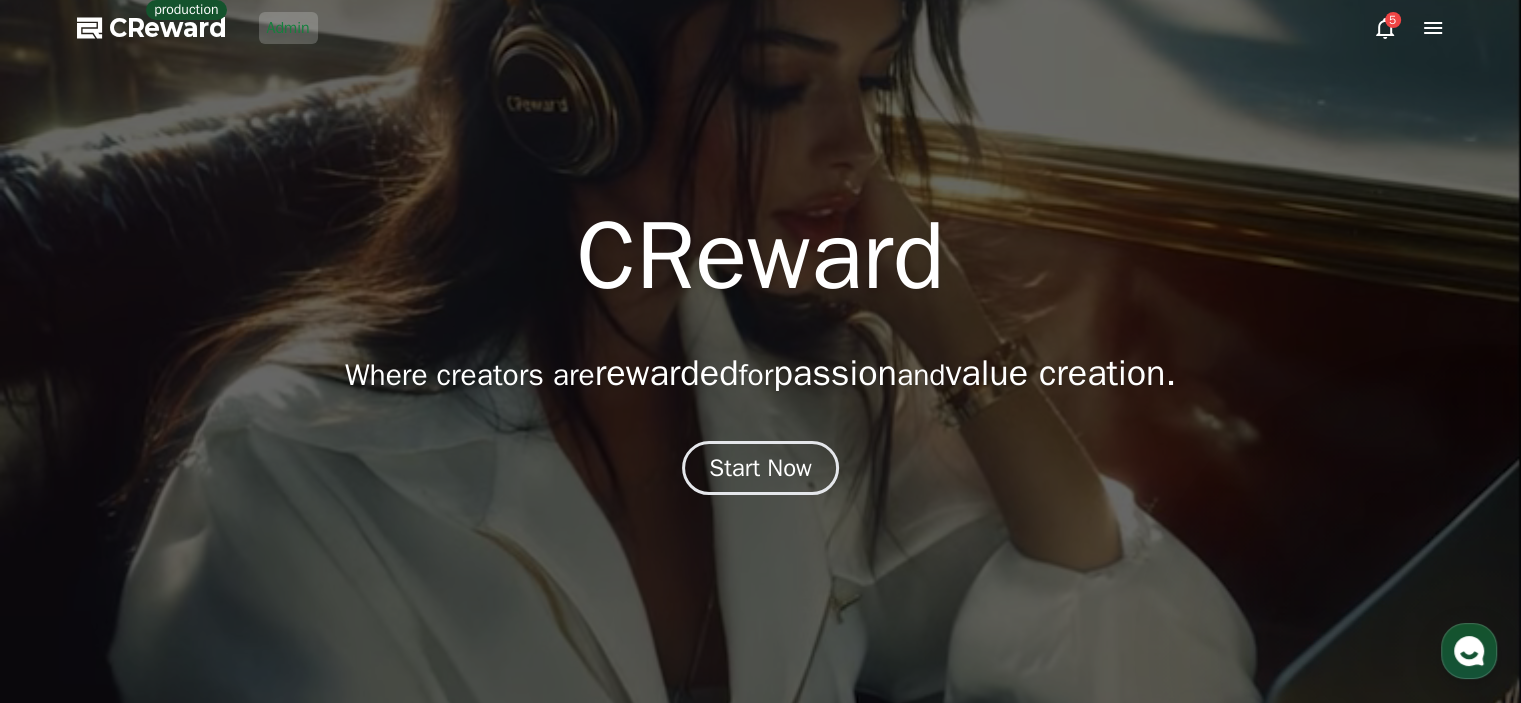 scroll, scrollTop: 0, scrollLeft: 0, axis: both 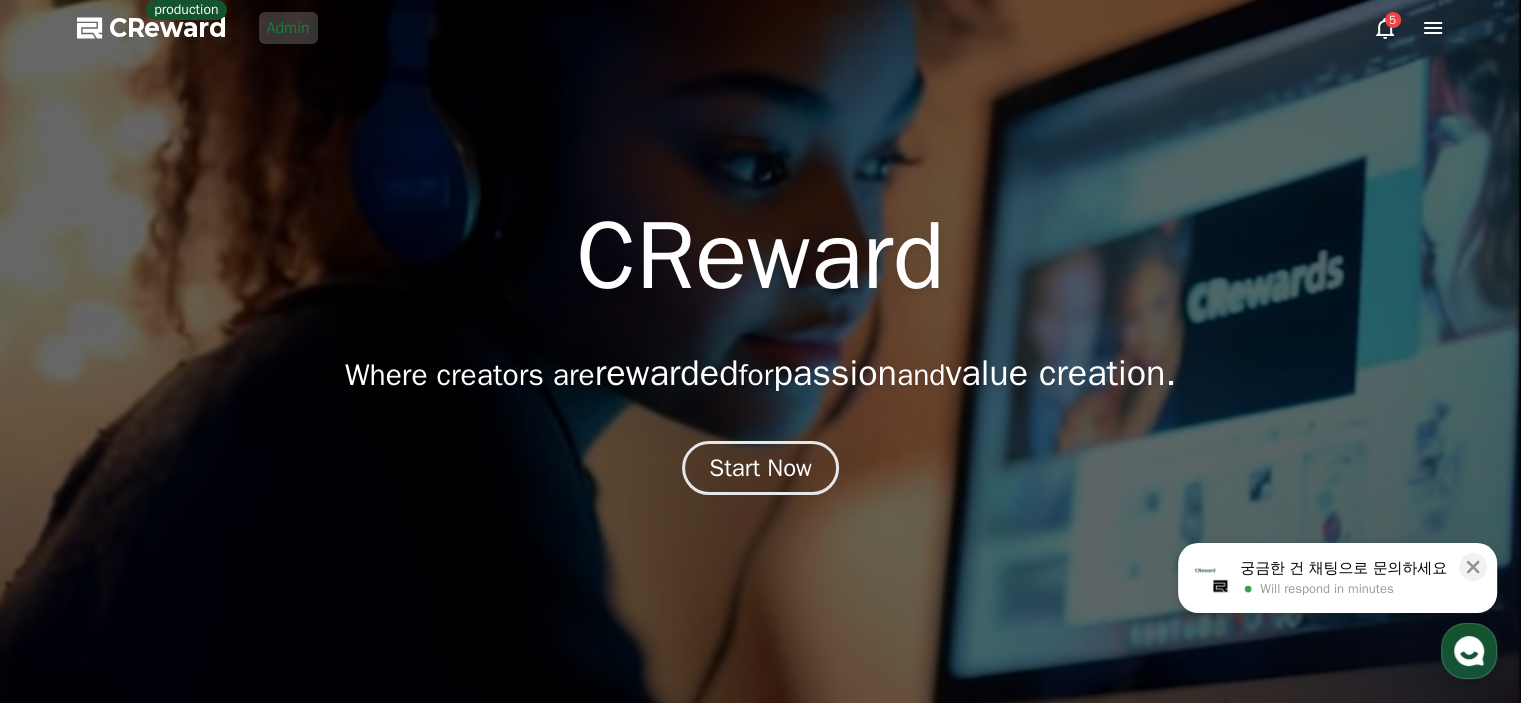 click on "Admin" at bounding box center [288, 28] 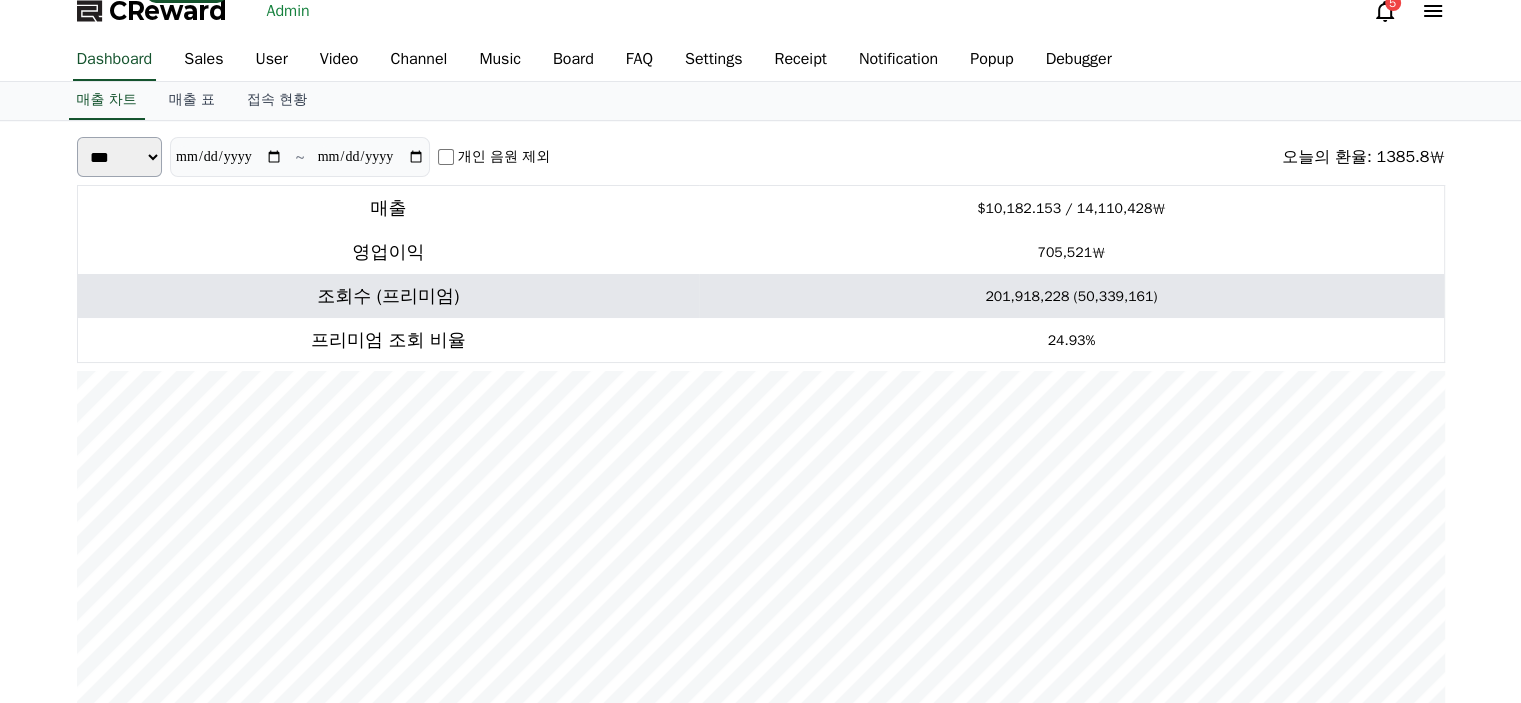 scroll, scrollTop: 0, scrollLeft: 0, axis: both 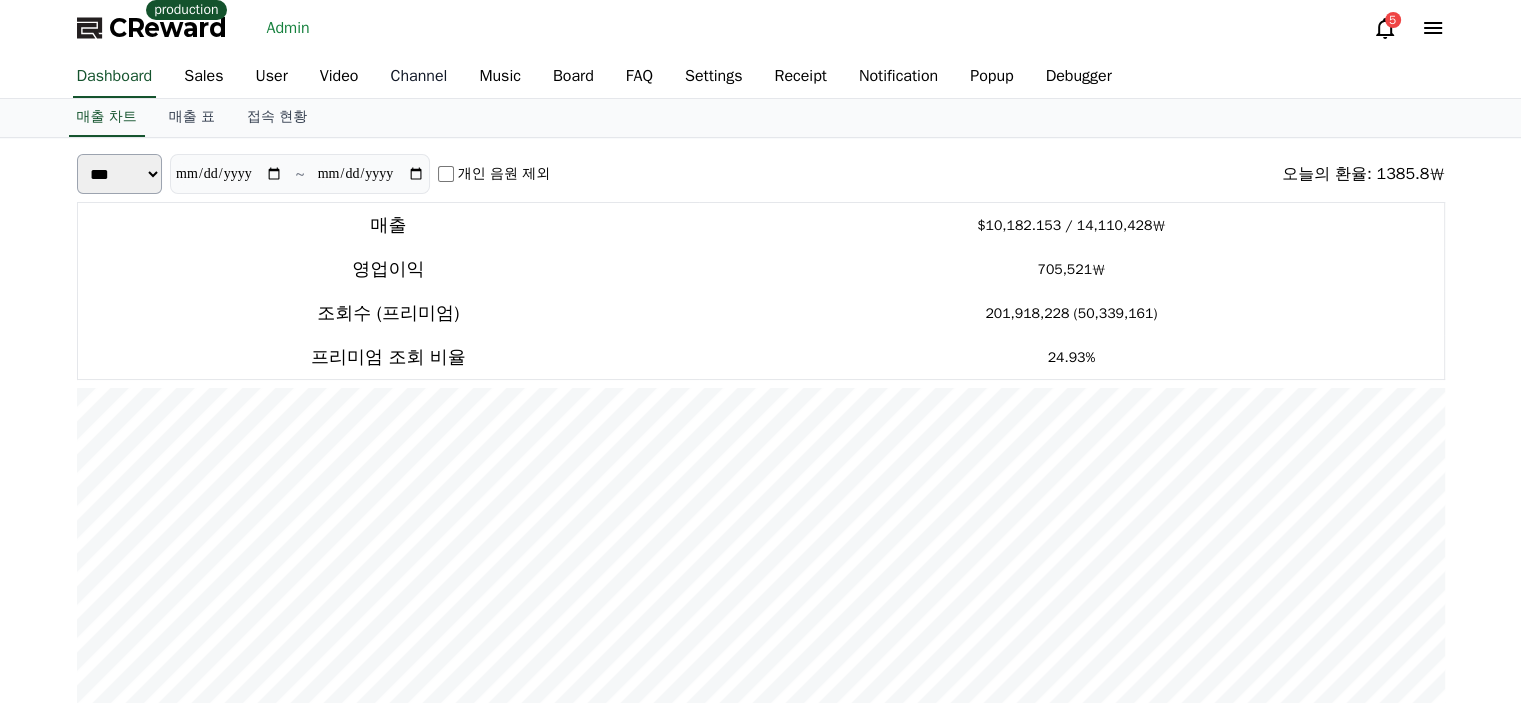 click on "Channel" at bounding box center (418, 77) 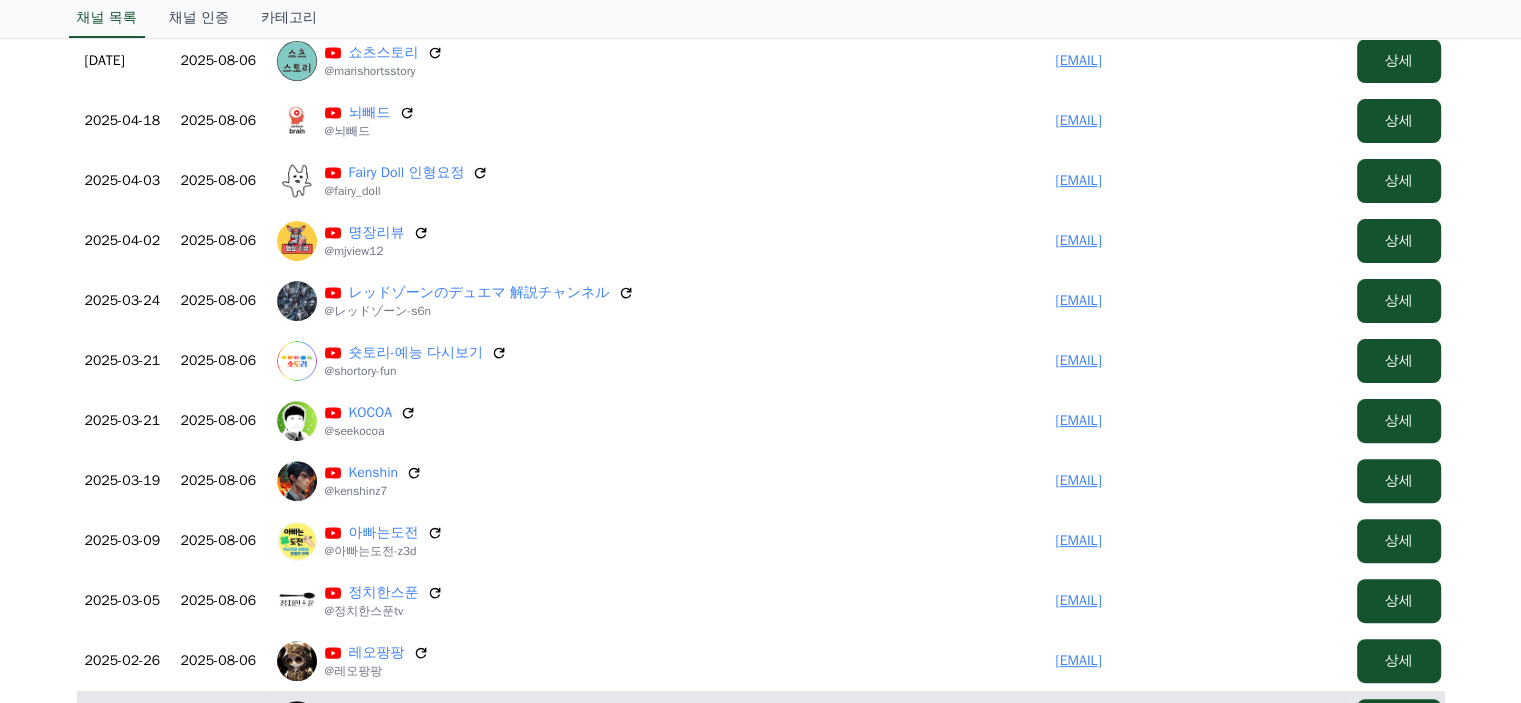scroll, scrollTop: 800, scrollLeft: 0, axis: vertical 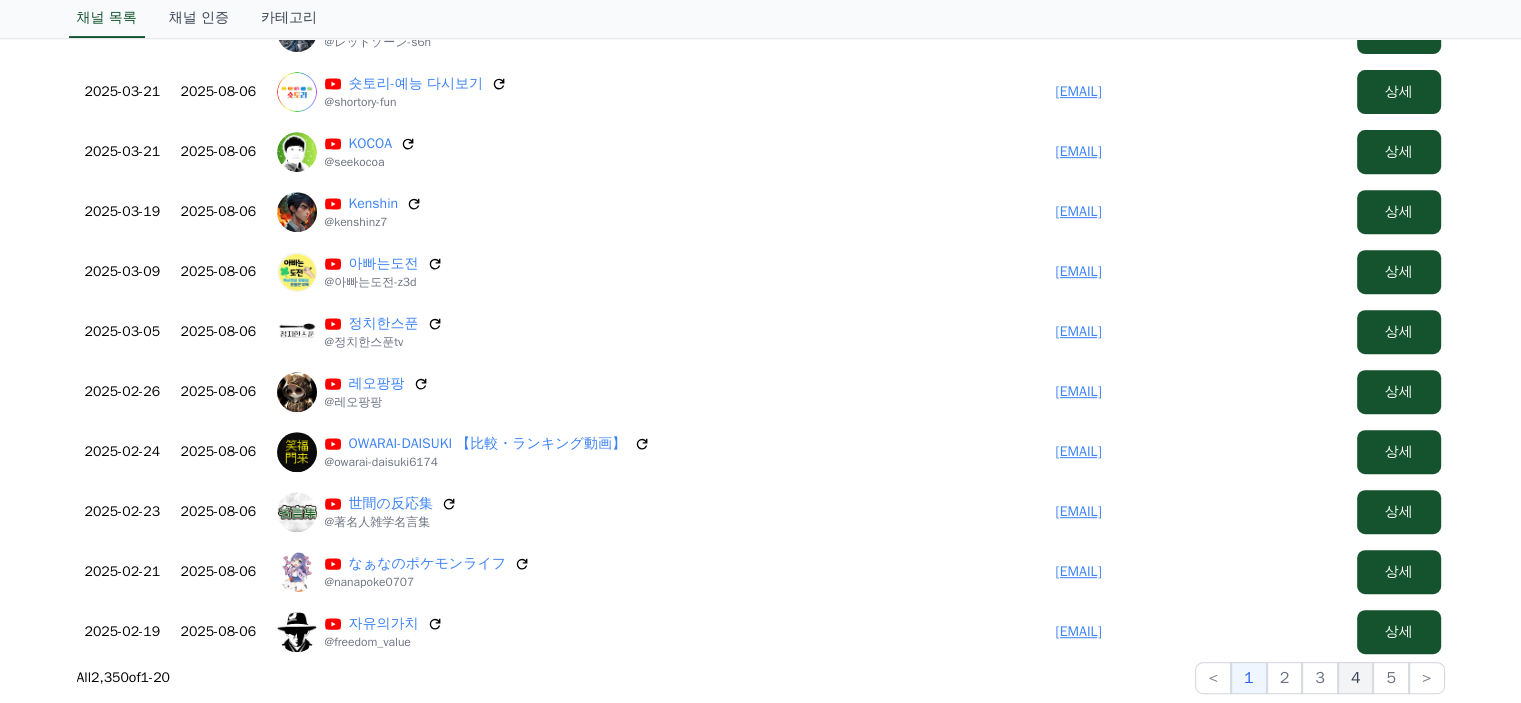 click on "4" 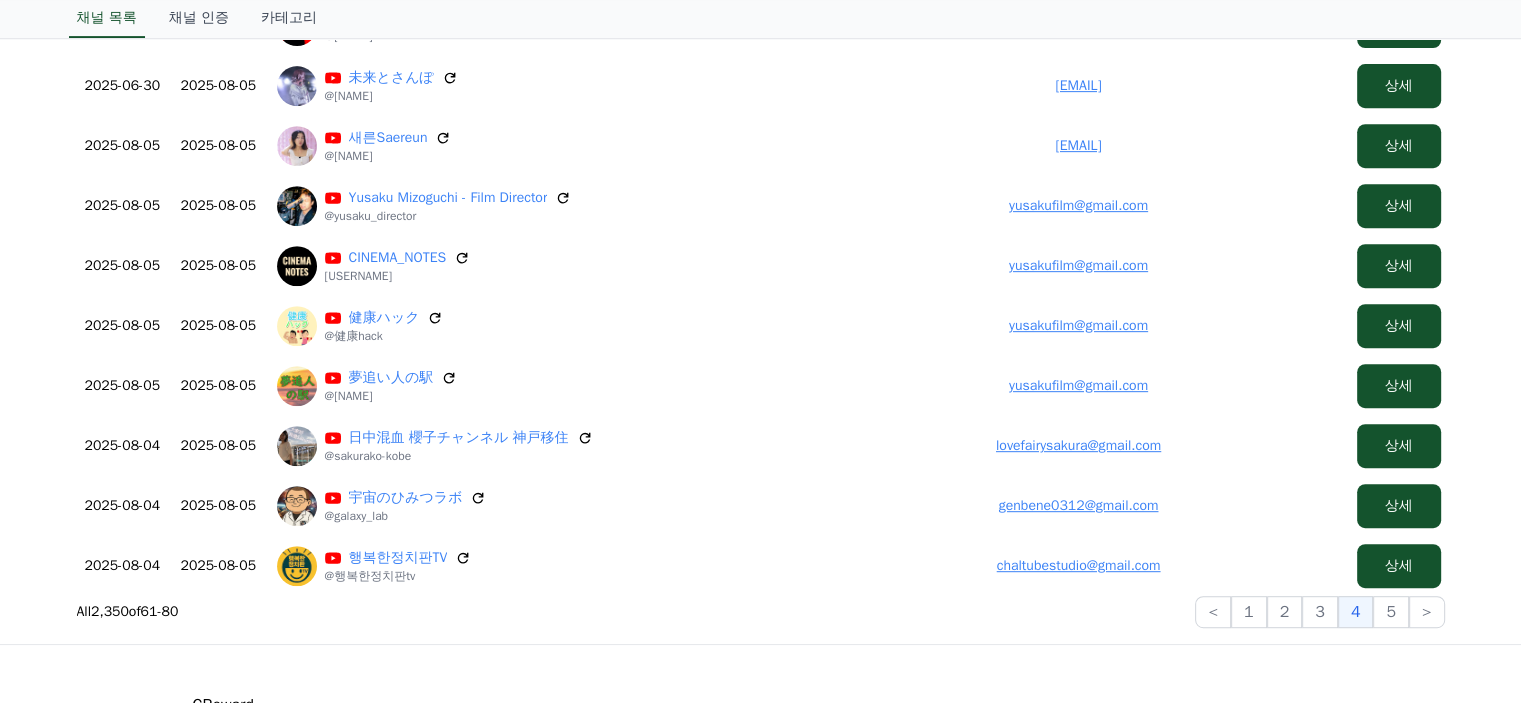 scroll, scrollTop: 900, scrollLeft: 0, axis: vertical 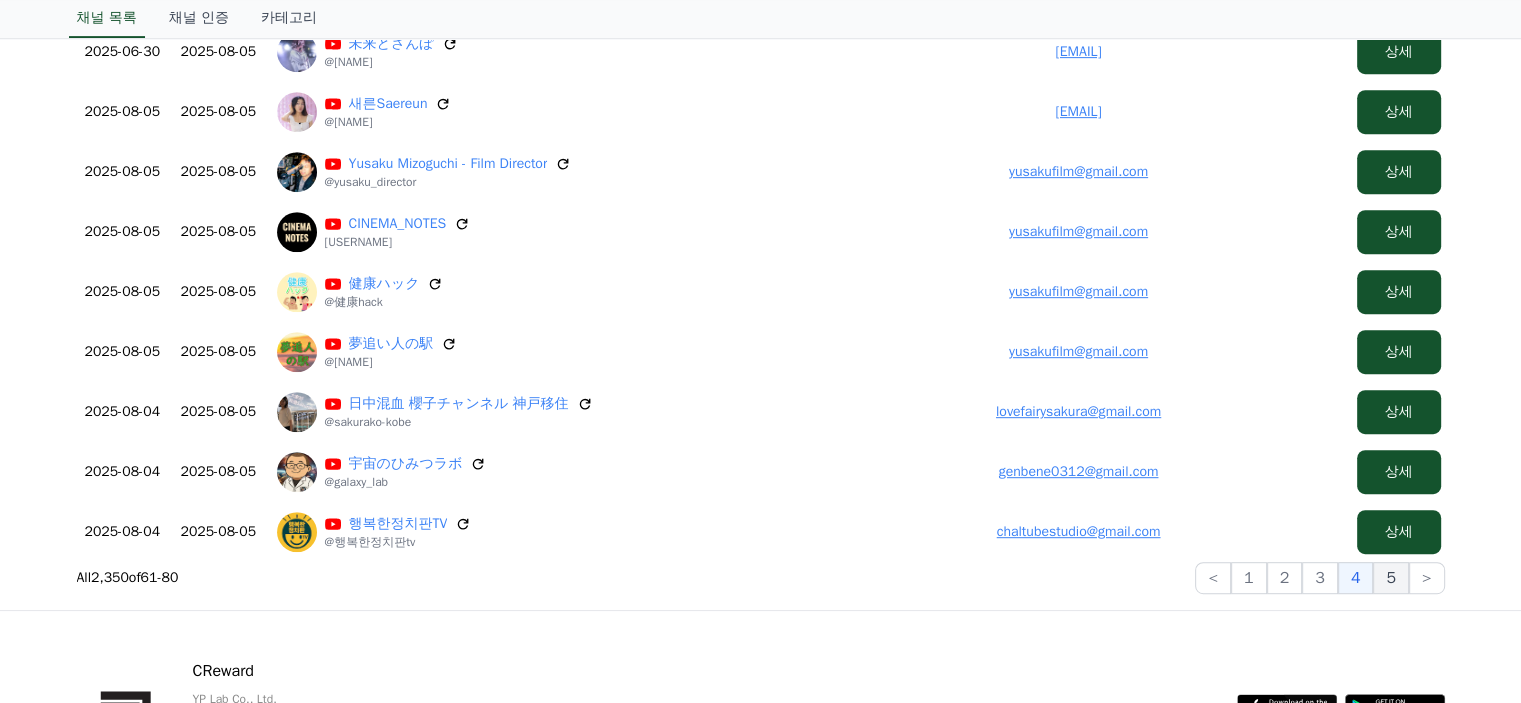 click on "5" 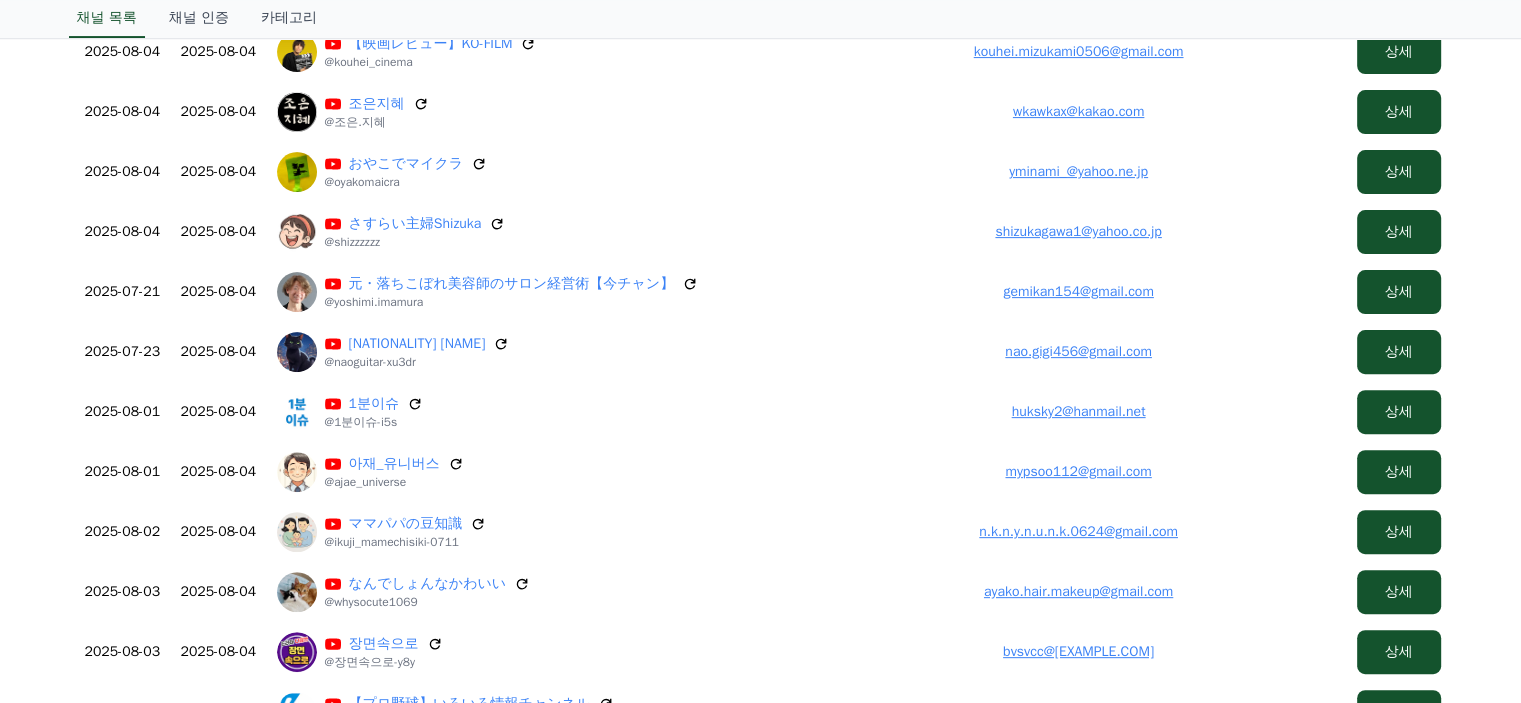 scroll, scrollTop: 900, scrollLeft: 0, axis: vertical 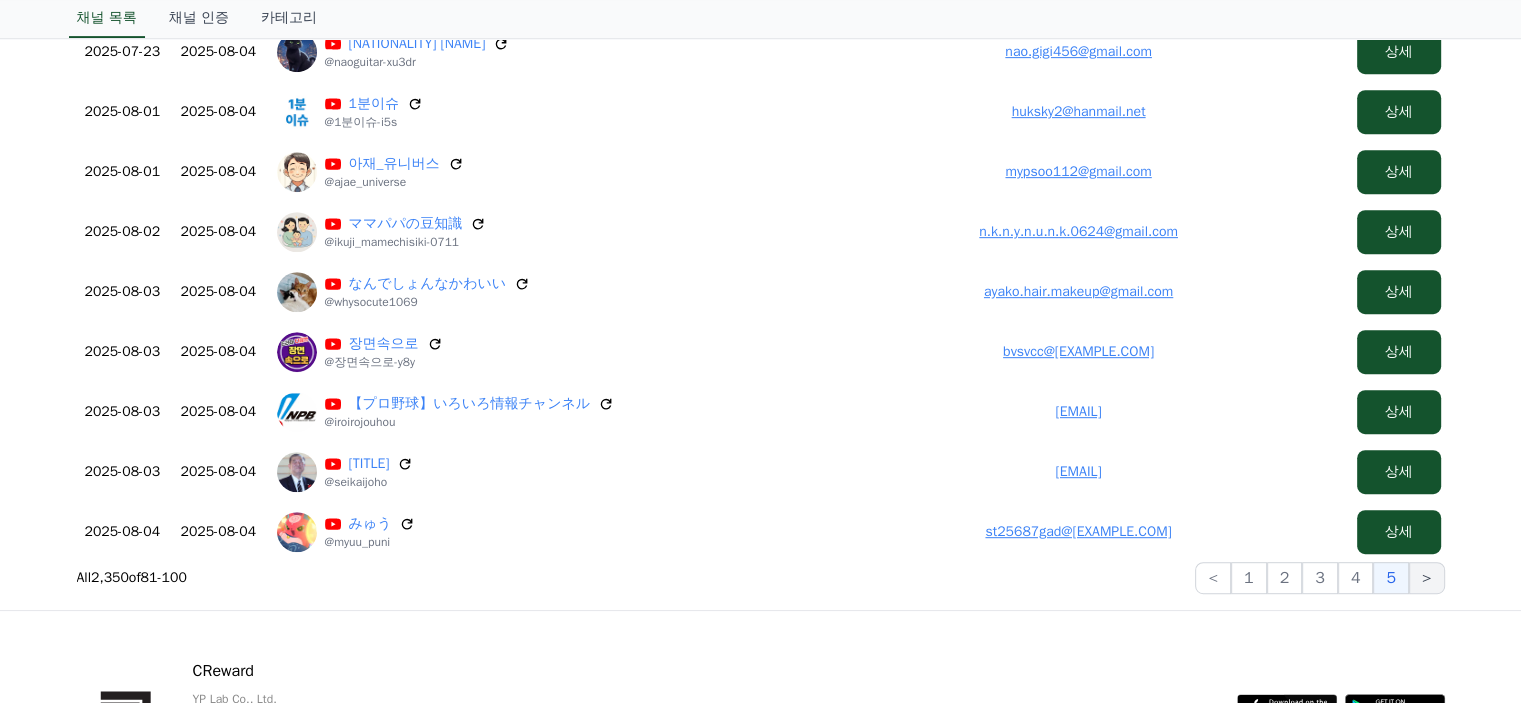 click on ">" 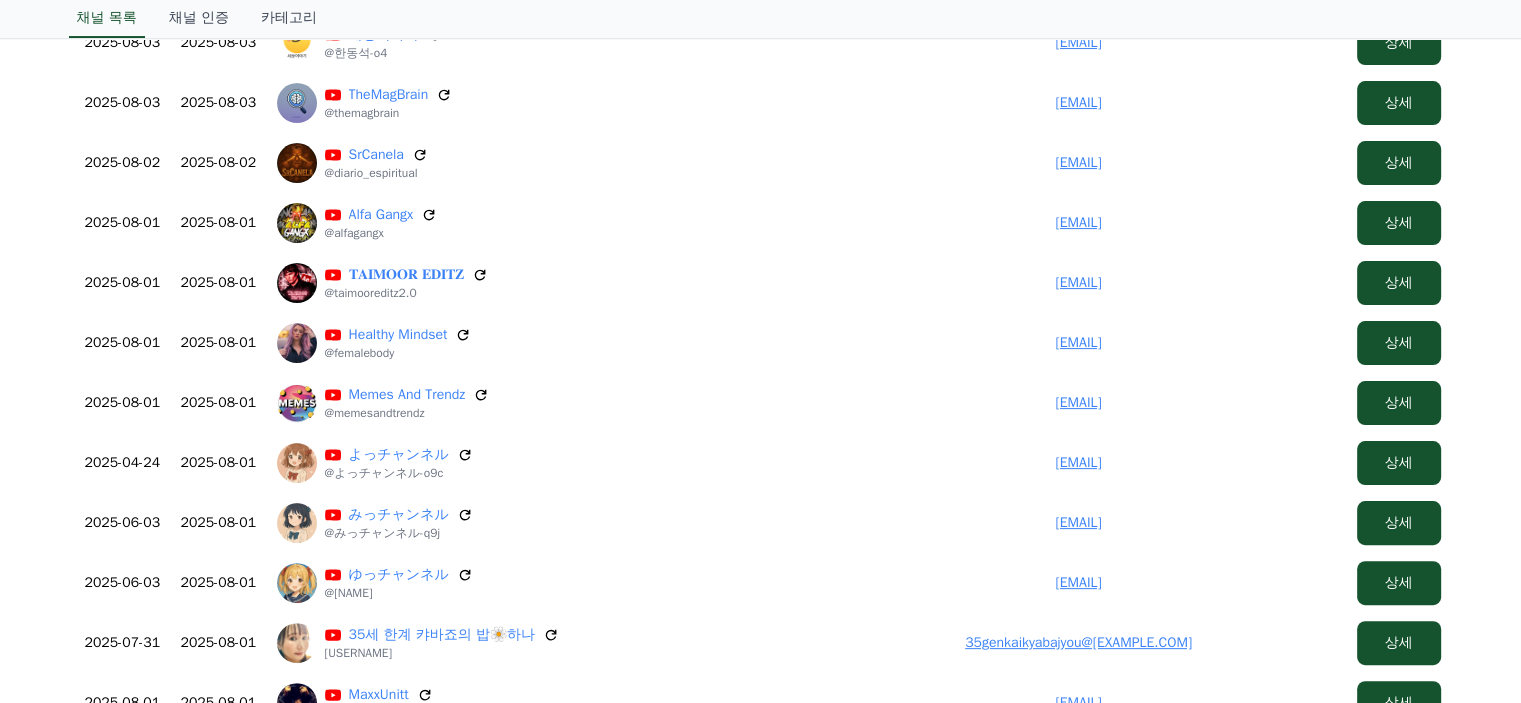 scroll, scrollTop: 400, scrollLeft: 0, axis: vertical 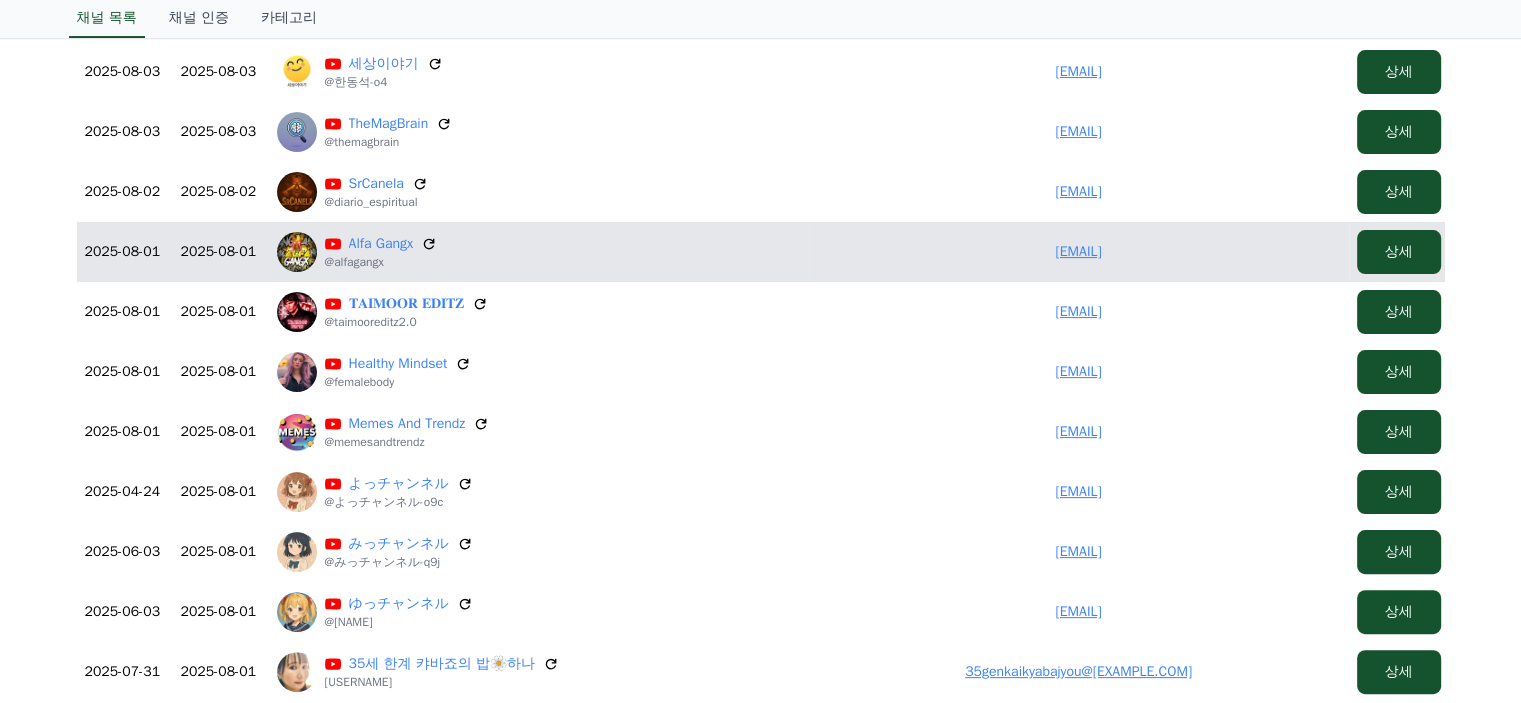 click on "humorrdinamico@gmail.com" at bounding box center (1078, 251) 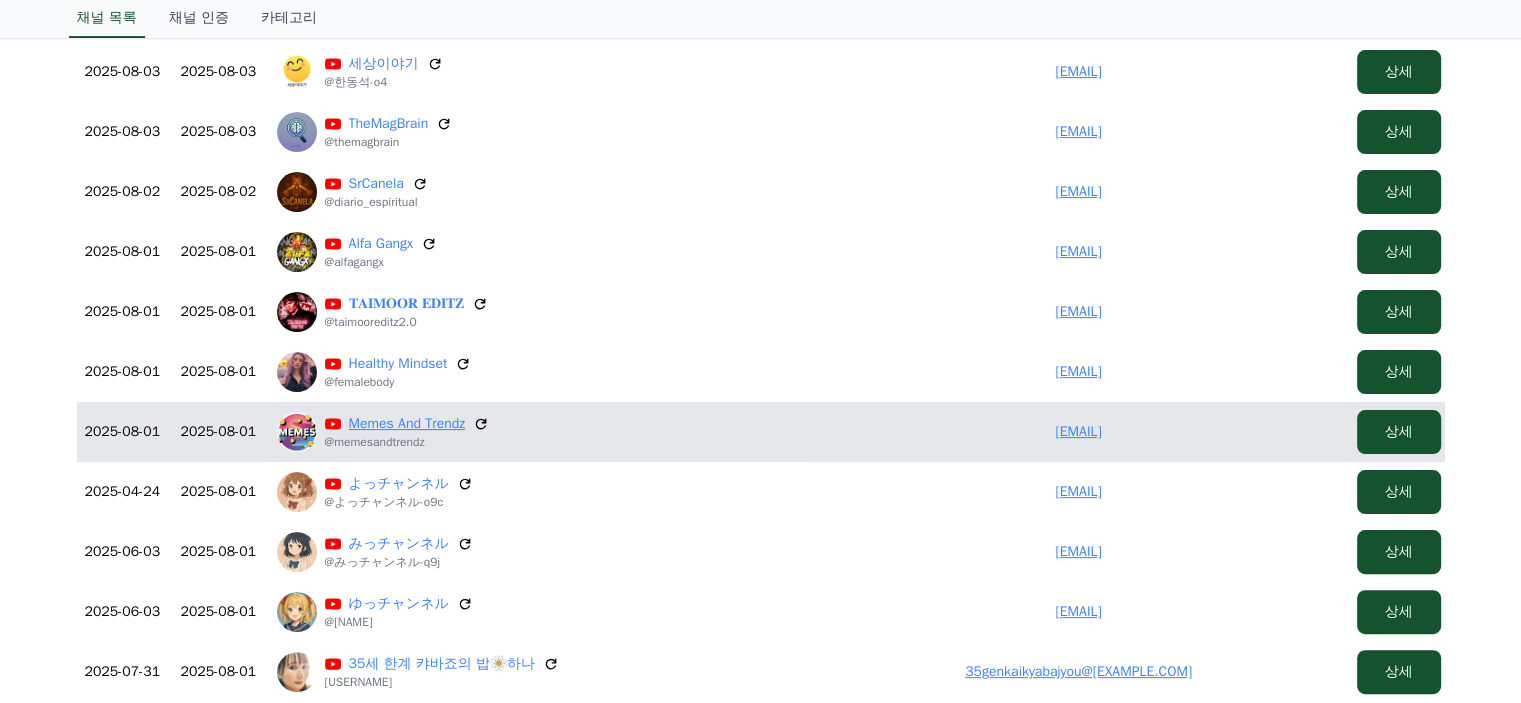 click on "Memes And Trendz" at bounding box center [407, 424] 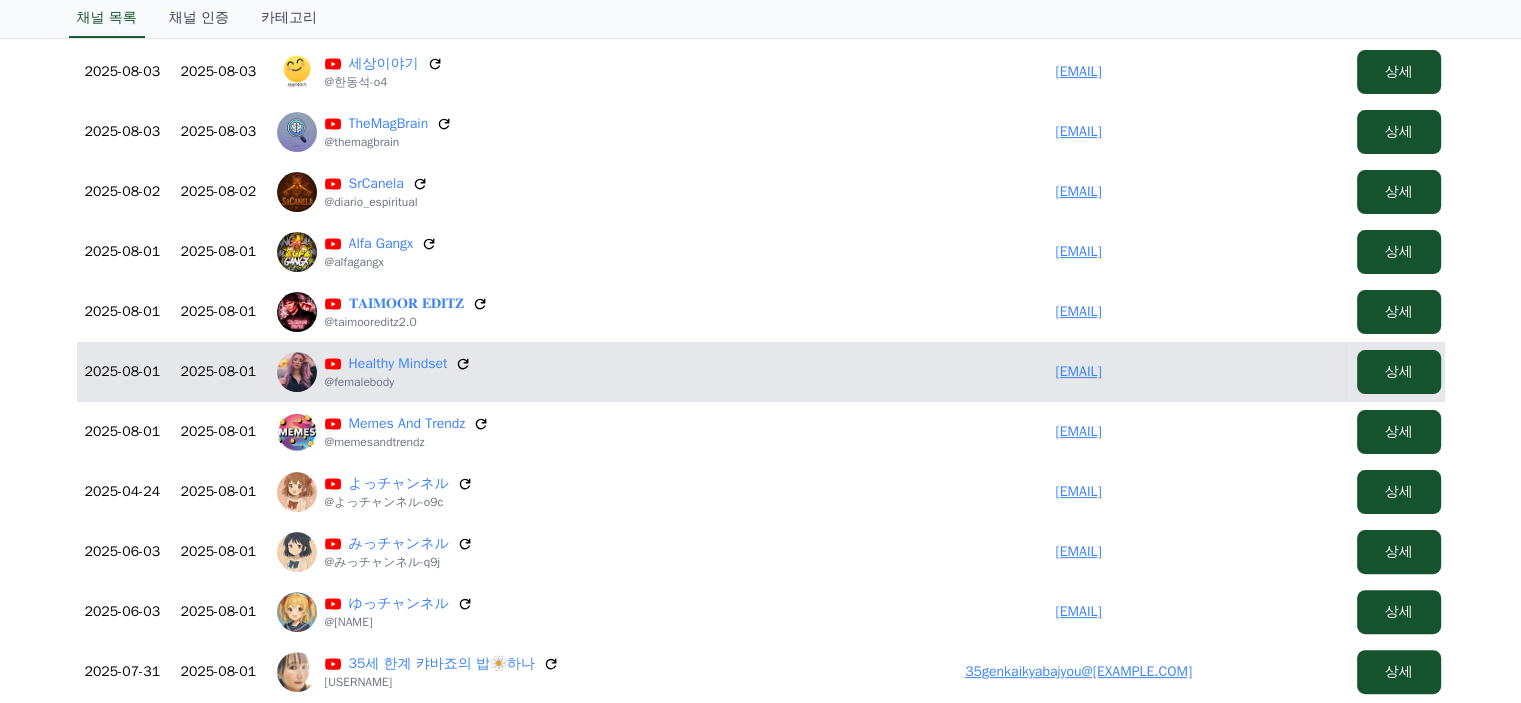 click on "thennow234@gmail.com" at bounding box center [1078, 371] 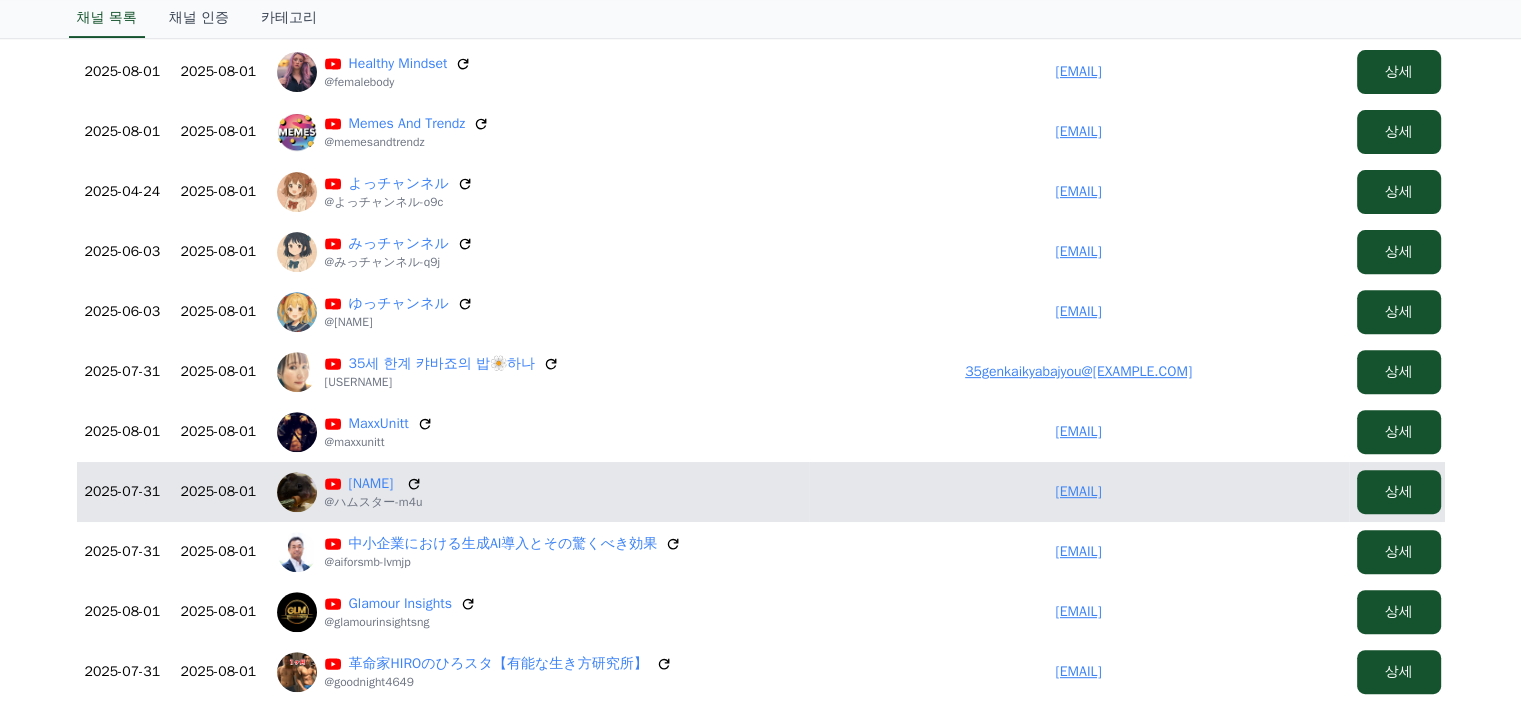 scroll, scrollTop: 800, scrollLeft: 0, axis: vertical 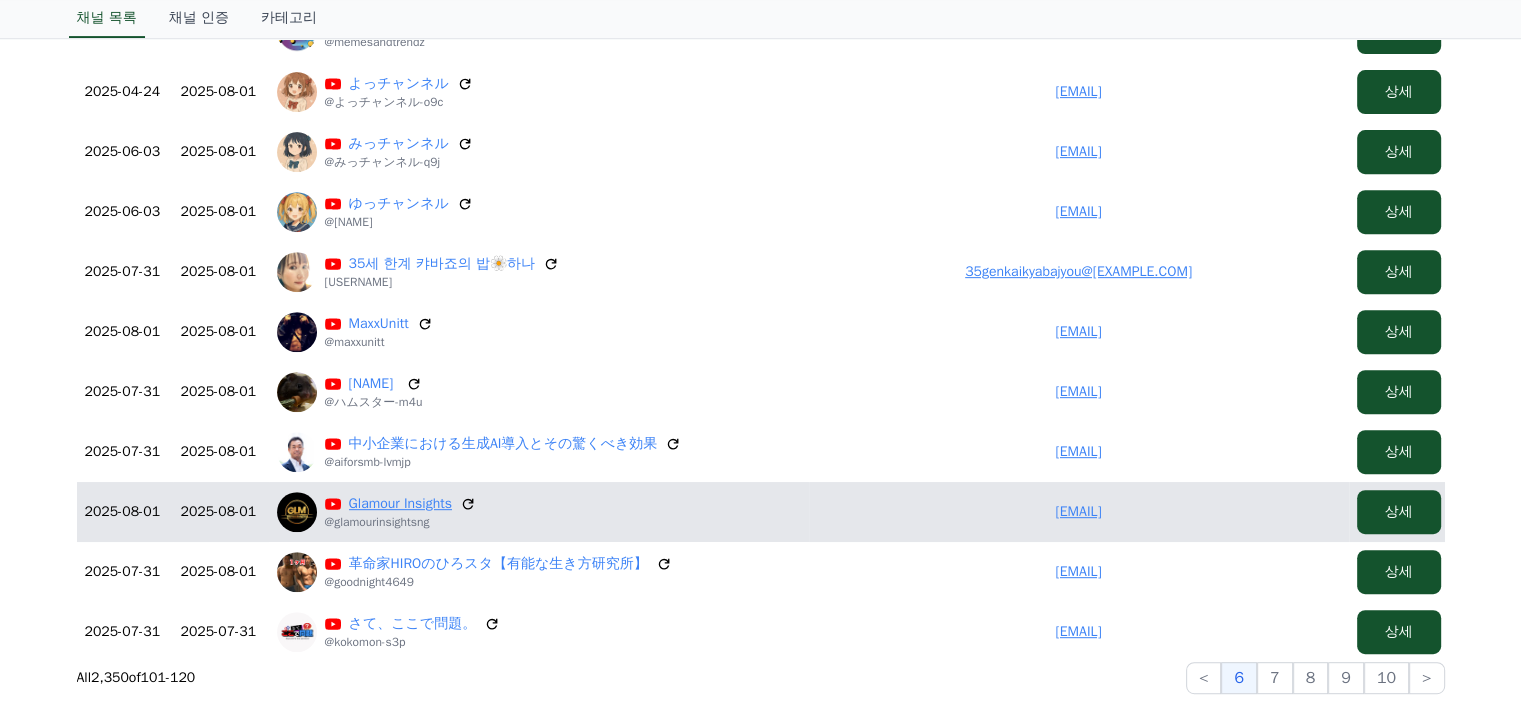 click on "Glamour Insights" at bounding box center [400, 504] 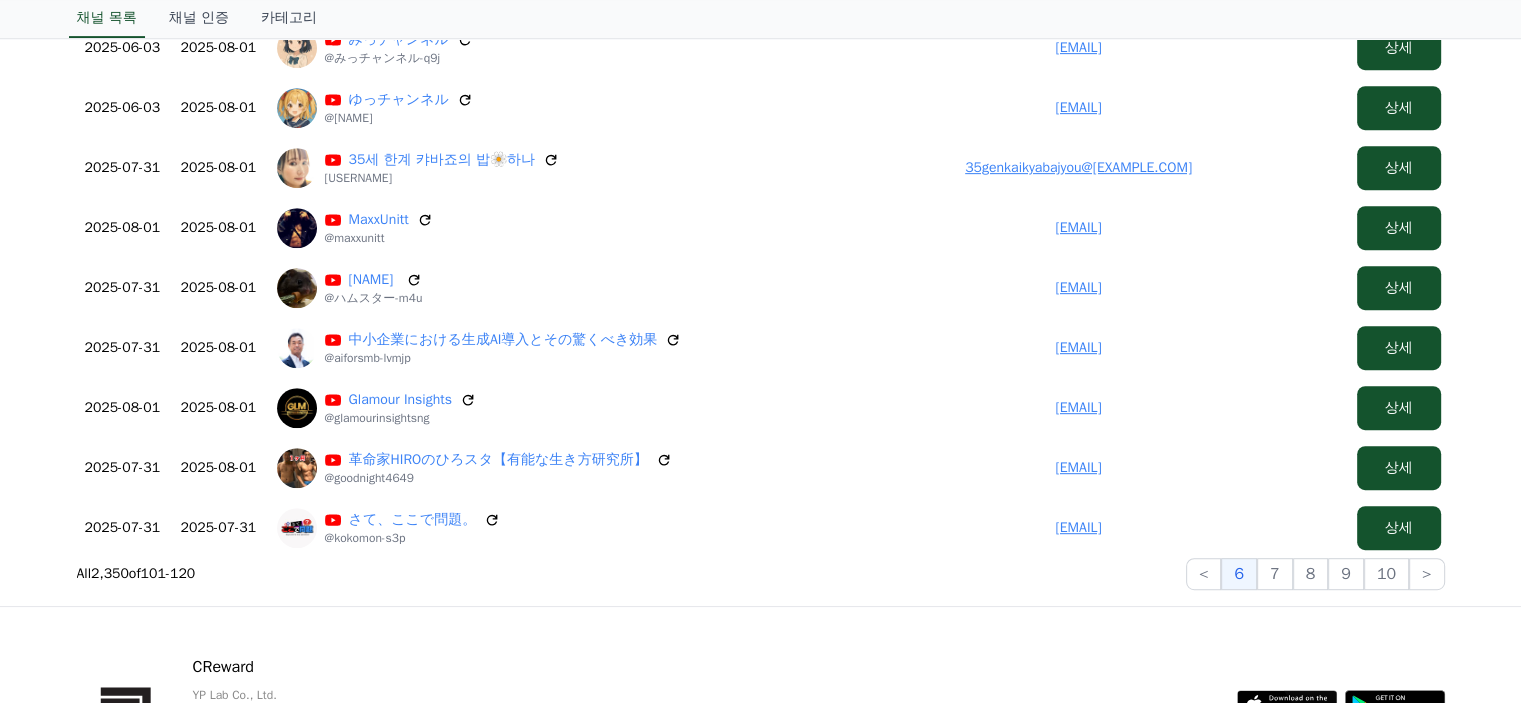 scroll, scrollTop: 1094, scrollLeft: 0, axis: vertical 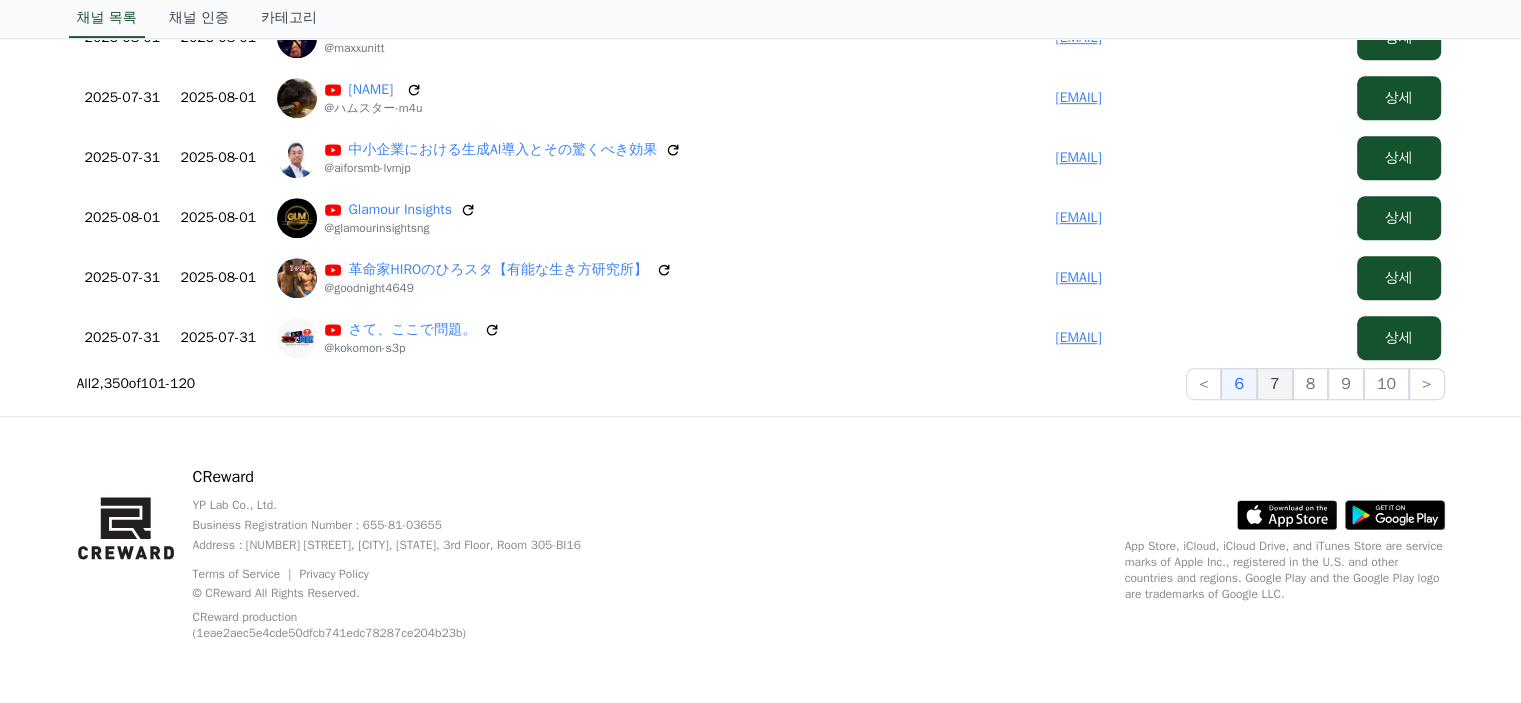 click on "7" 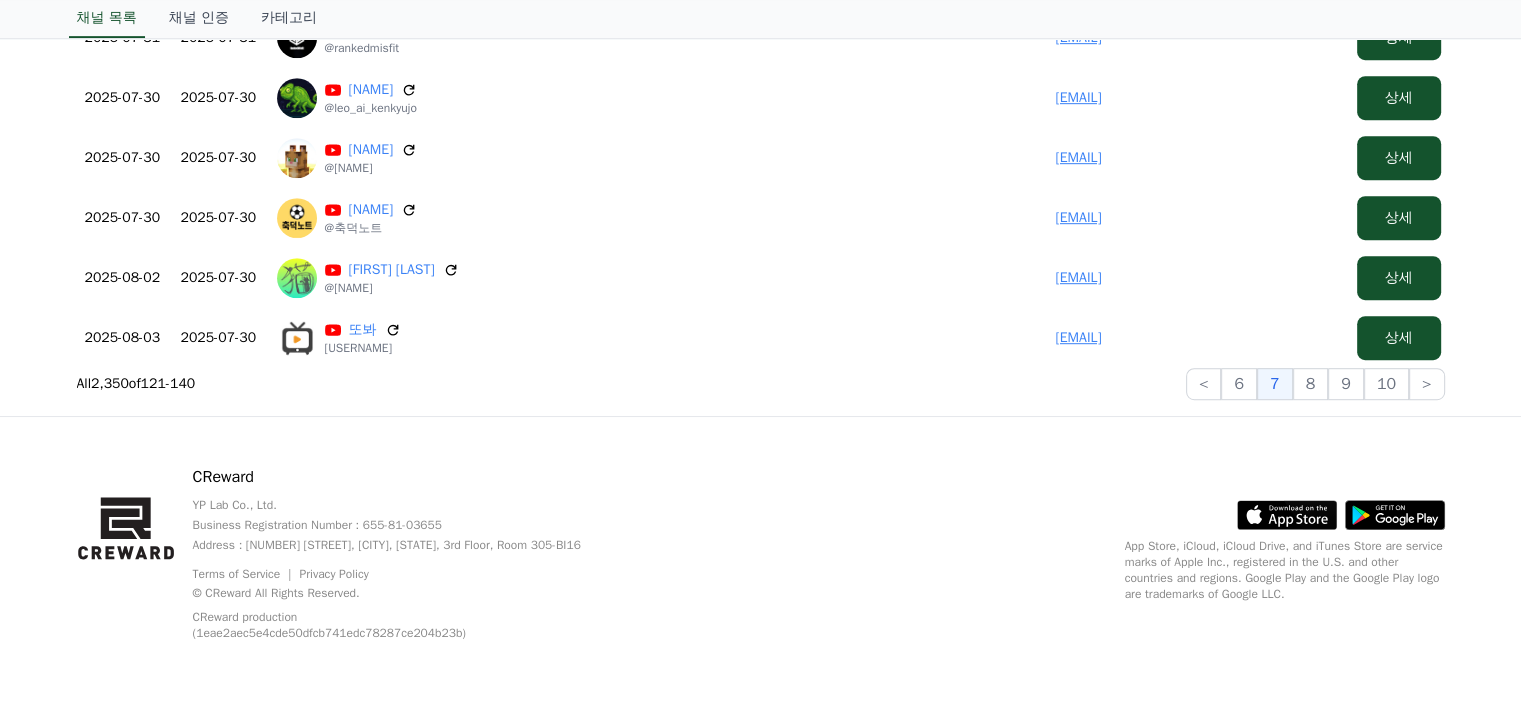 click on "CReward   YP Lab Co., Ltd.   Business Registration Number : 655-81-03655   Address : 495 Anguk-ro, Yangchon-eup, Gimpo-si, Gyeonggi-do, 3rd Floor, Room 305-BI16   Terms of Service   Privacy Policy   © CReward All Rights Reserved.   CReward production (1eae2aec5e4cde50dfcb741edc78287ce204b23b)     .st0 {
fill: #a6a6a6;
}
.st1 {
stroke: #ffffff;
stroke-width: 0.2;
stroke-miterlimit: 10;
}
.st1,
.st2 {
fill: #fff;
}
.st3 {
fill: url(#SVGID_1_);
}
.st4 {
fill: url(#SVGID_2_);
}
.st5 {
fill: url(#SVGID_3_);
}
.st6 {
fill: url(#SVGID_4_);
}
.st7,
.st8,
.st9 {
opacity: 0.2;
enable-background: new;
}
.st8,
.st9 {
opacity: 0.12;
}
.st9 {
opacity: 0.25;
fill: #fff;
}" at bounding box center (761, 561) 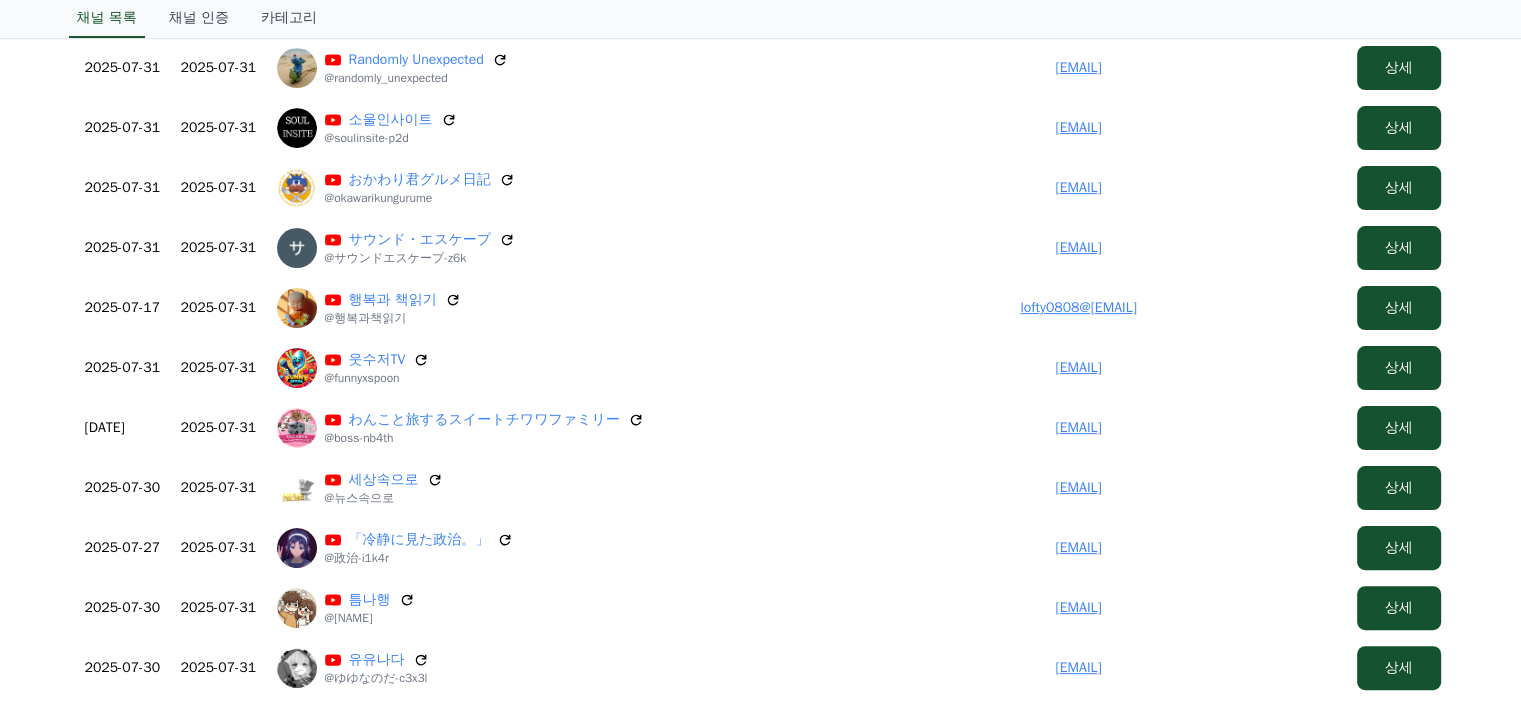 scroll, scrollTop: 194, scrollLeft: 0, axis: vertical 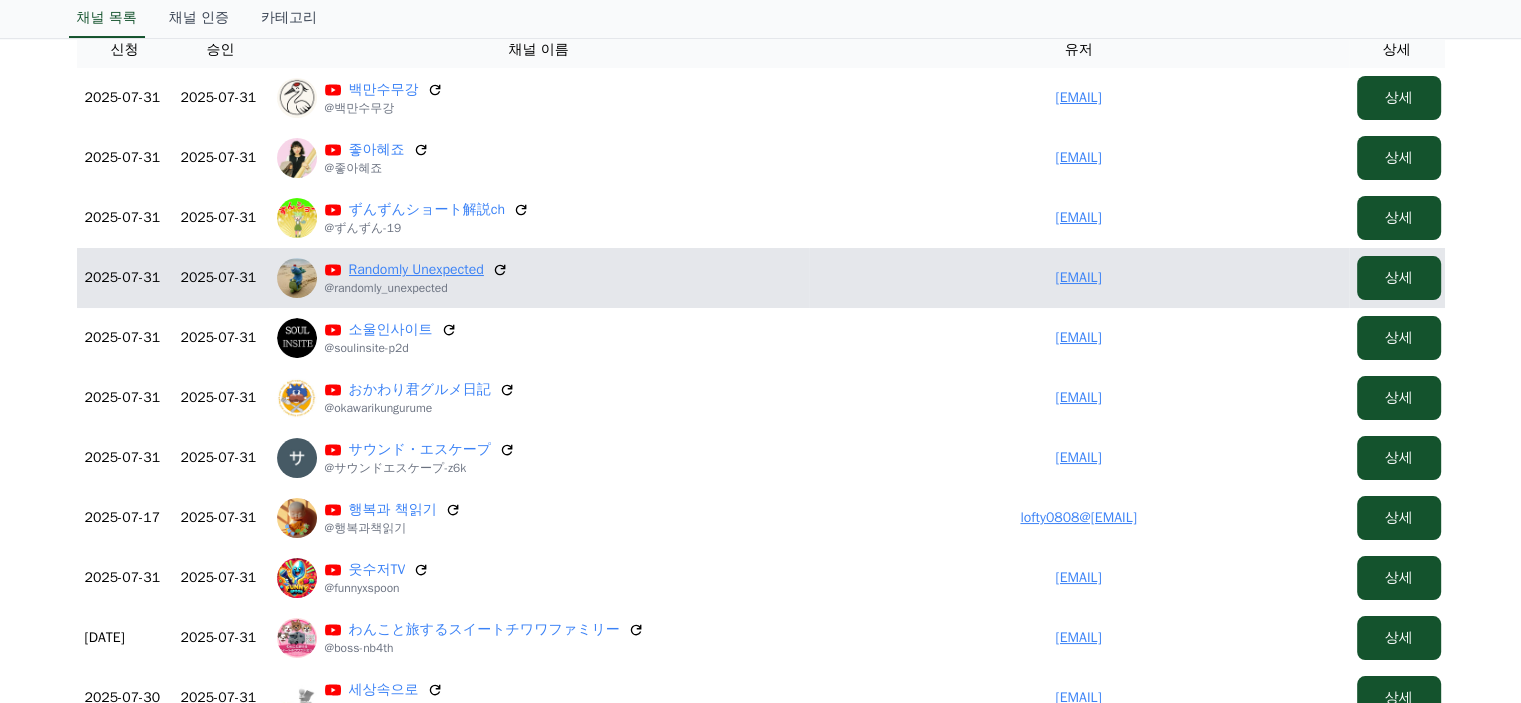 click on "Randomly Unexpected" at bounding box center (416, 270) 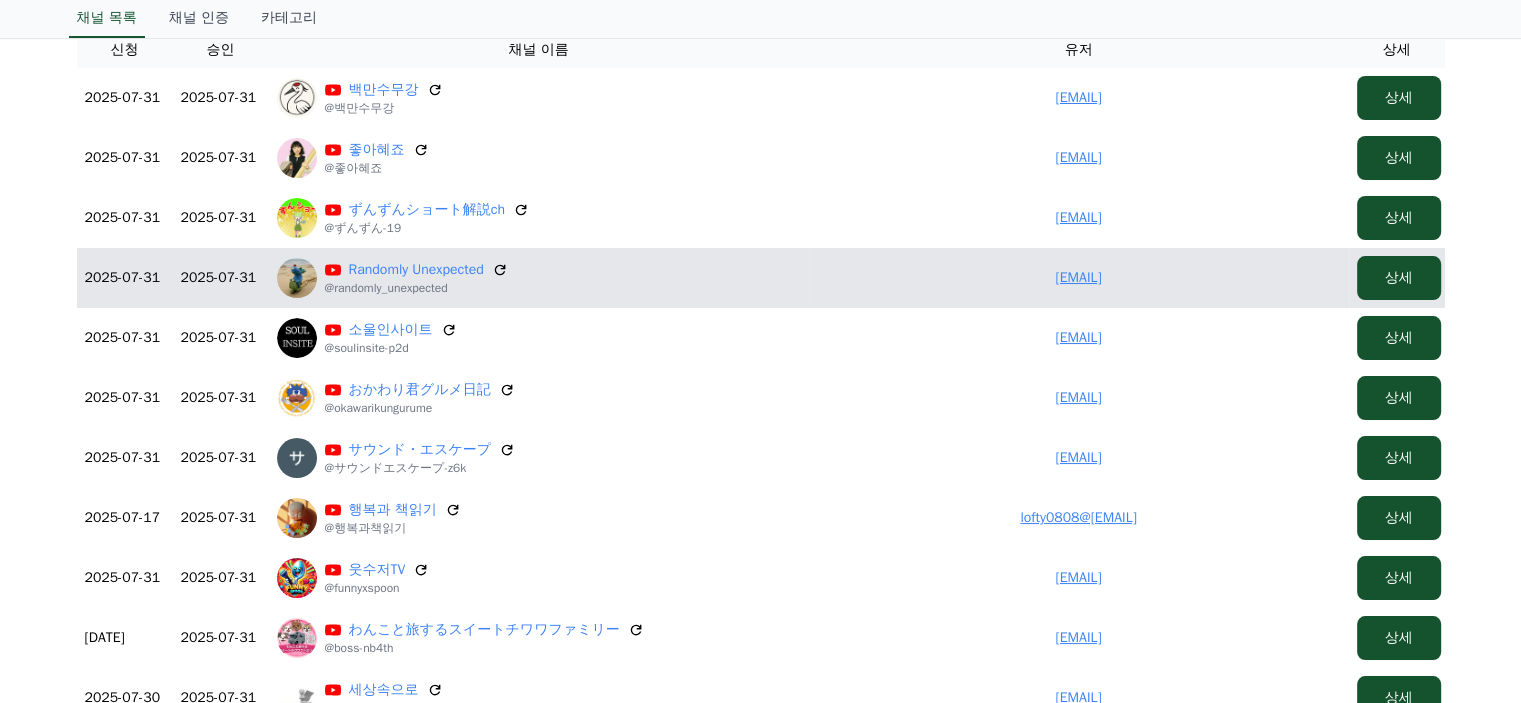 click on "jenniferliam56@gmail.com" at bounding box center [1078, 277] 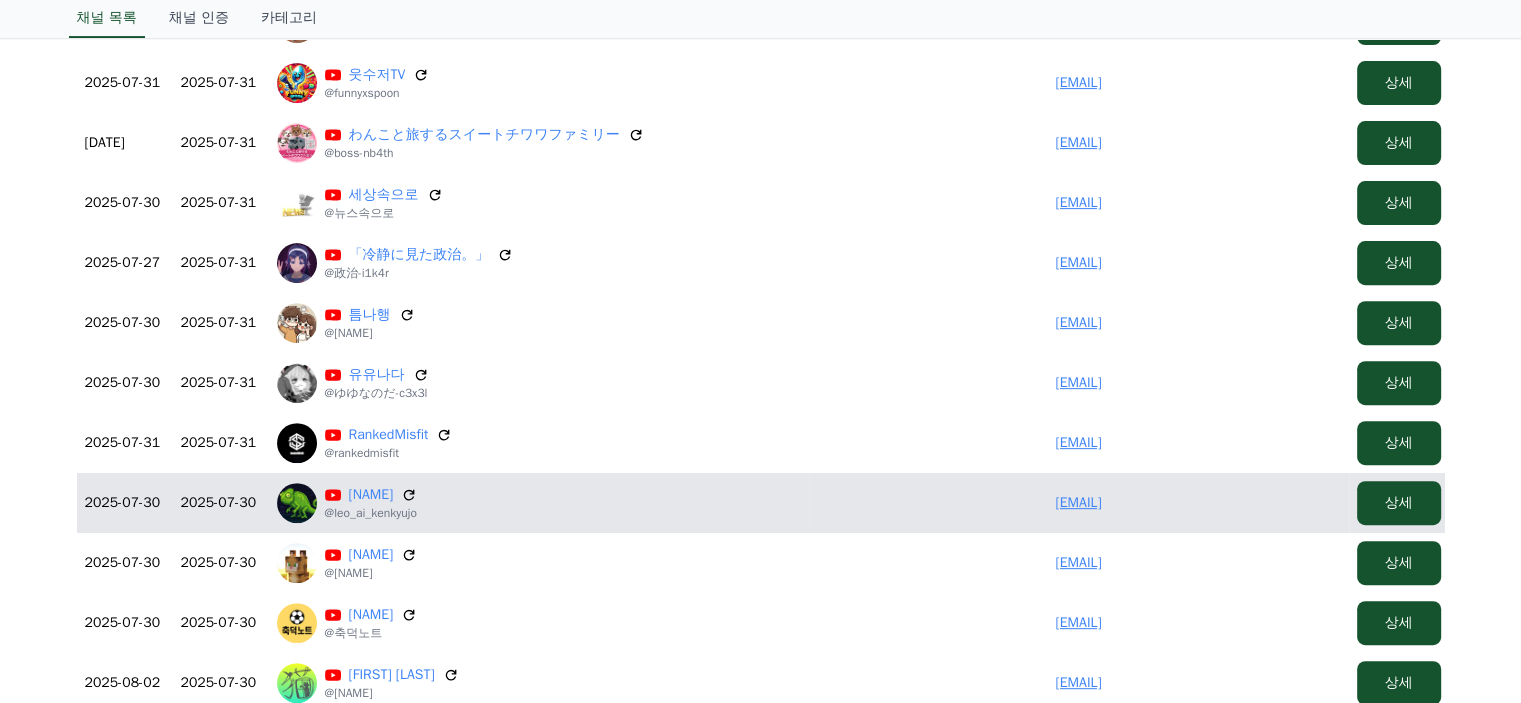 scroll, scrollTop: 694, scrollLeft: 0, axis: vertical 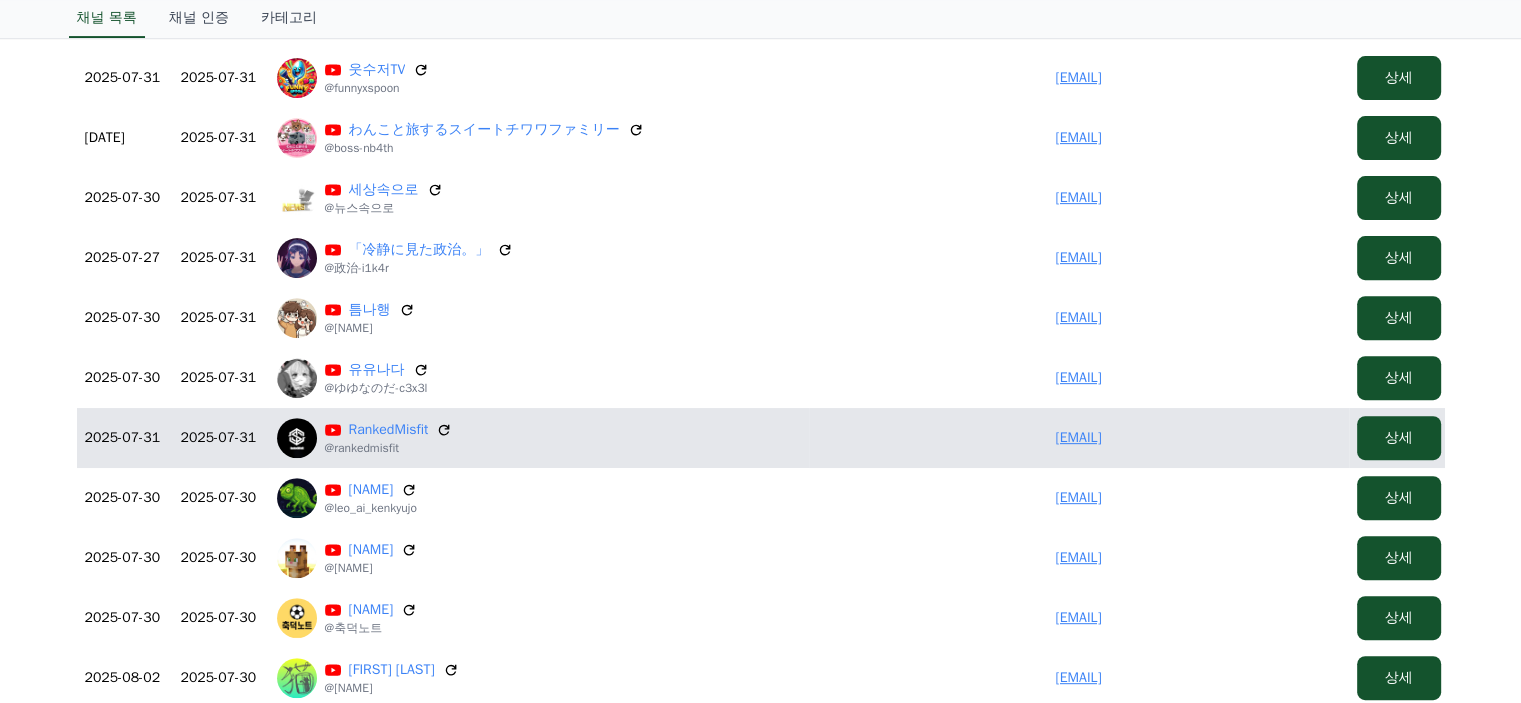 click on "markpersonalbs@gmail.com" at bounding box center [1078, 437] 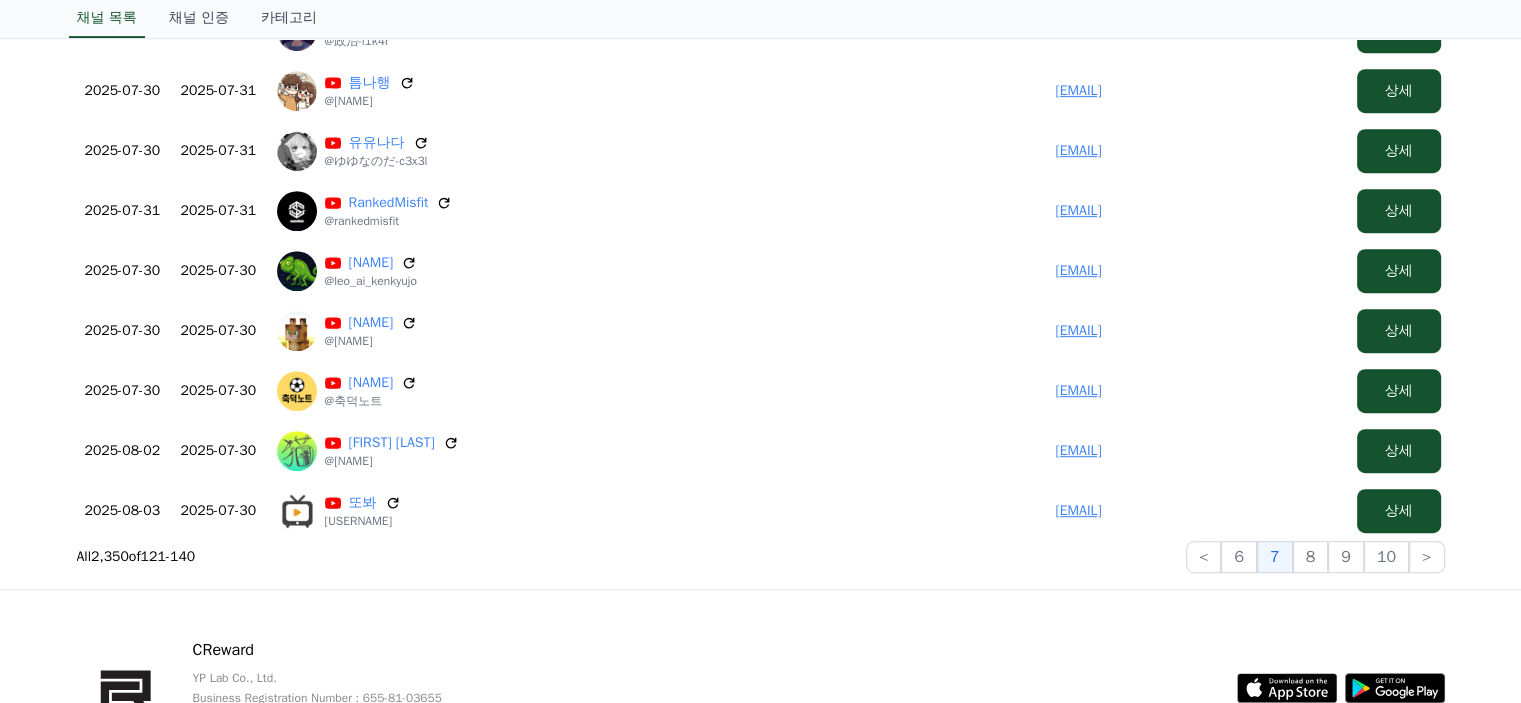 scroll, scrollTop: 1094, scrollLeft: 0, axis: vertical 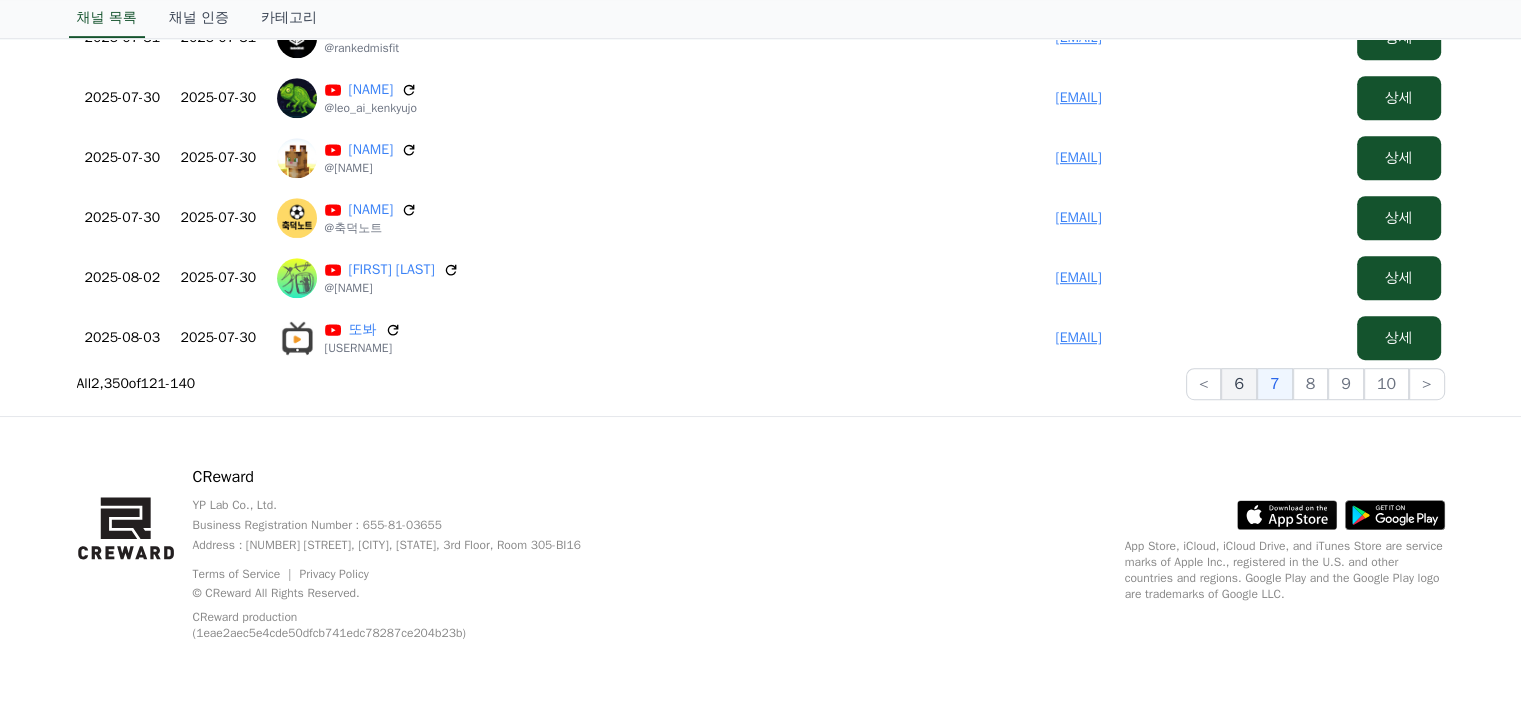 click on "6" at bounding box center [1239, 384] 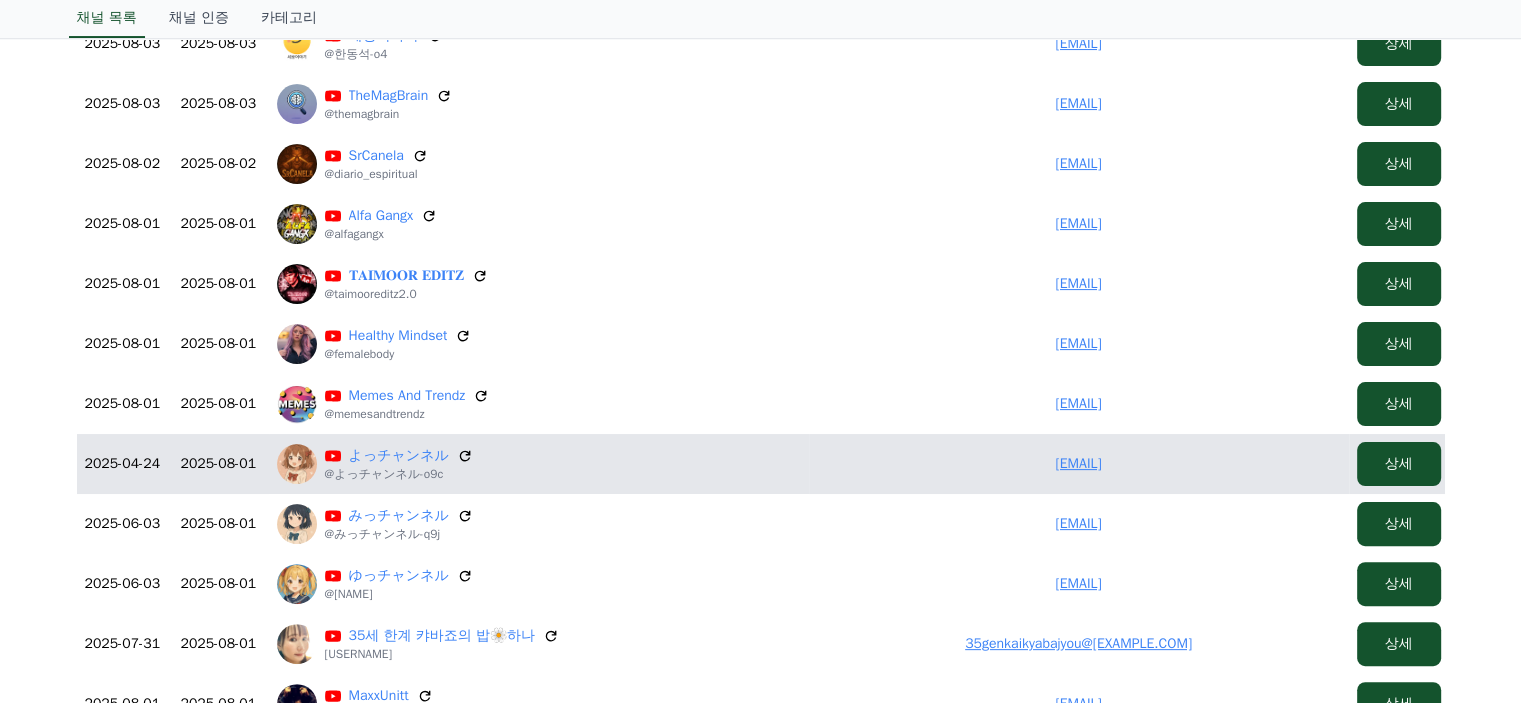 scroll, scrollTop: 394, scrollLeft: 0, axis: vertical 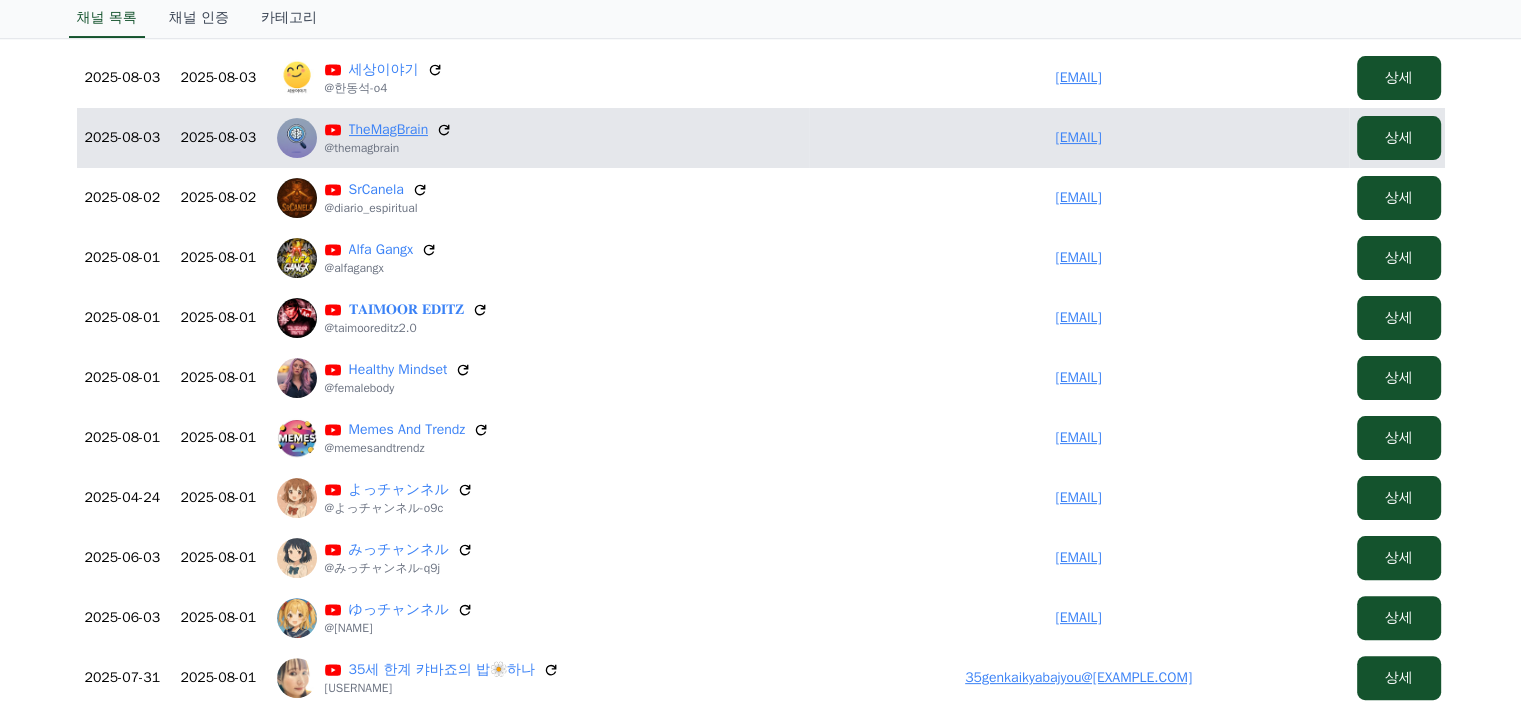 click on "TheMagBrain" at bounding box center (389, 130) 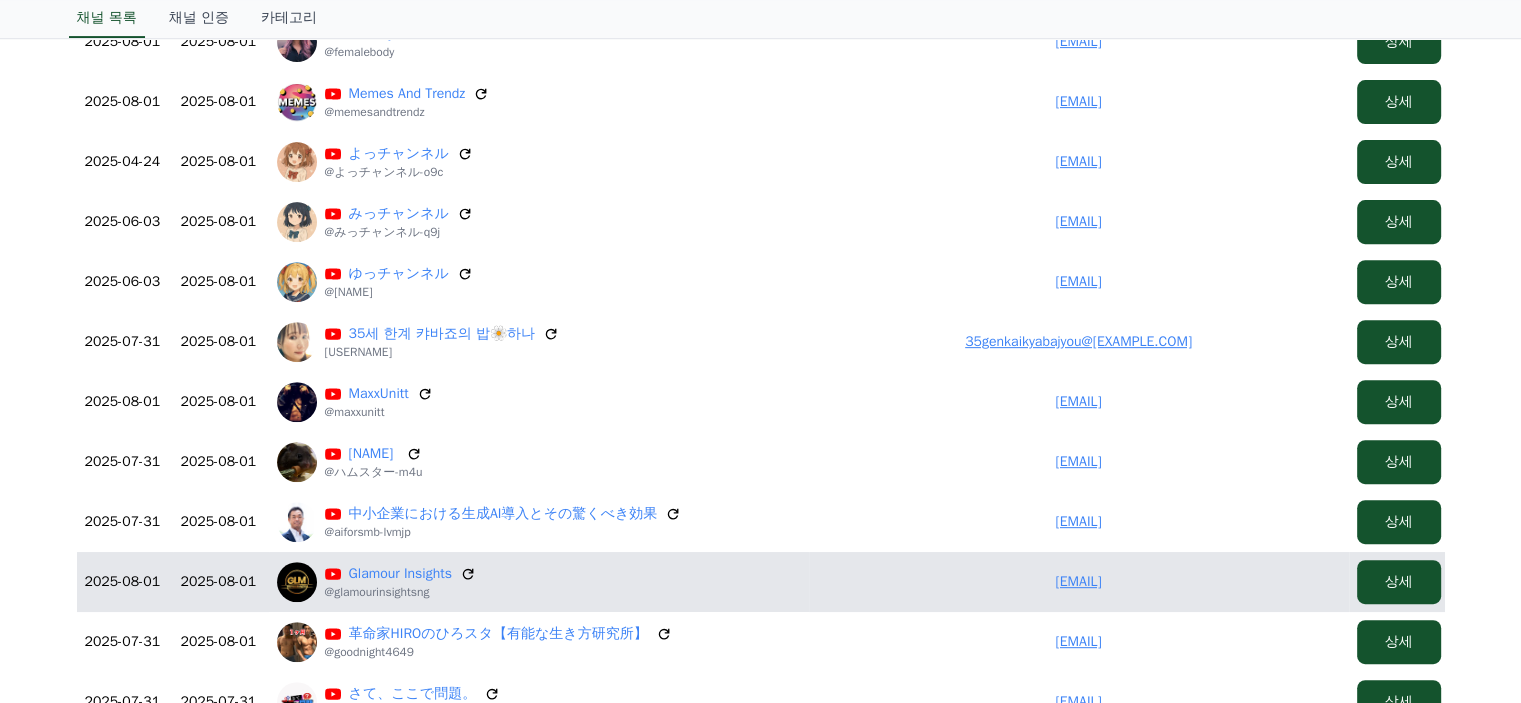 scroll, scrollTop: 994, scrollLeft: 0, axis: vertical 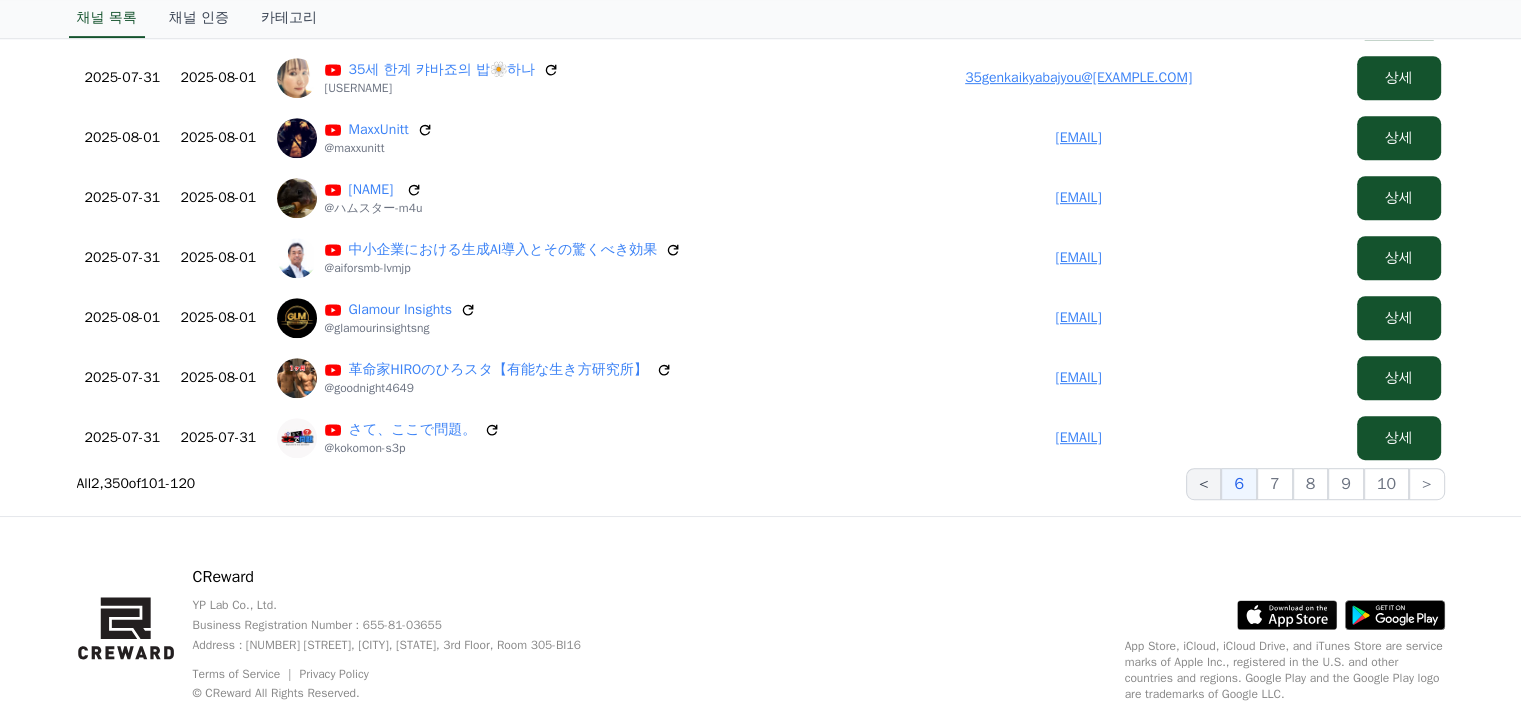 click on "<" at bounding box center [1204, 484] 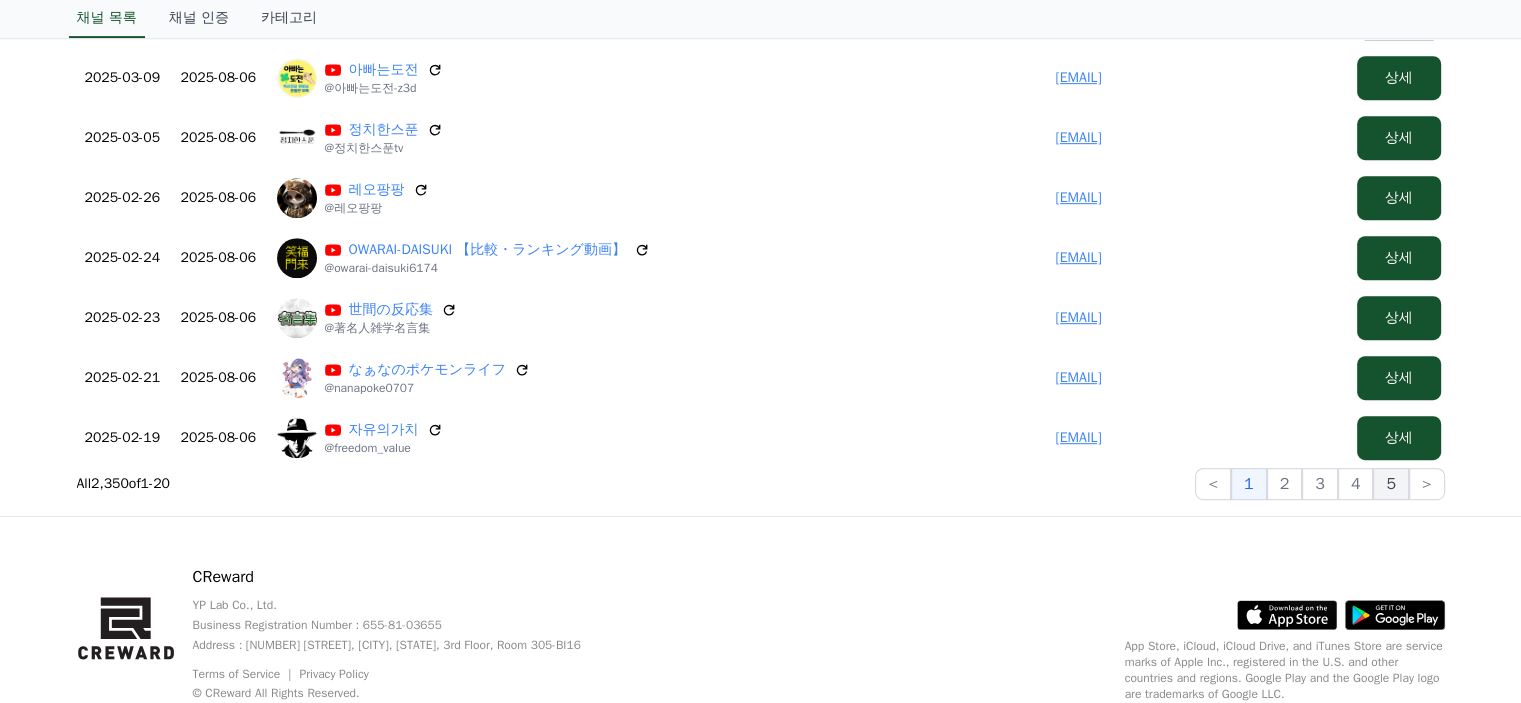 click on "5" 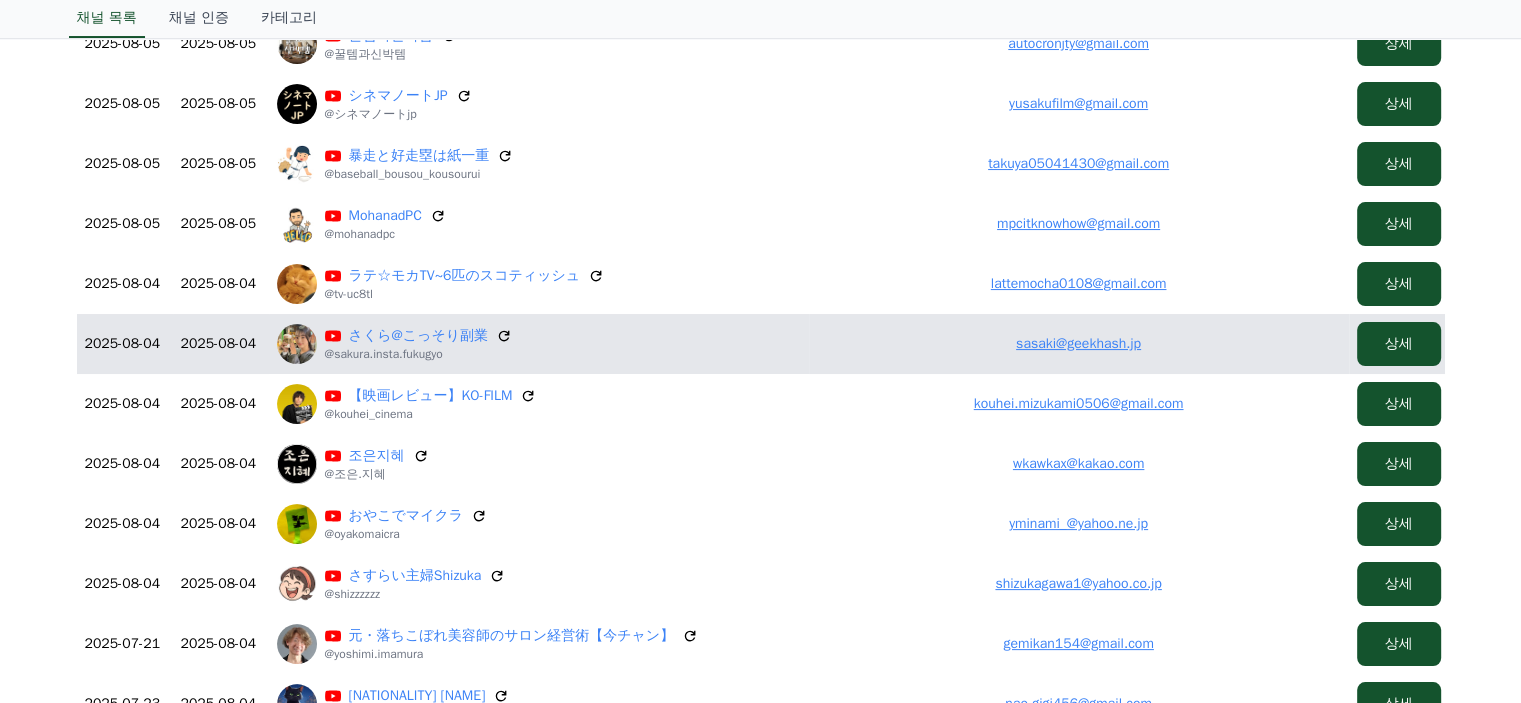 scroll, scrollTop: 194, scrollLeft: 0, axis: vertical 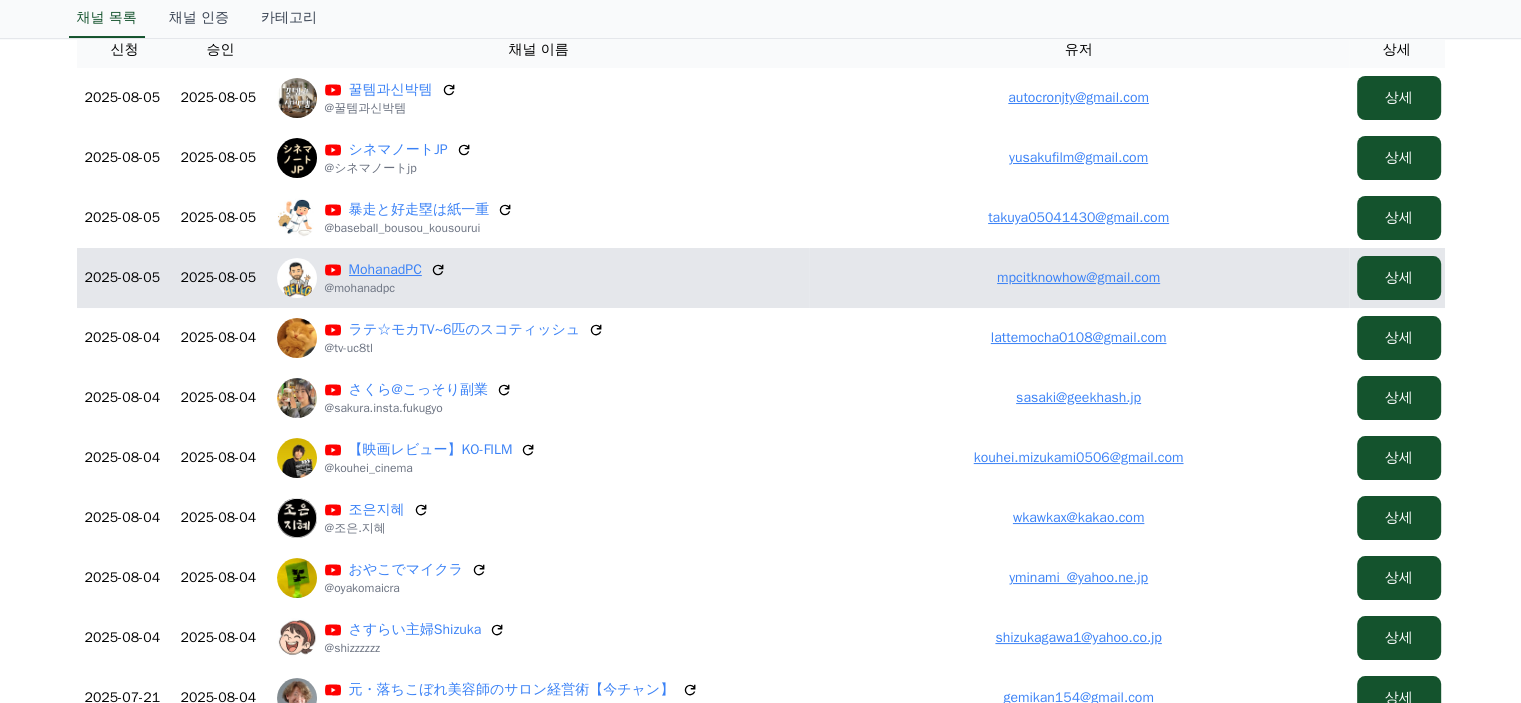 click on "MohanadPC" at bounding box center [385, 270] 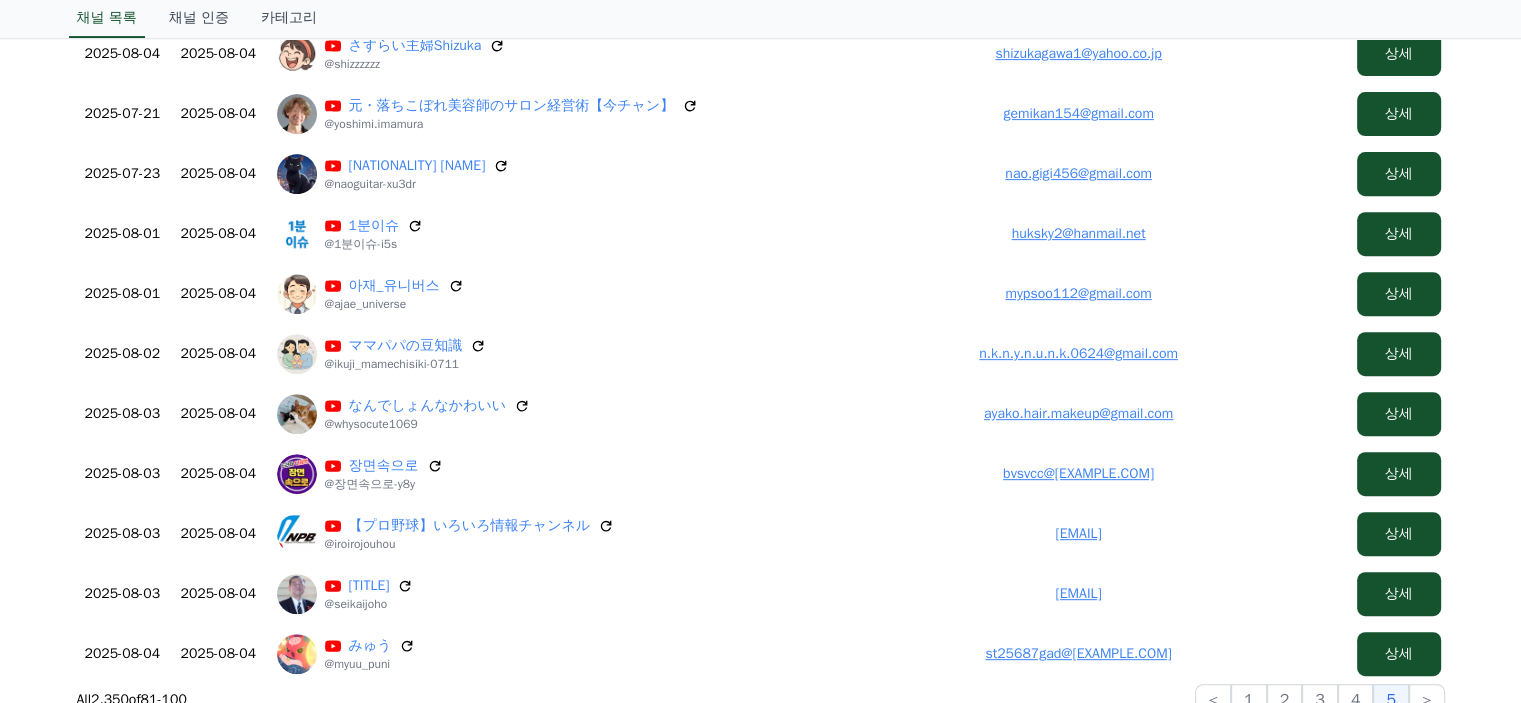 scroll, scrollTop: 900, scrollLeft: 0, axis: vertical 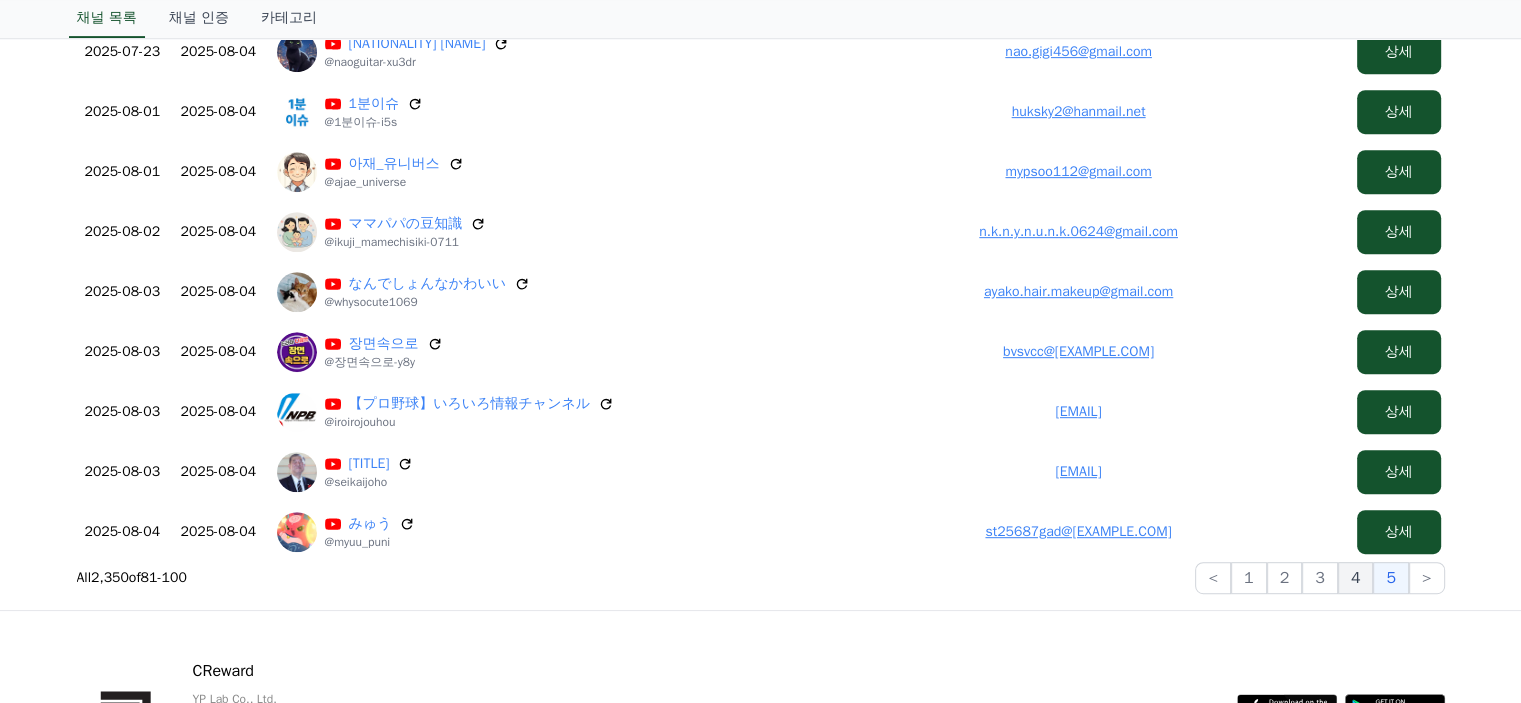 click on "4" 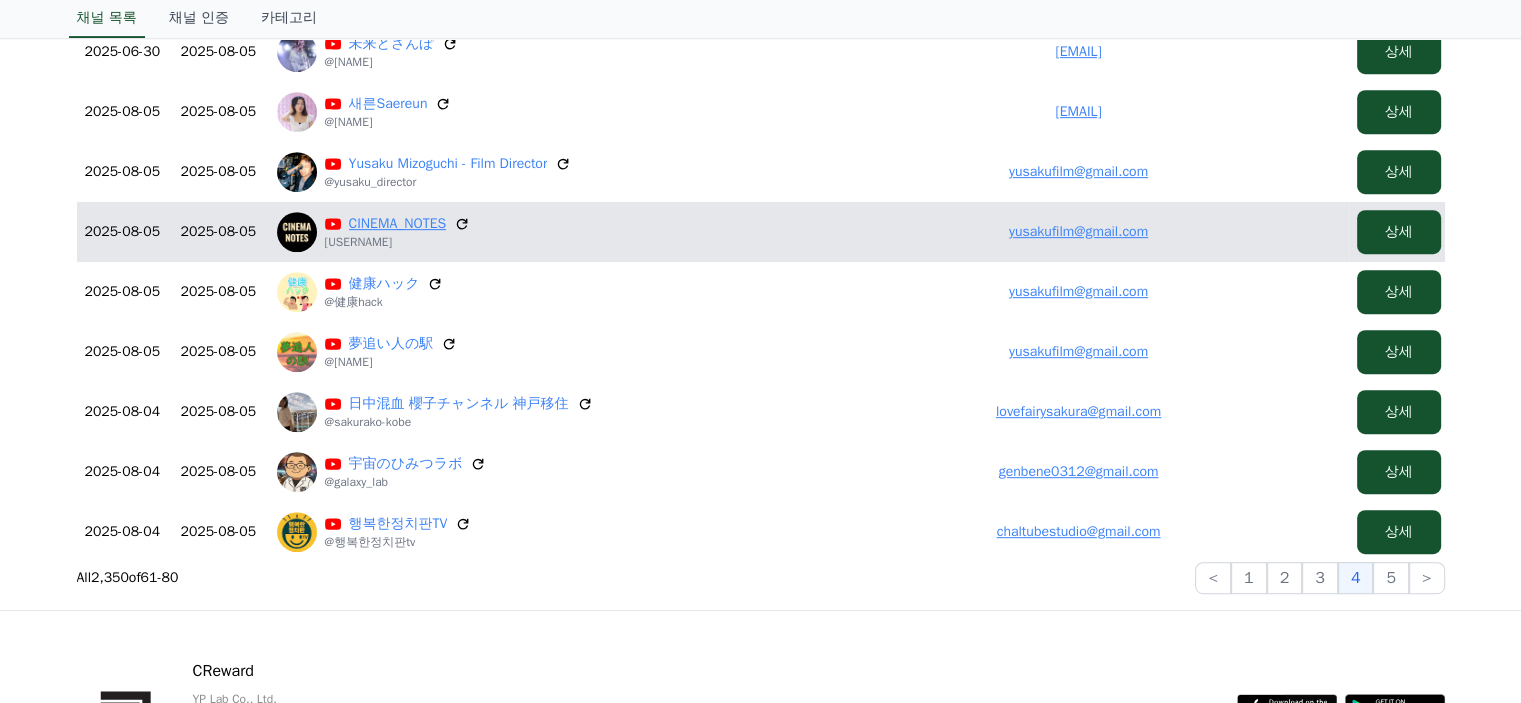 click on "CINEMA_NOTES" at bounding box center (398, 224) 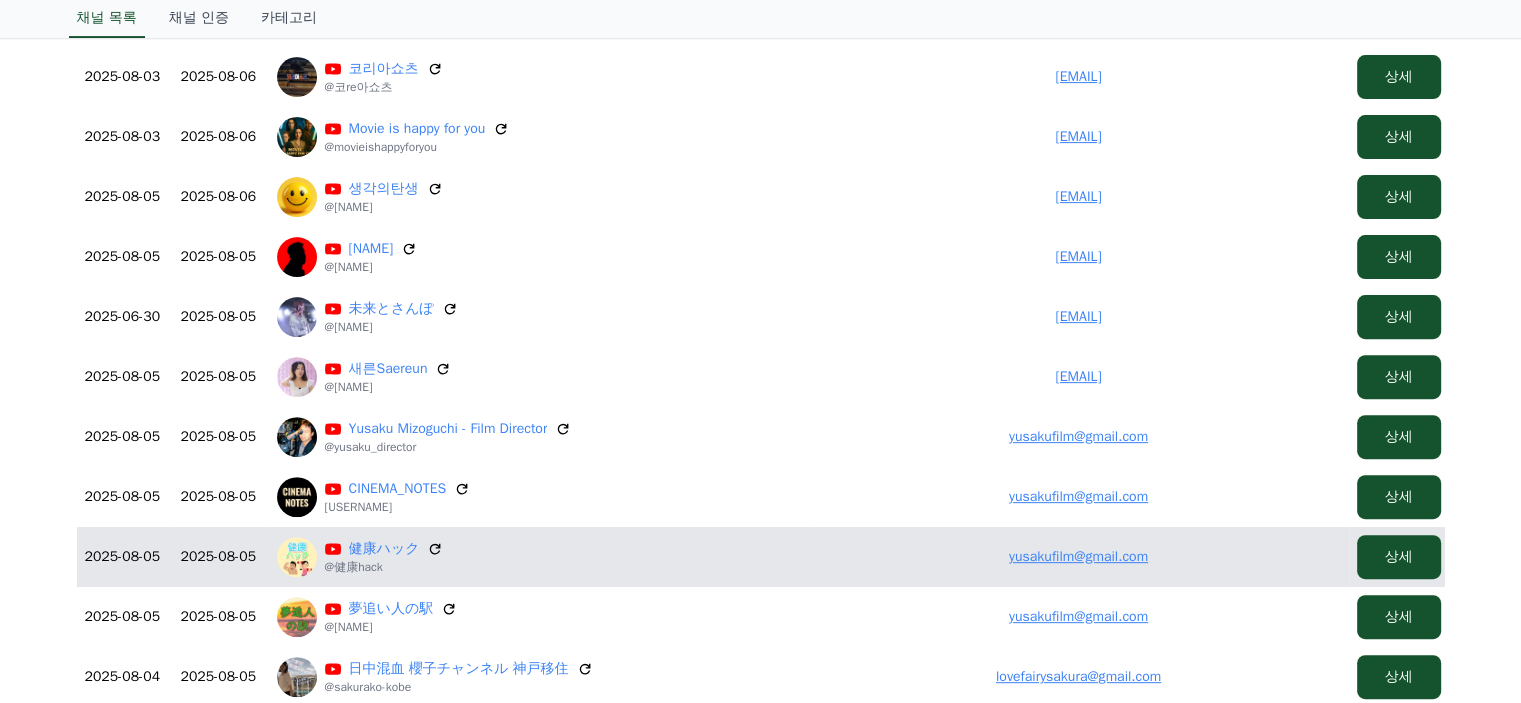scroll, scrollTop: 600, scrollLeft: 0, axis: vertical 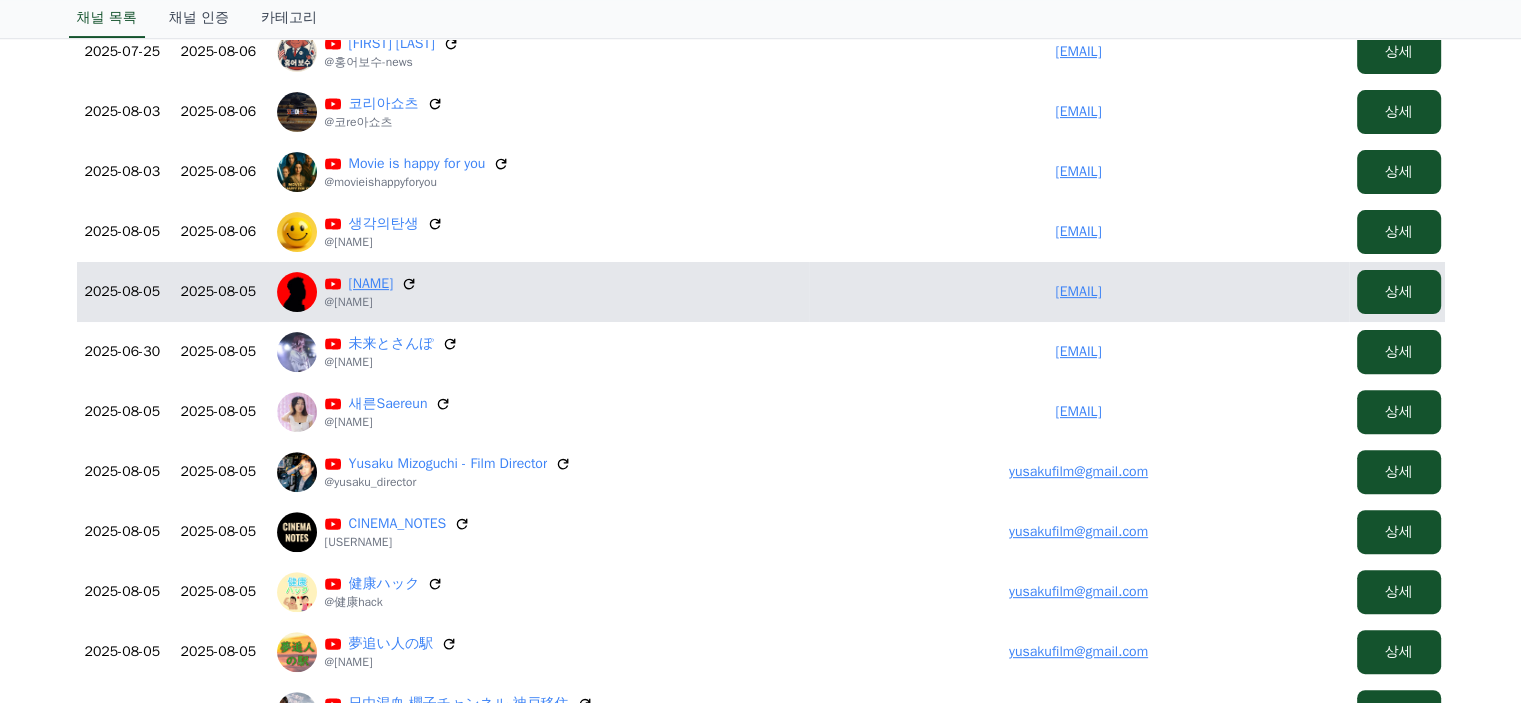 click on "Nedo X" at bounding box center (371, 284) 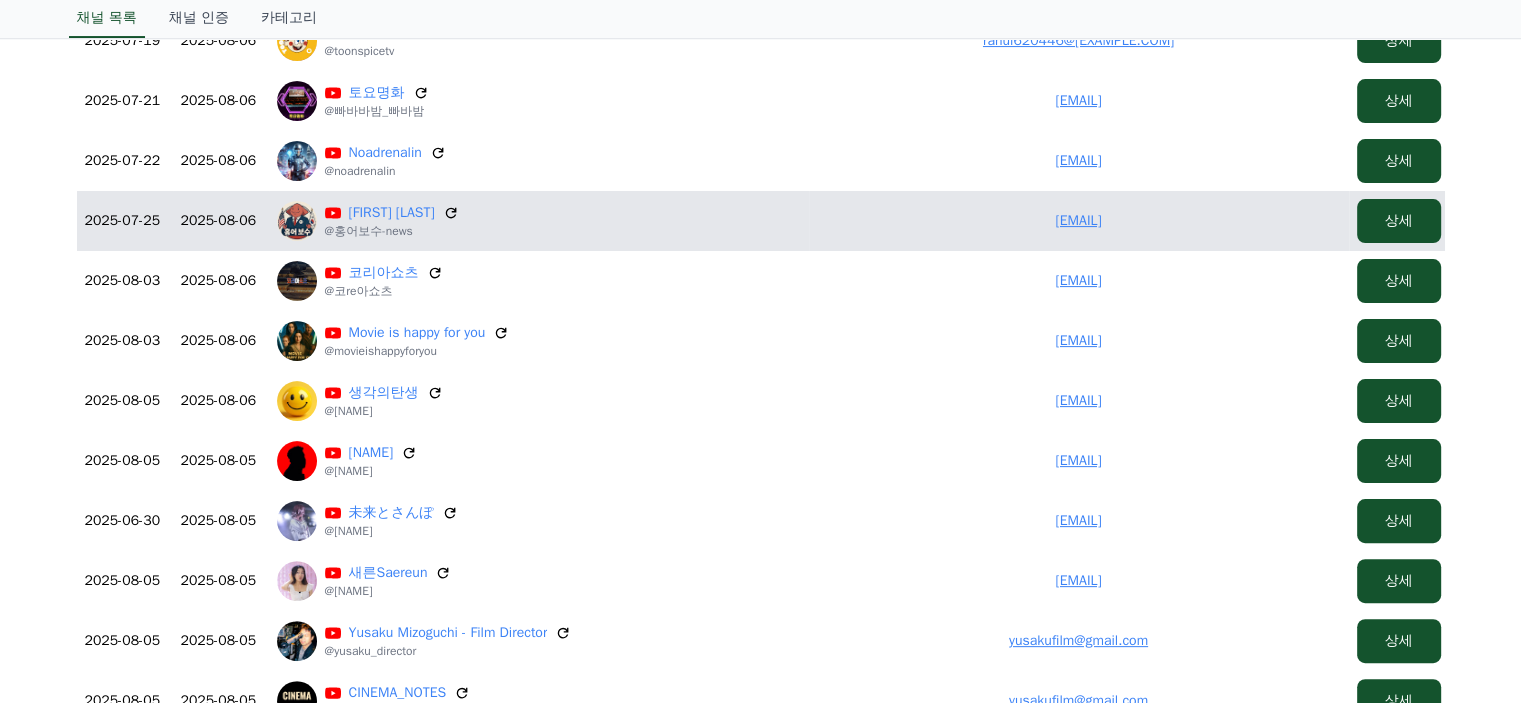scroll, scrollTop: 400, scrollLeft: 0, axis: vertical 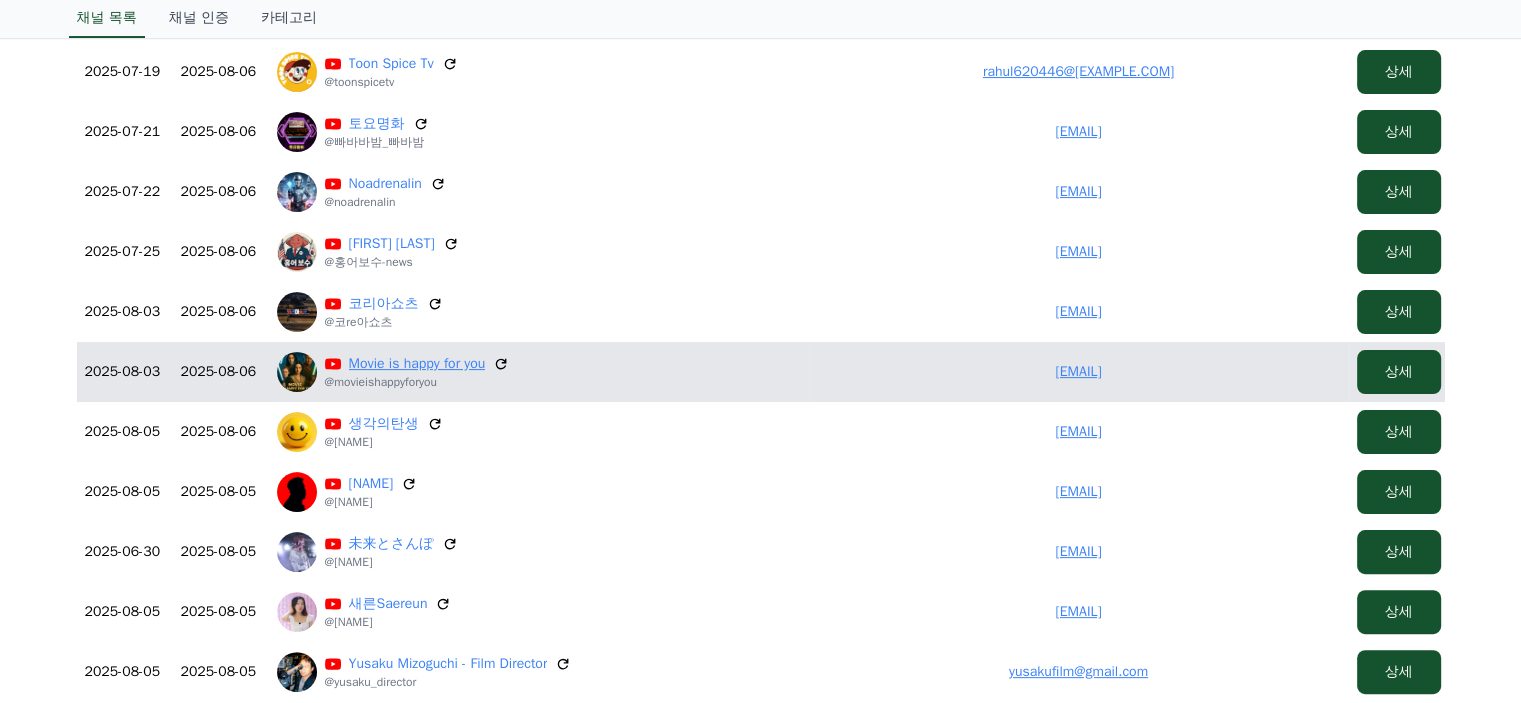 click on "Movie is happy for you" at bounding box center (417, 364) 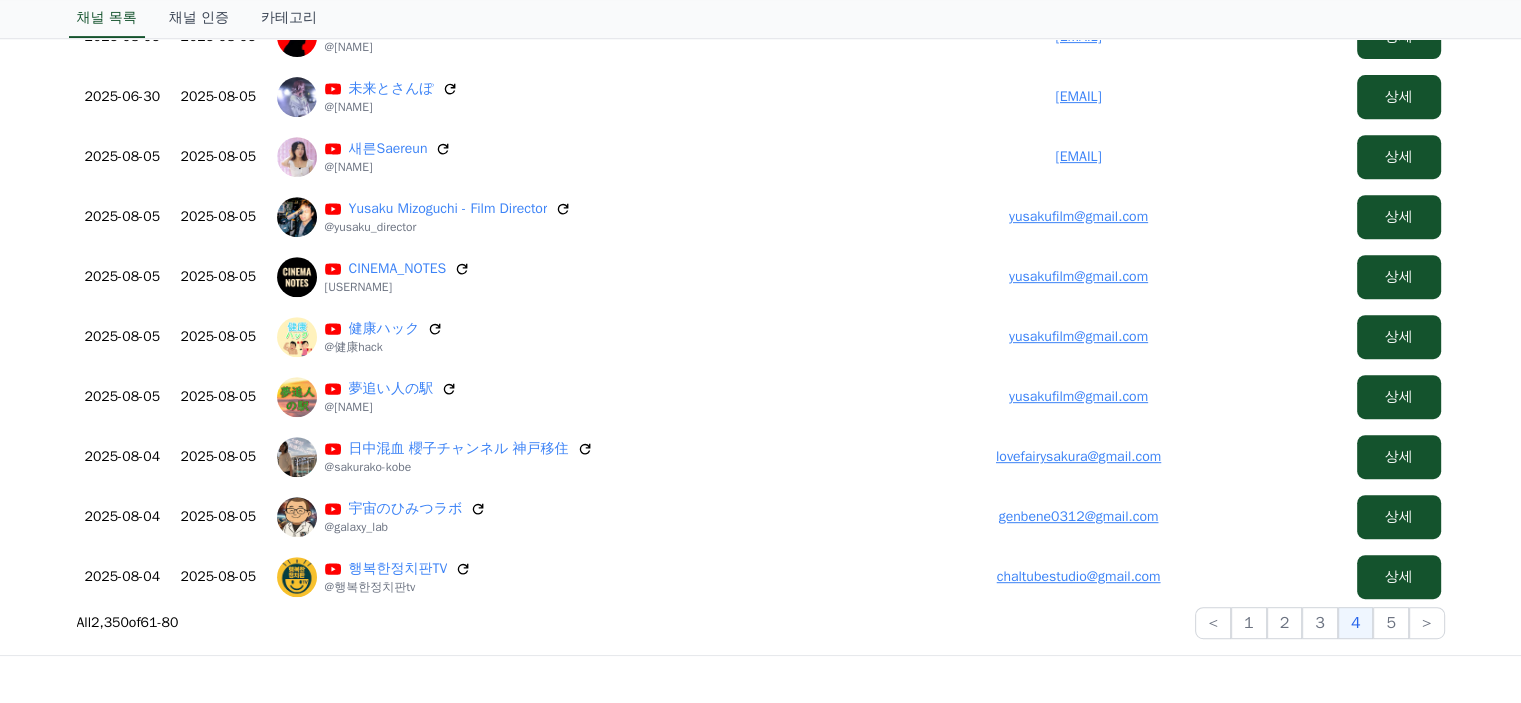 scroll, scrollTop: 1000, scrollLeft: 0, axis: vertical 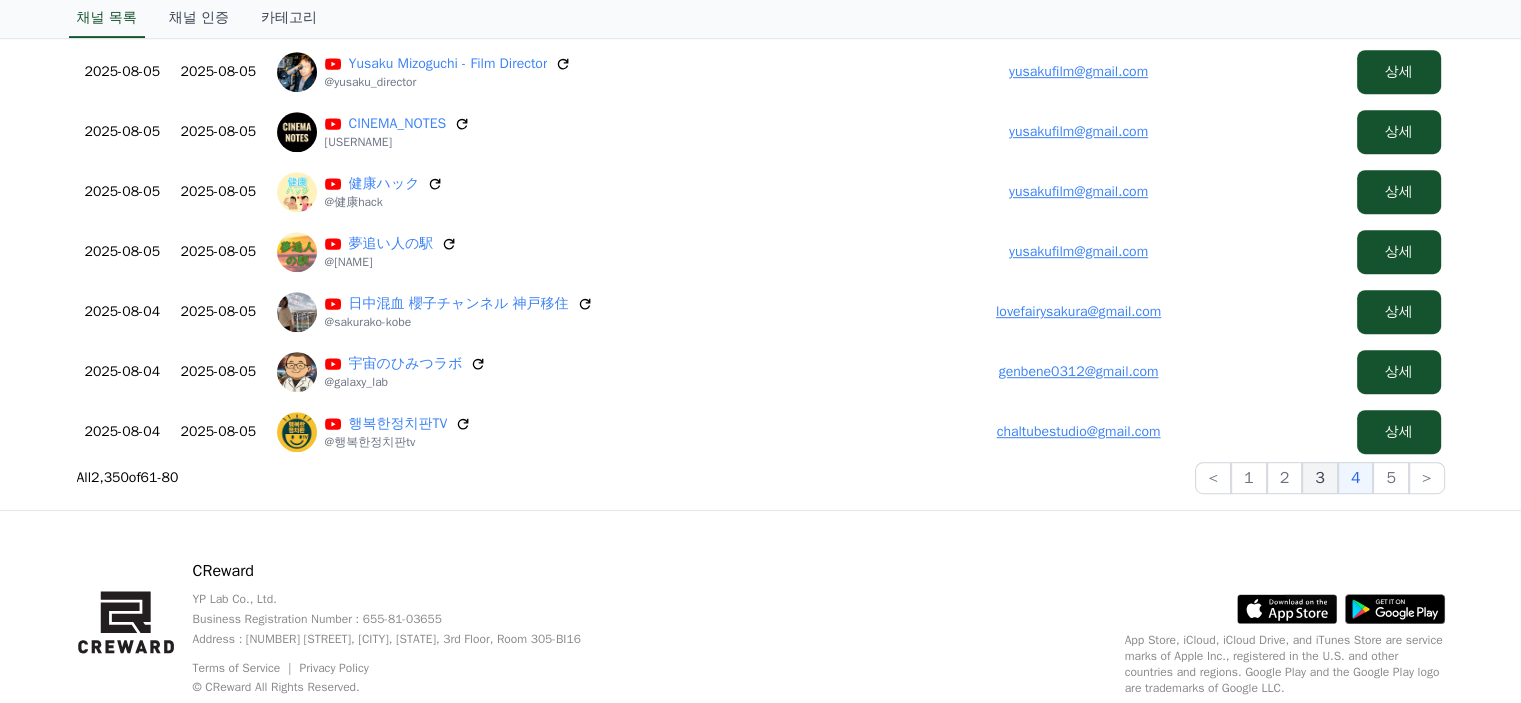 click on "3" 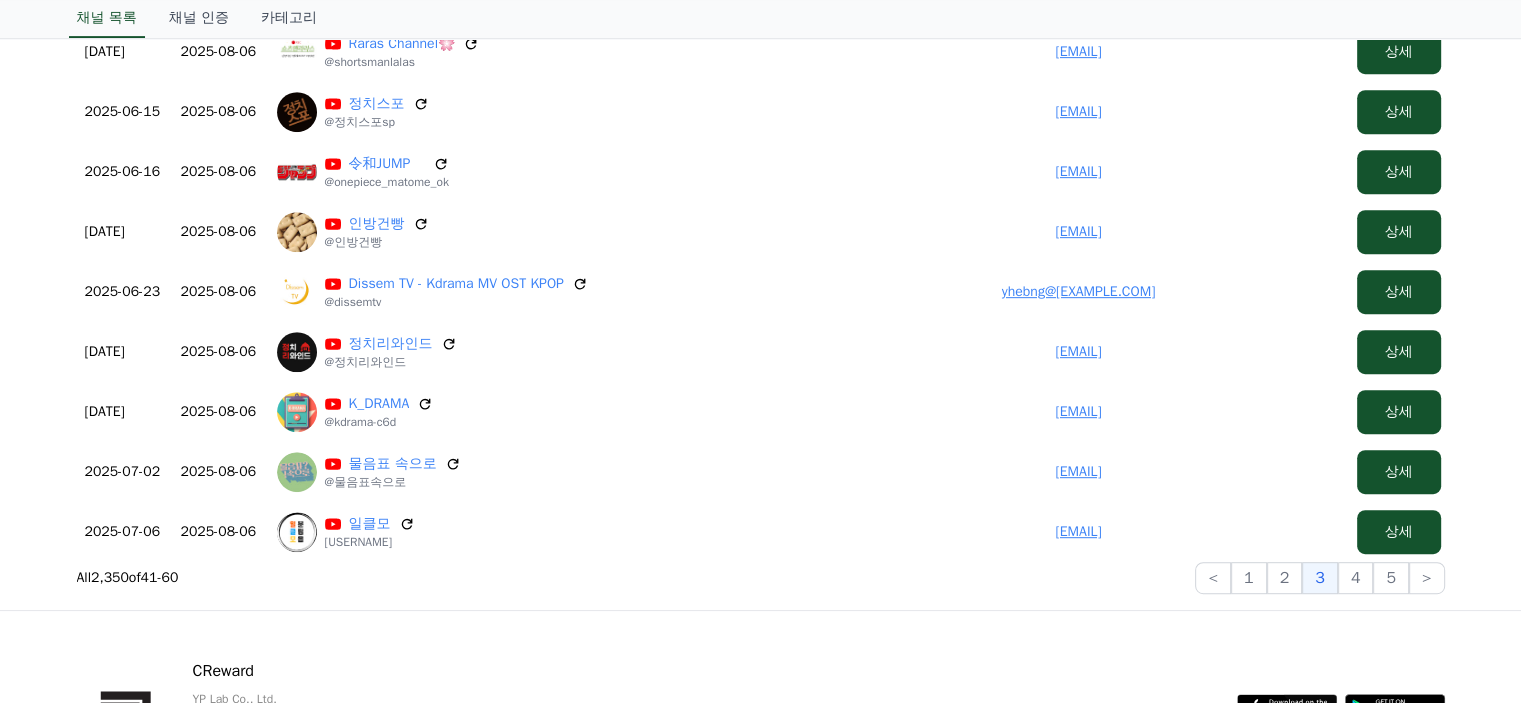 scroll, scrollTop: 1094, scrollLeft: 0, axis: vertical 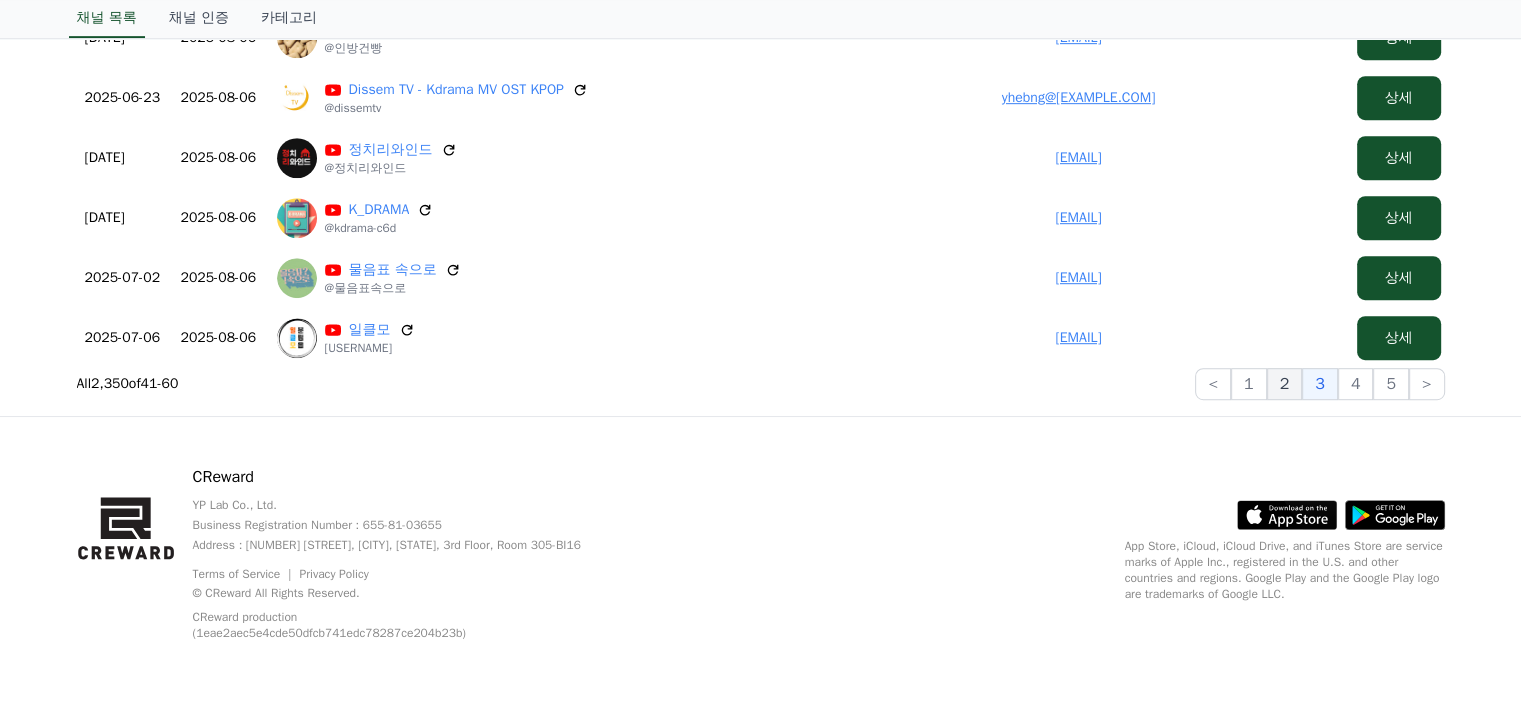 click on "2" 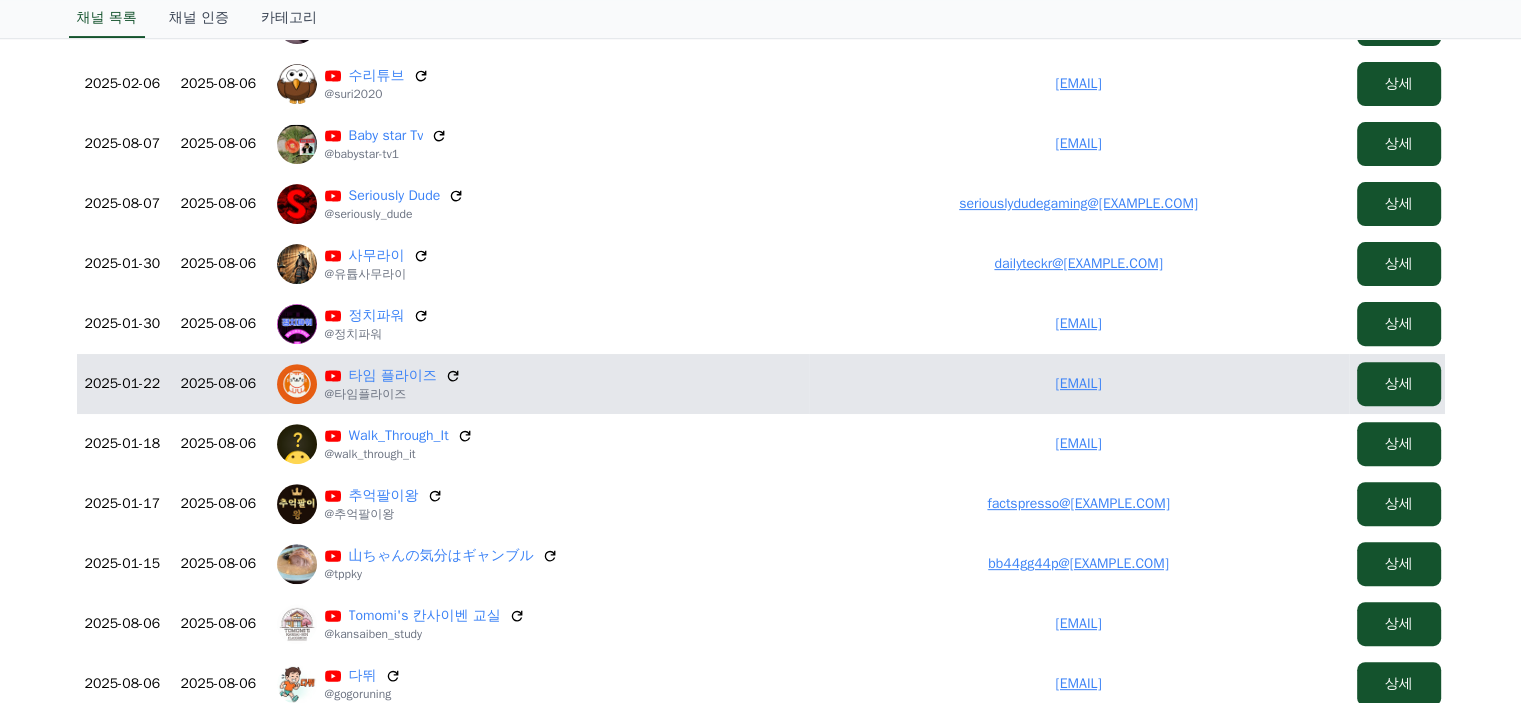 scroll, scrollTop: 494, scrollLeft: 0, axis: vertical 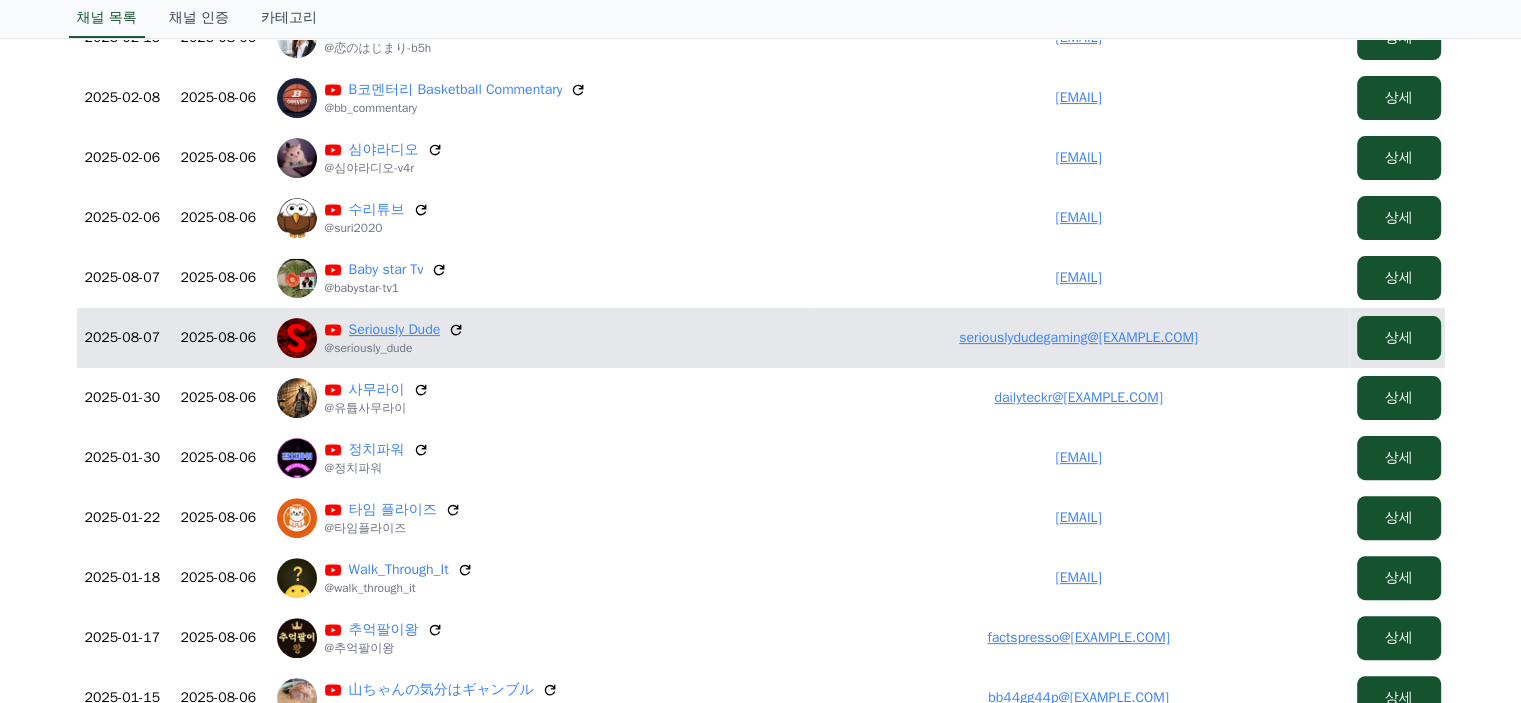 click on "Seriously Dude" at bounding box center (395, 330) 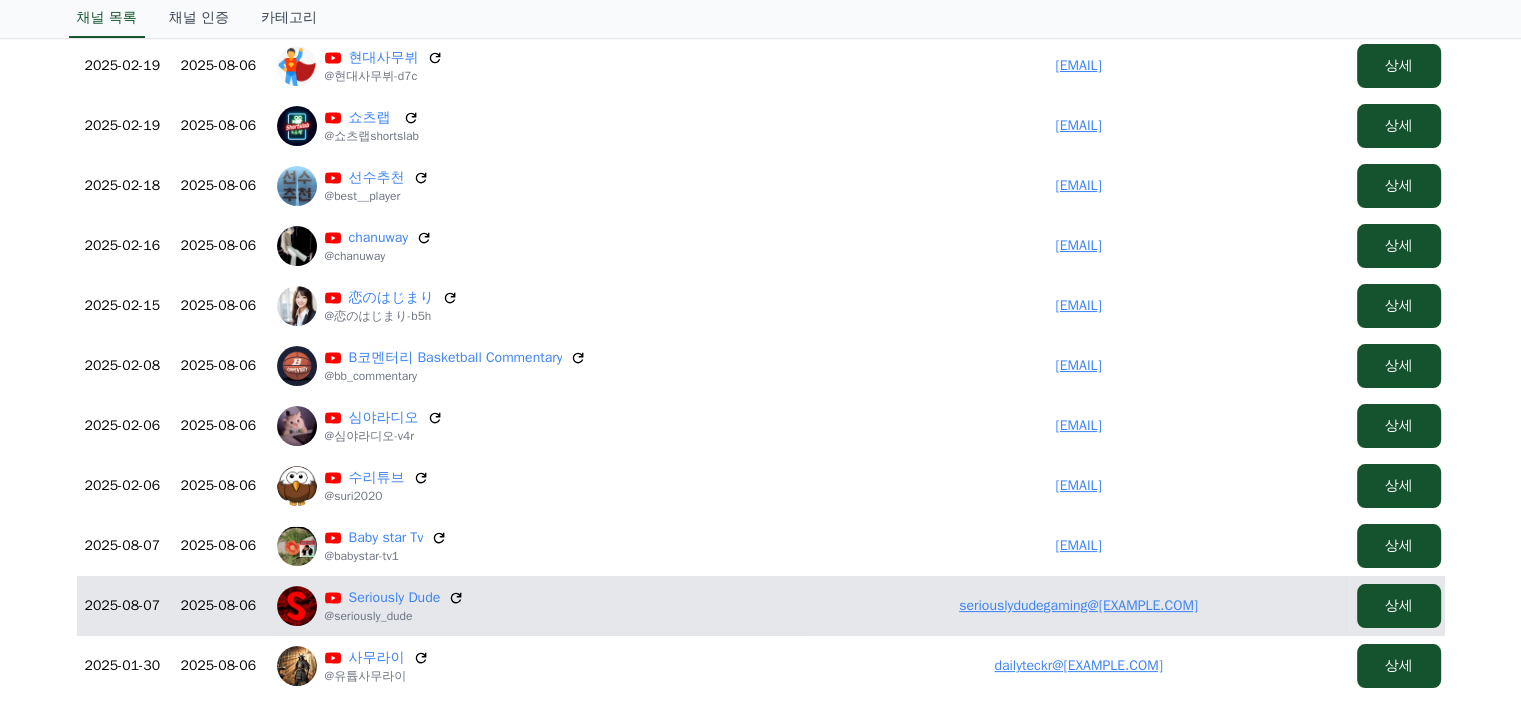 scroll, scrollTop: 394, scrollLeft: 0, axis: vertical 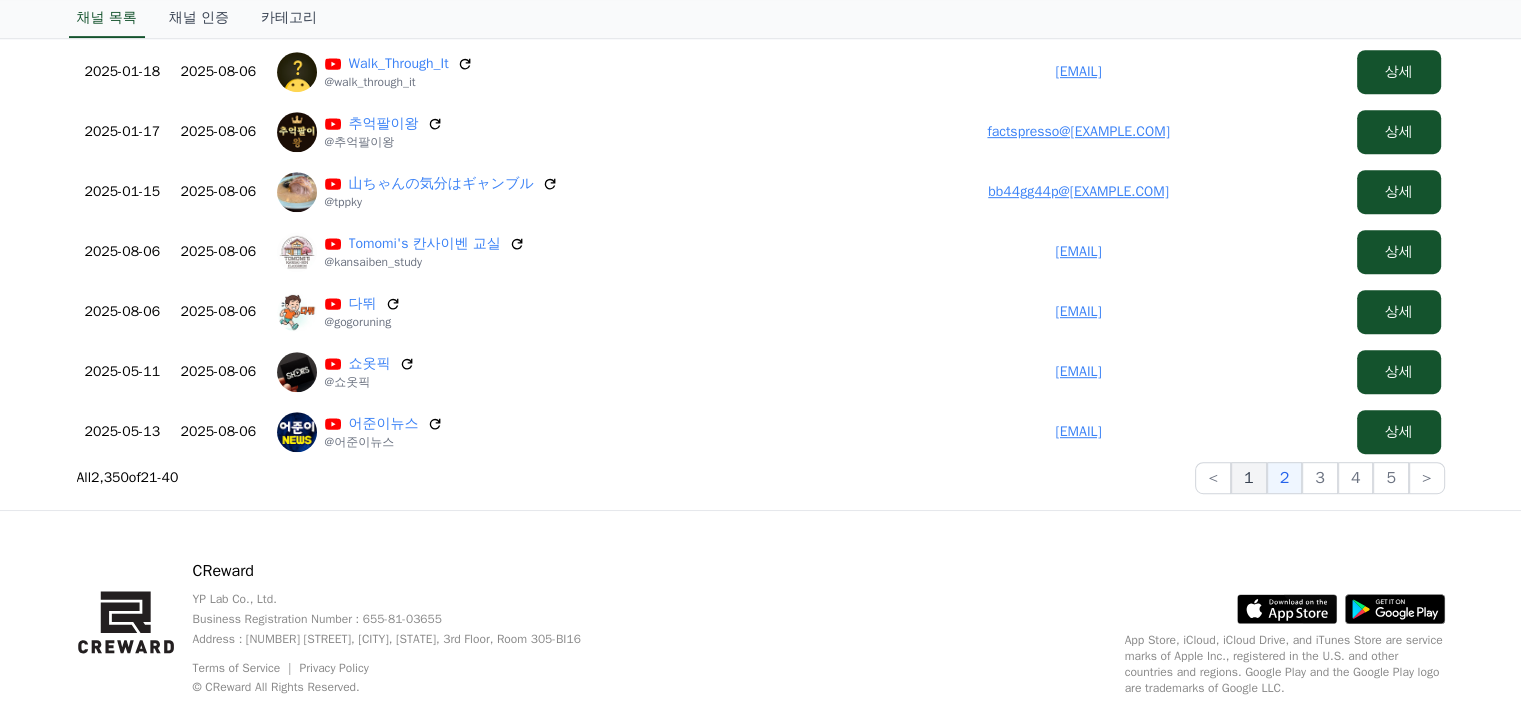 click on "1" at bounding box center [1249, 478] 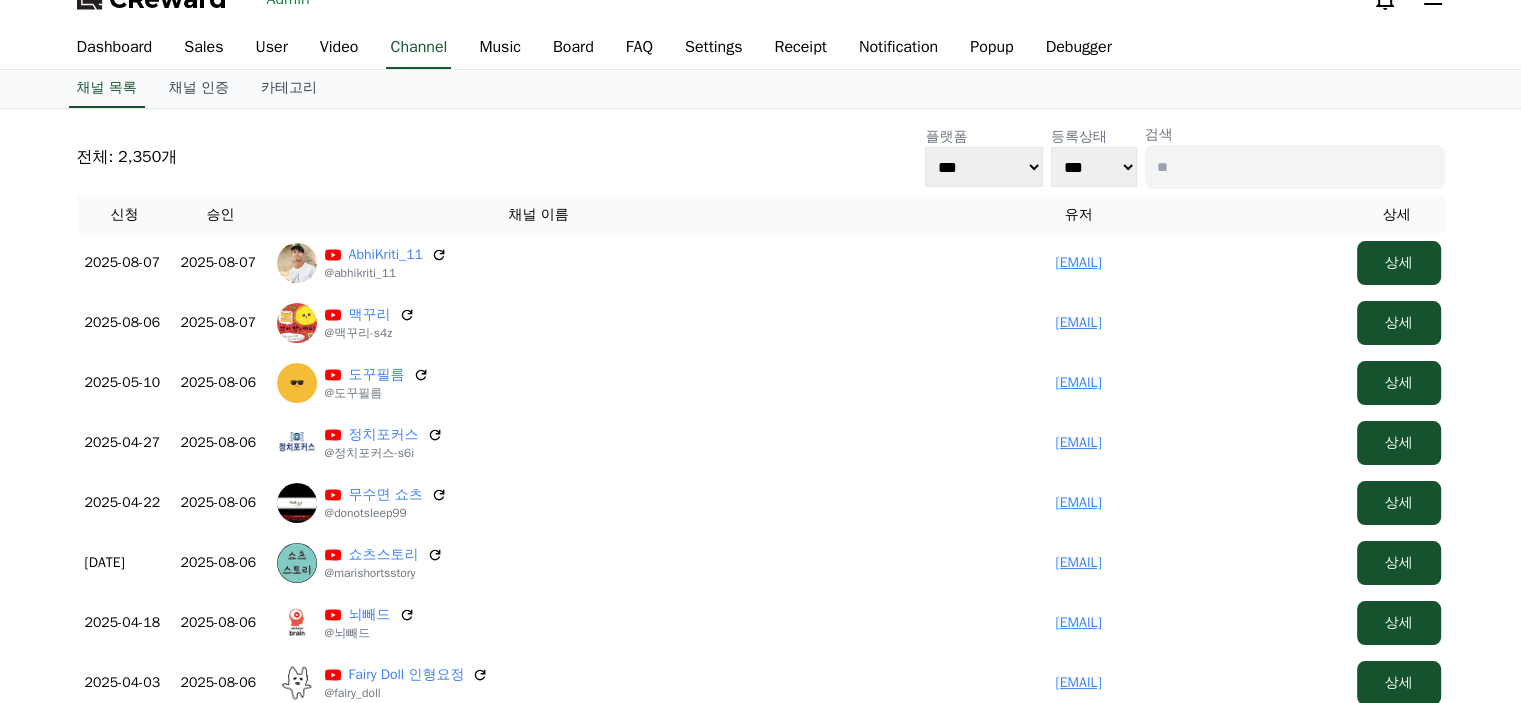 scroll, scrollTop: 0, scrollLeft: 0, axis: both 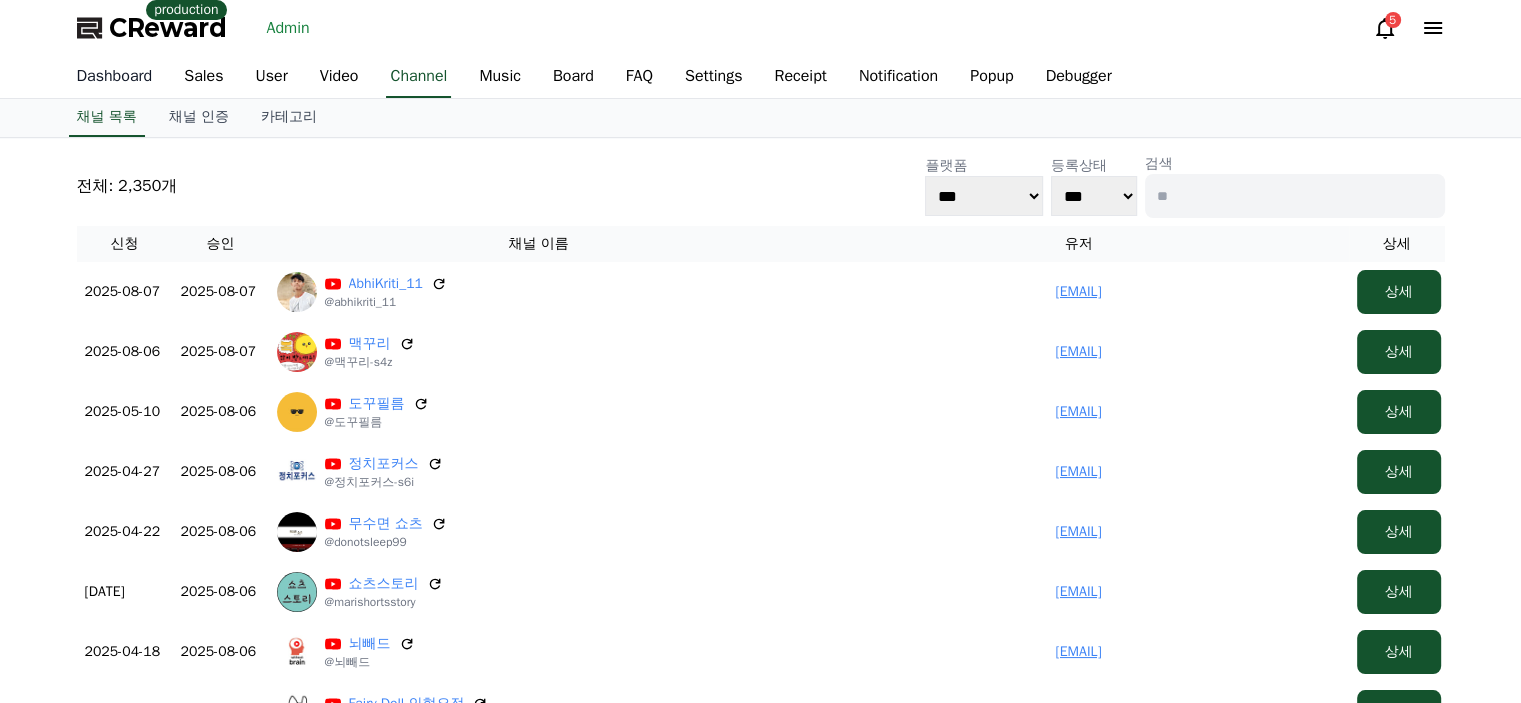 click on "Dashboard" at bounding box center (115, 77) 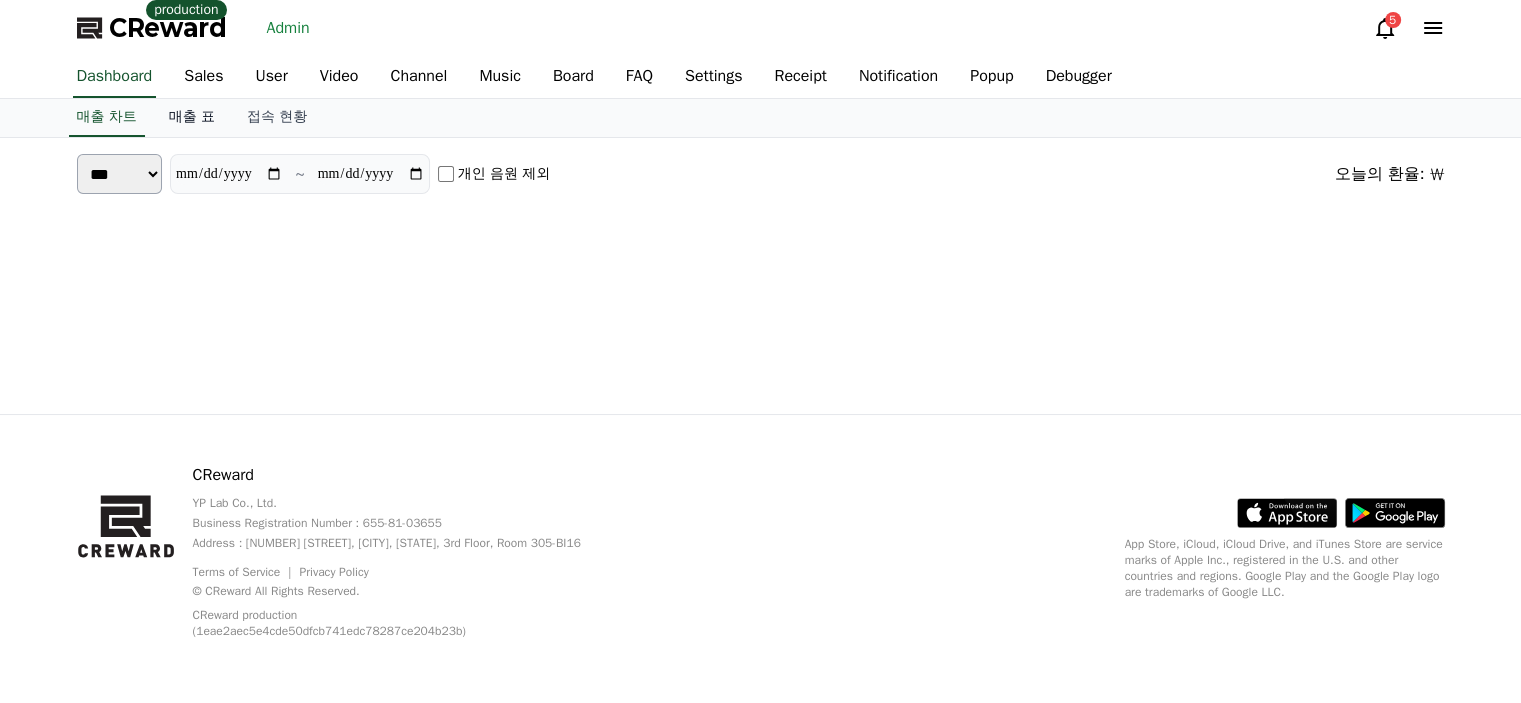 click on "매출 표" at bounding box center (192, 118) 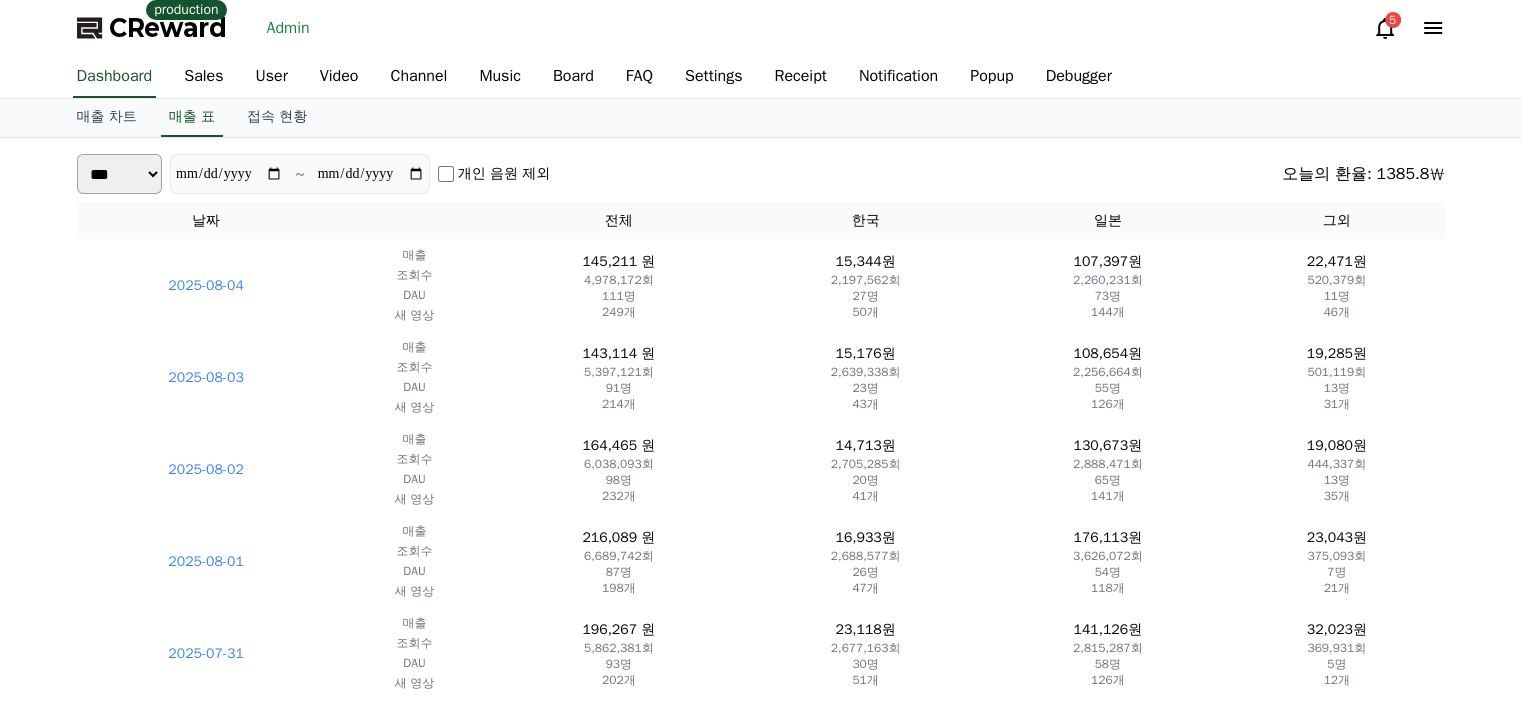 click on "**********" at bounding box center (761, 174) 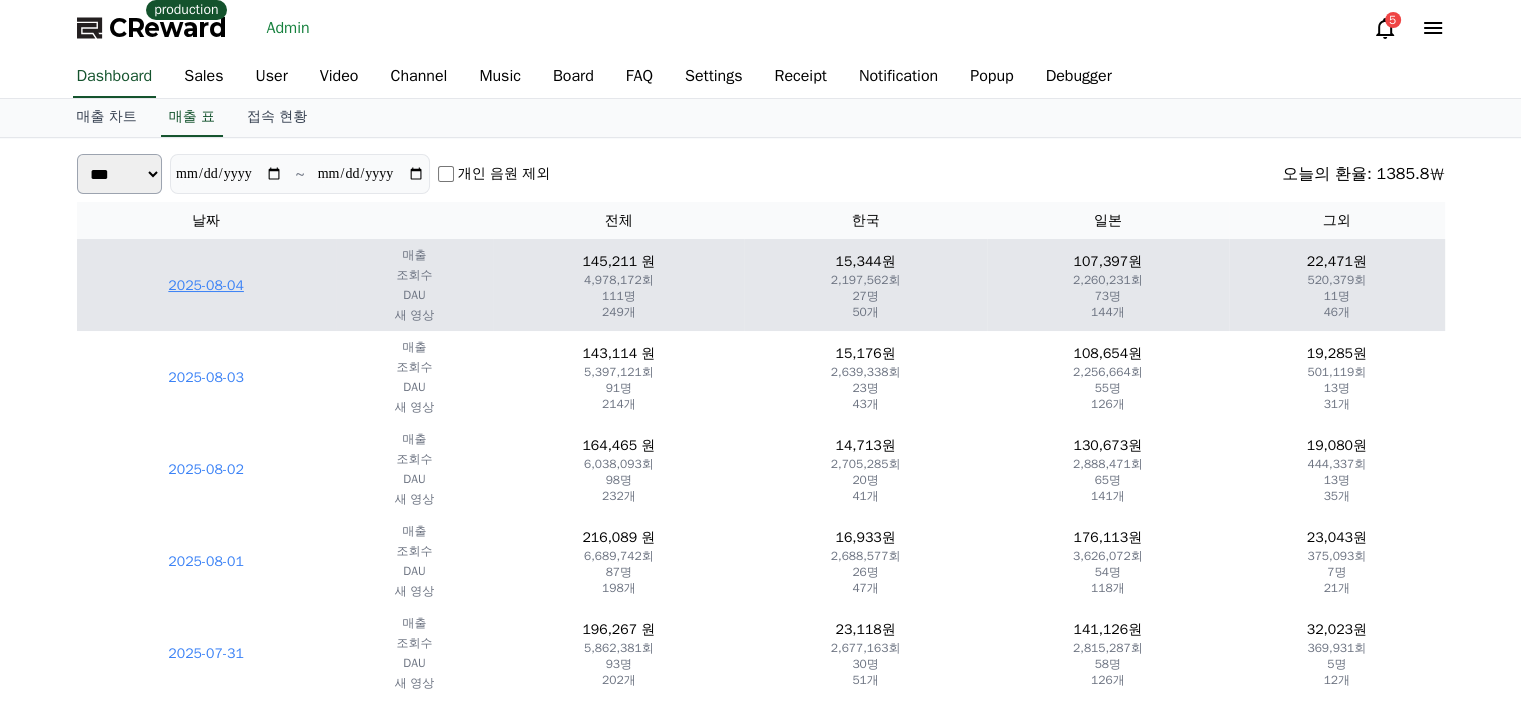 click on "2025-08-04" at bounding box center [206, 285] 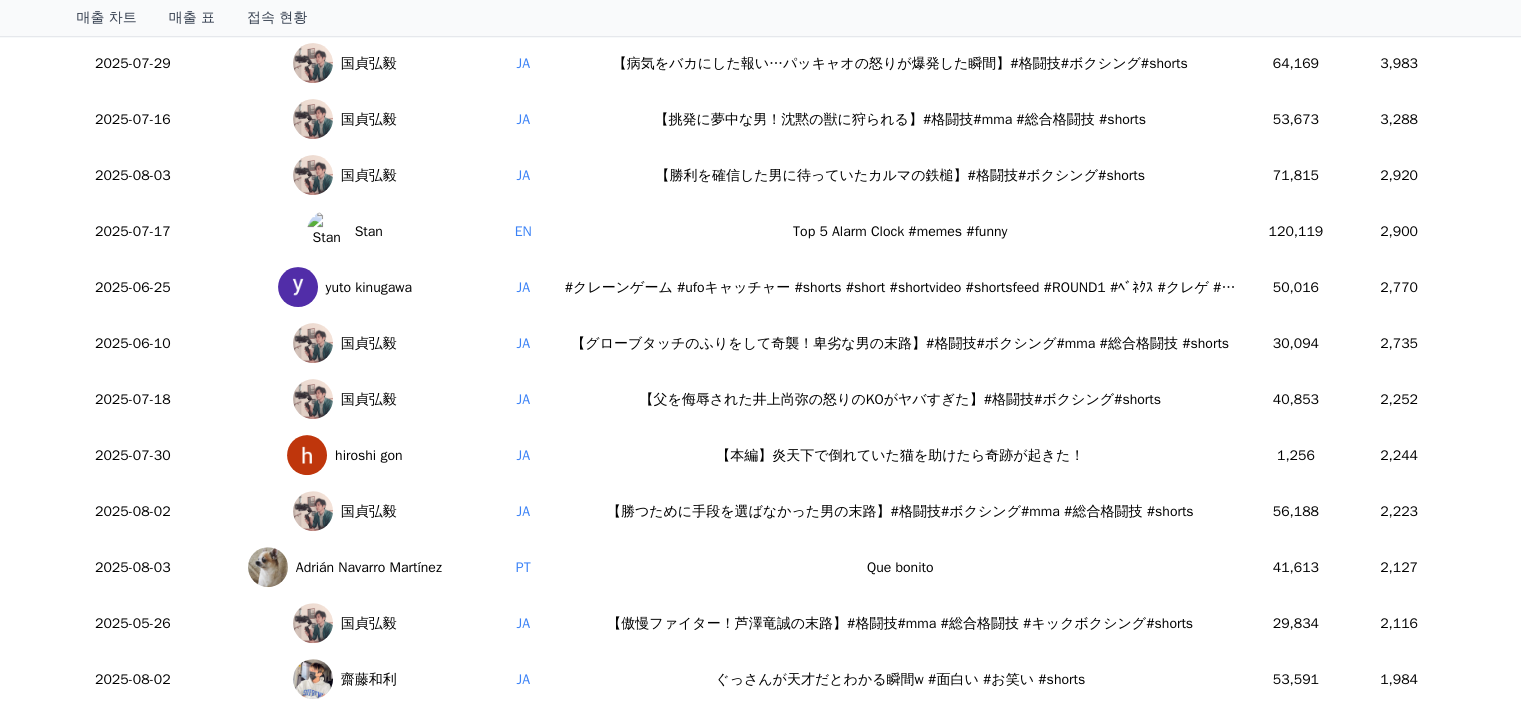 scroll, scrollTop: 100, scrollLeft: 0, axis: vertical 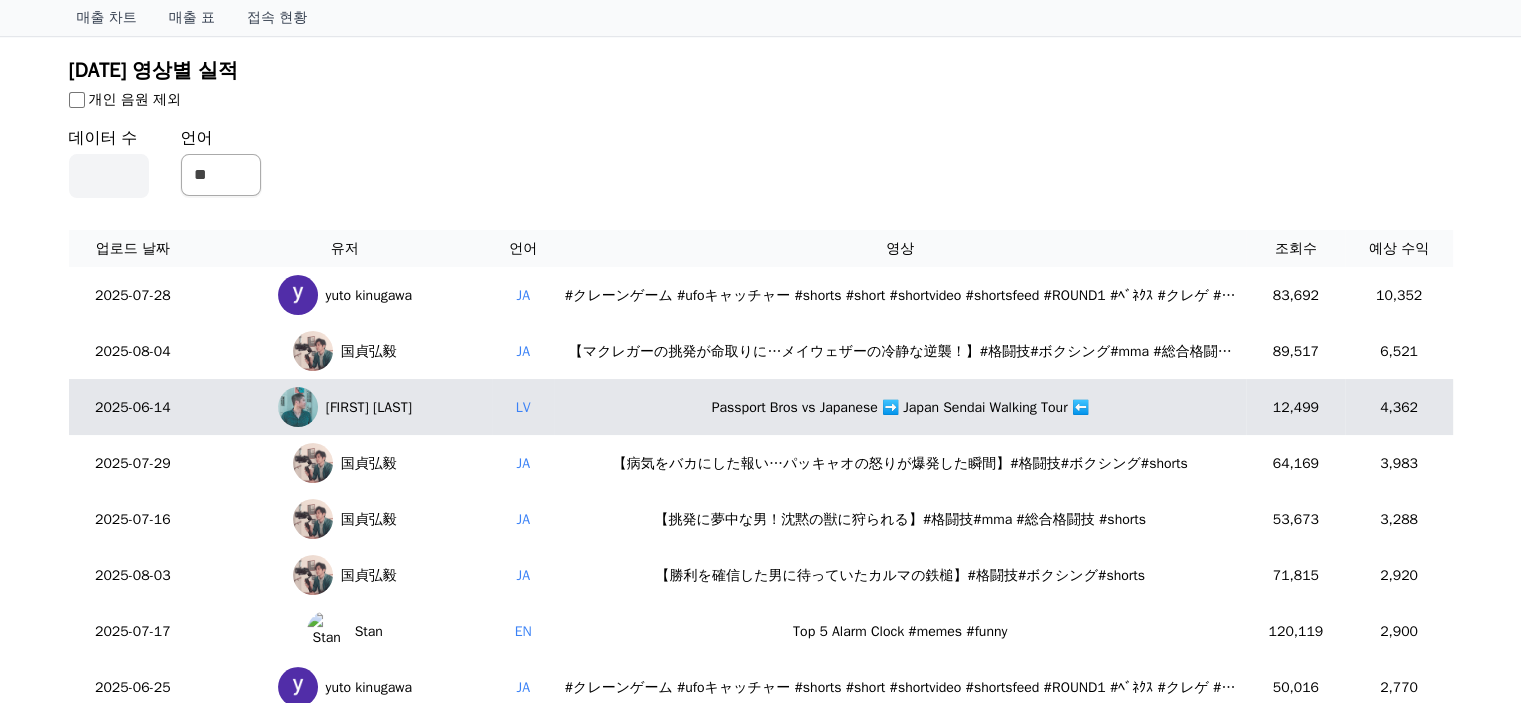 click on "Passport Bros vs Japanese ➡️ Japan Sendai Walking Tour ⬅️" at bounding box center [900, 407] 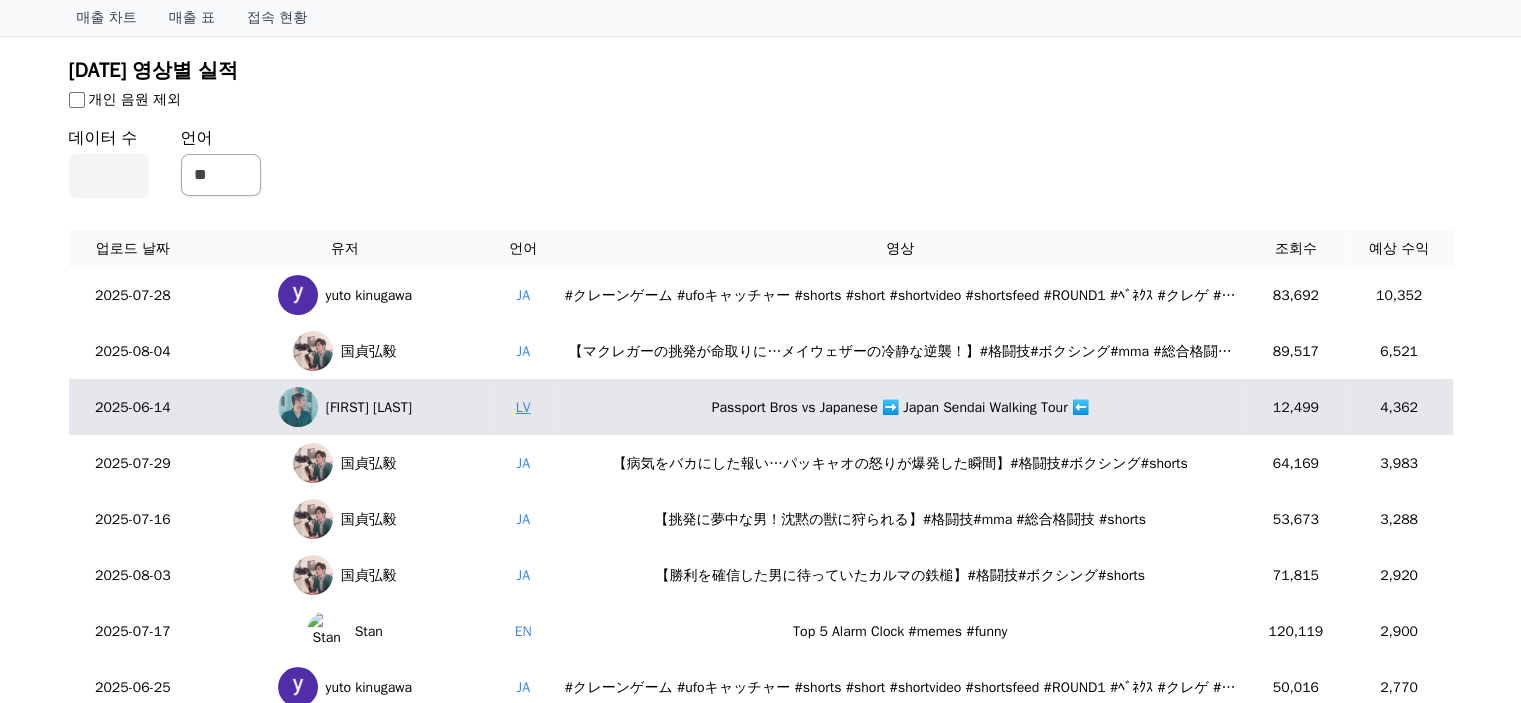 click on "LV" at bounding box center (523, 407) 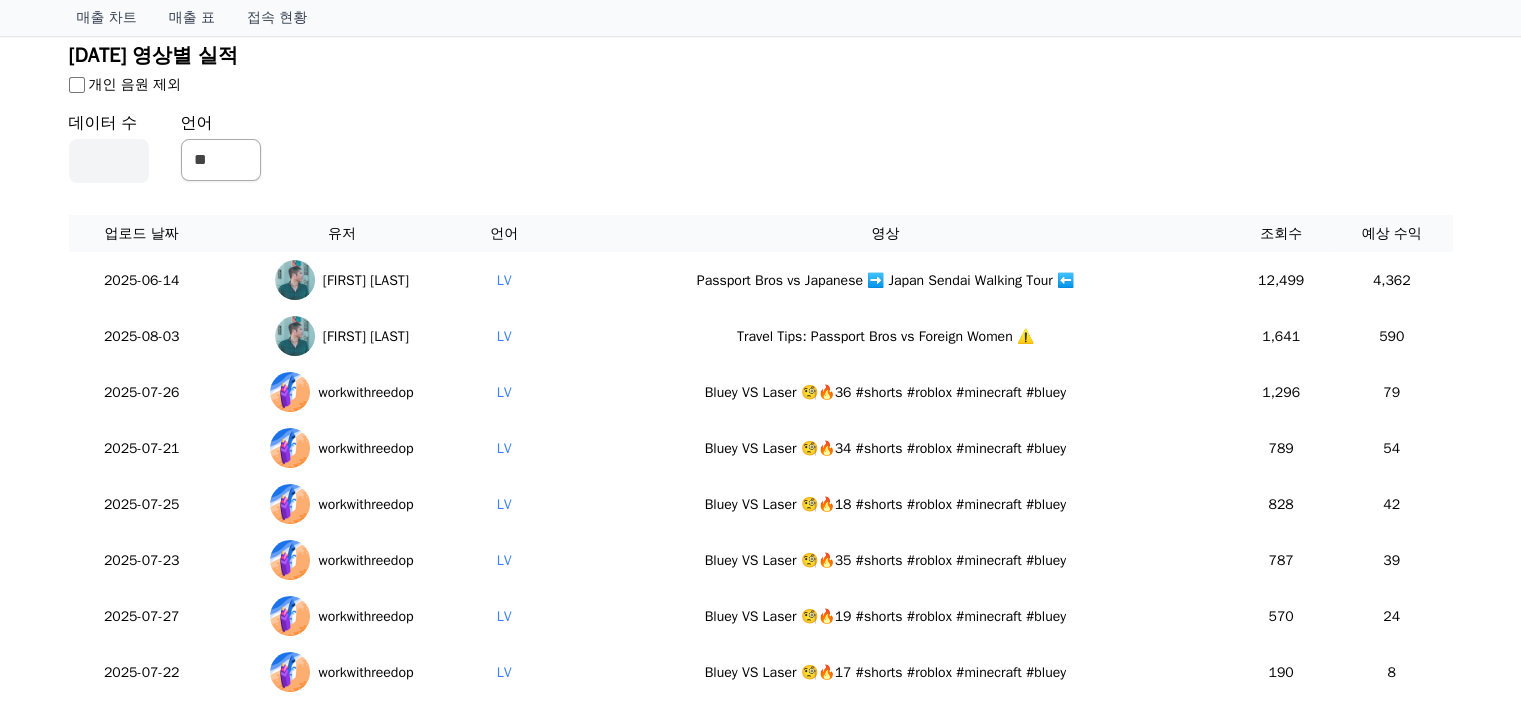 scroll, scrollTop: 100, scrollLeft: 0, axis: vertical 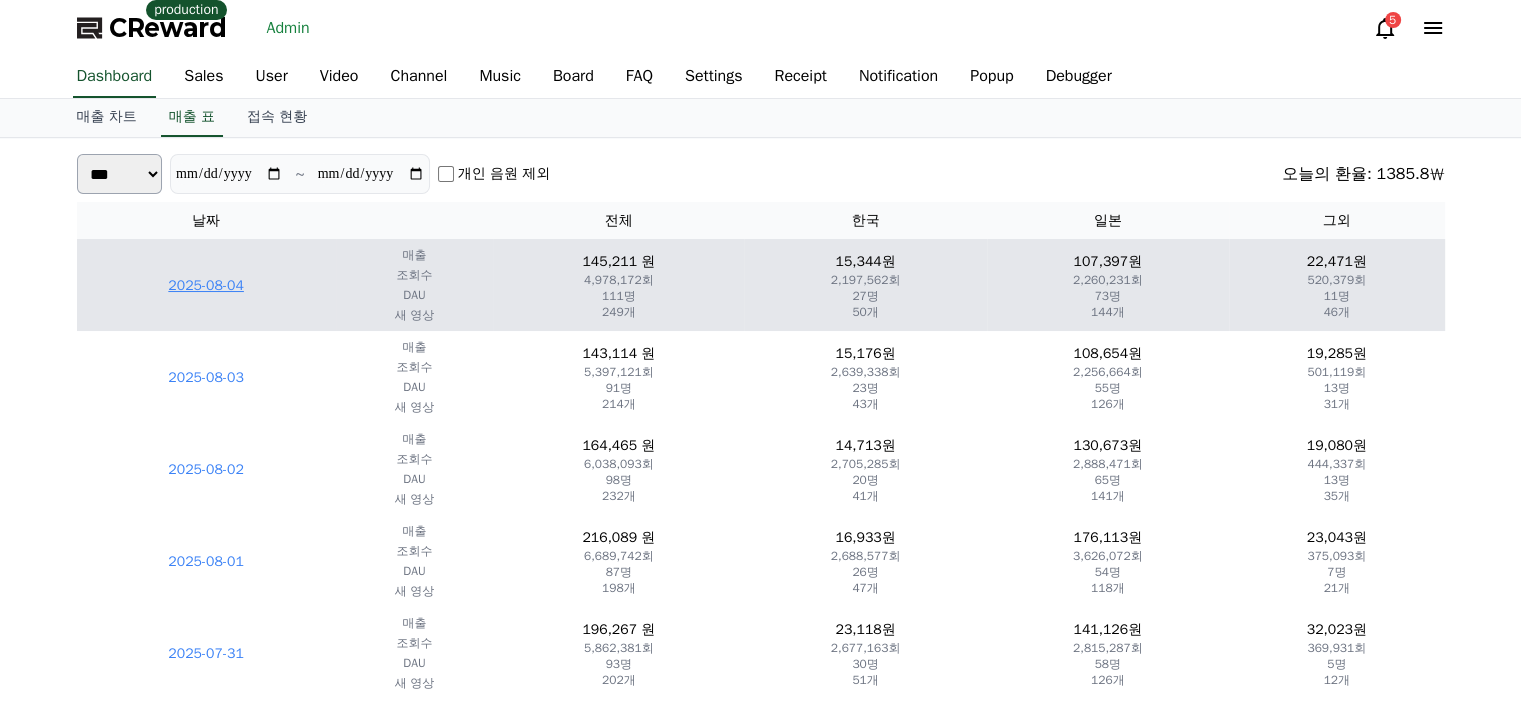 click on "2025-08-04" at bounding box center [206, 285] 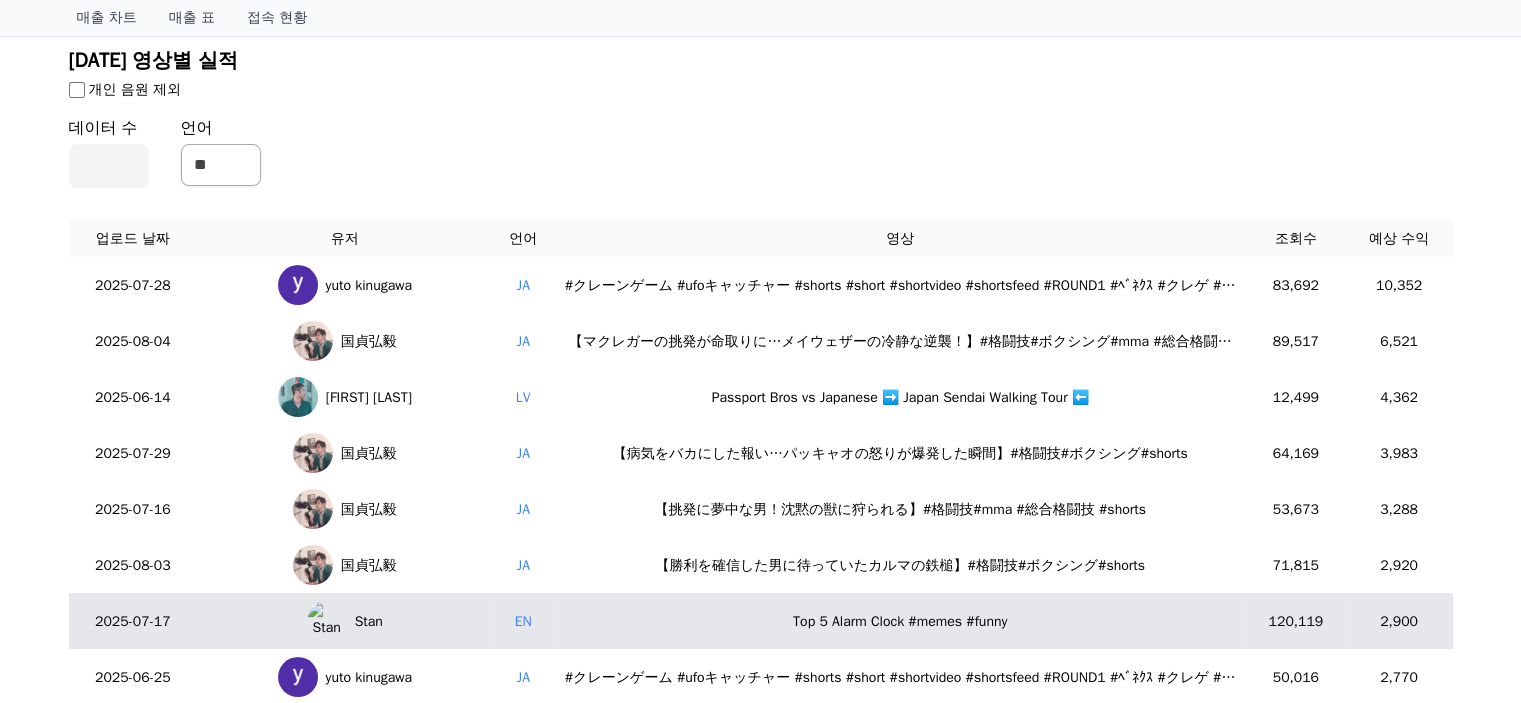 scroll, scrollTop: 300, scrollLeft: 0, axis: vertical 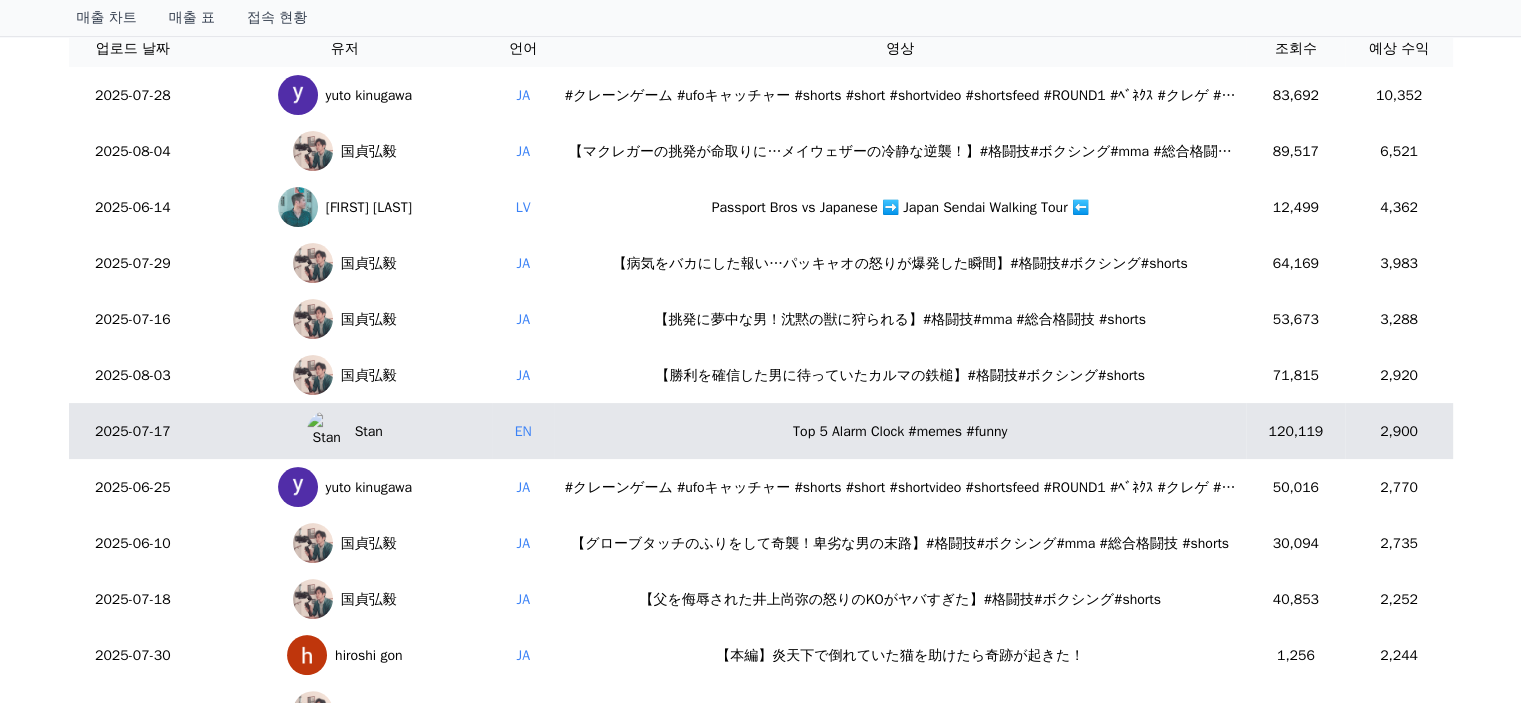 click on "Top 5 Alarm Clock #memes #funny" at bounding box center (900, 431) 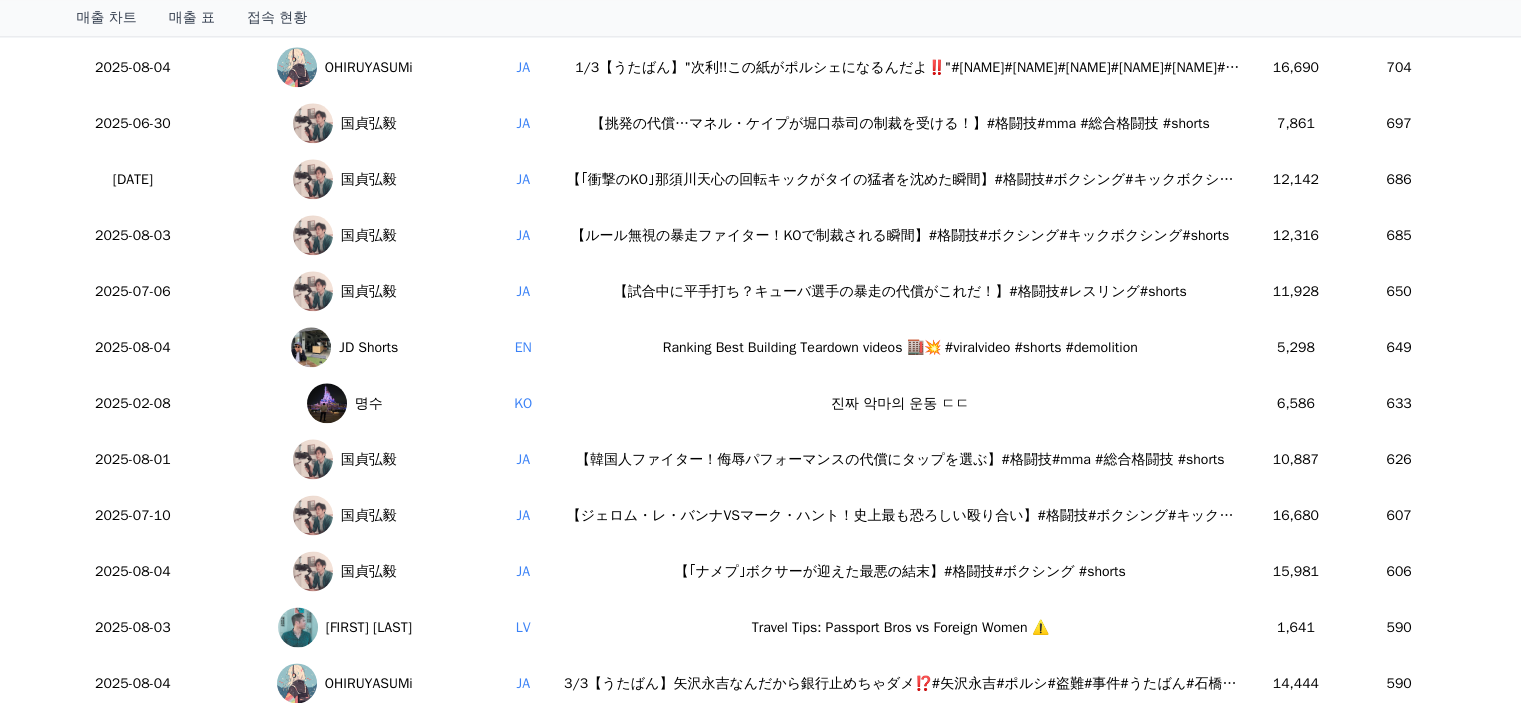 scroll, scrollTop: 2600, scrollLeft: 0, axis: vertical 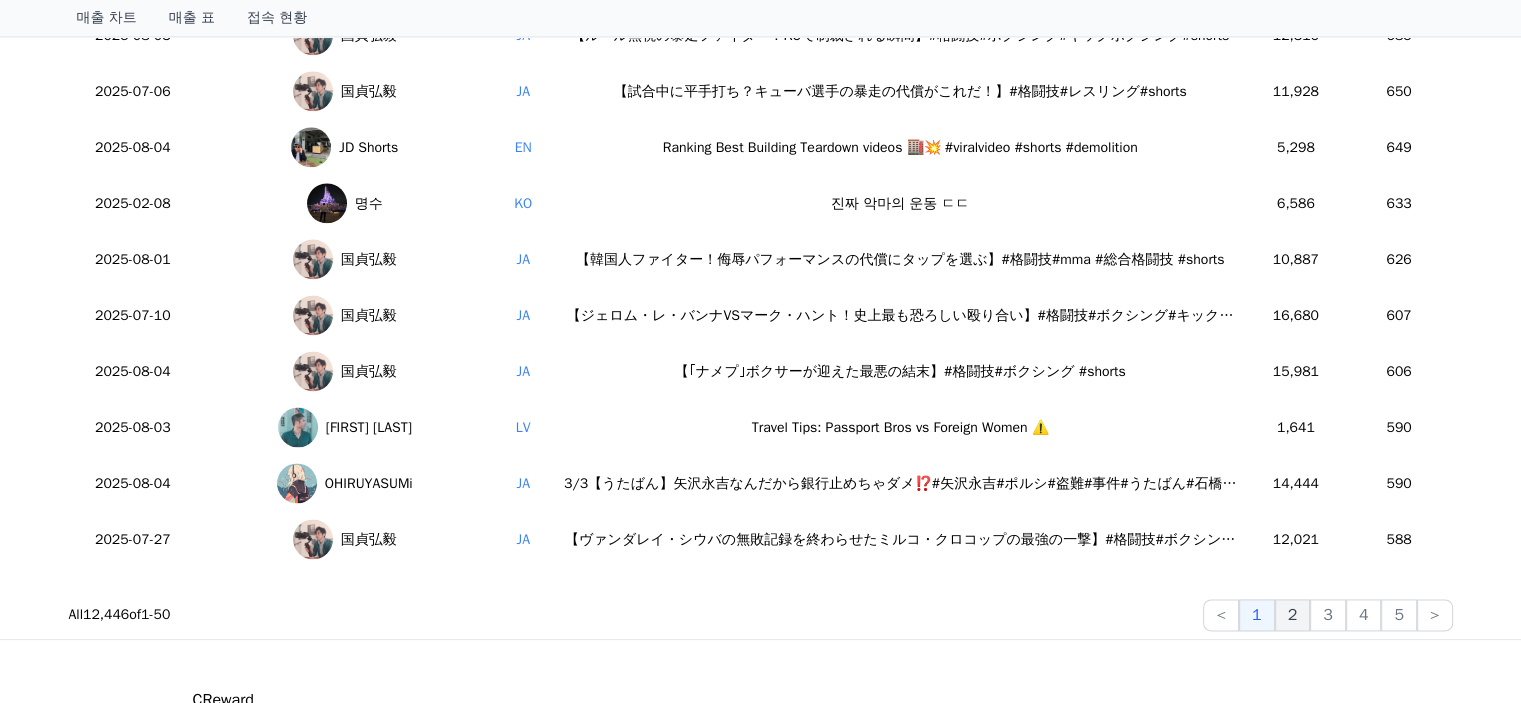 click on "2" 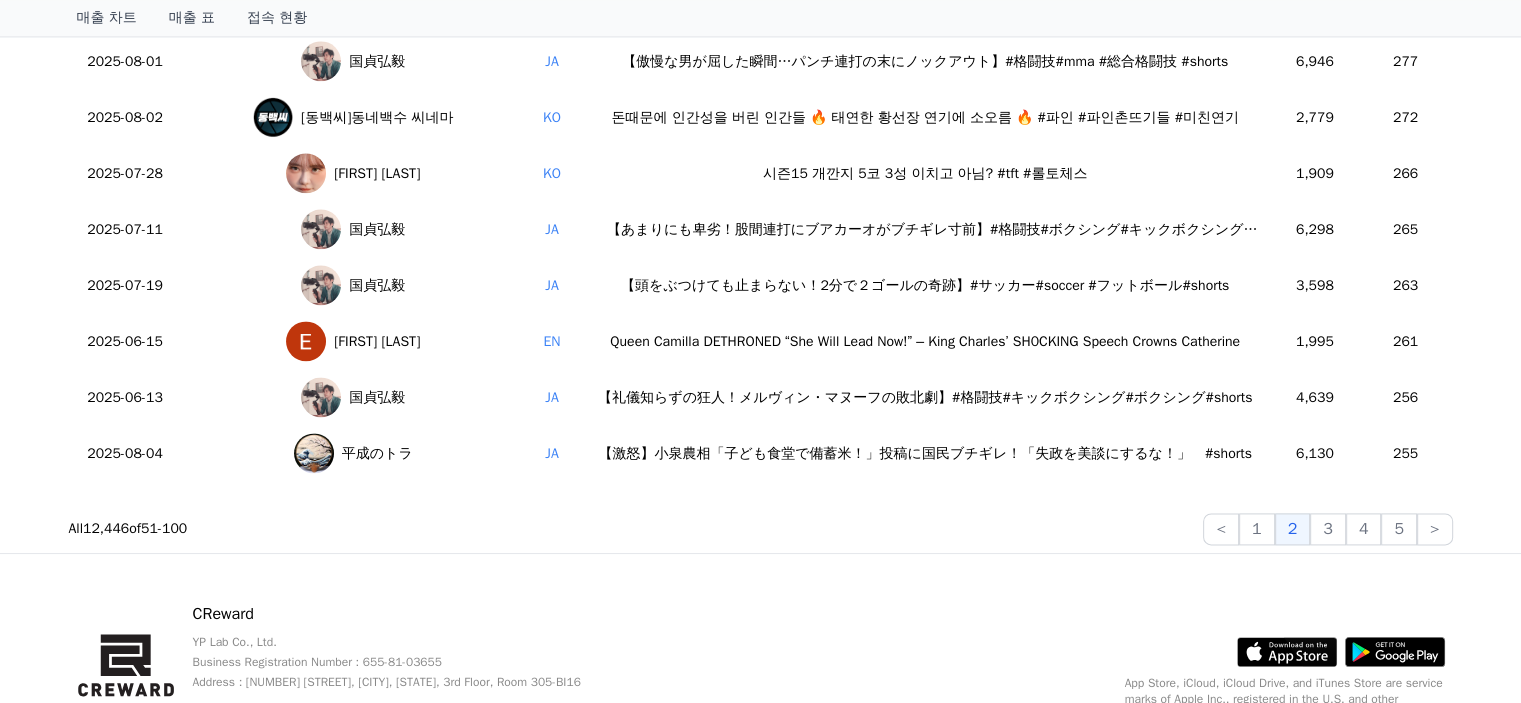 scroll, scrollTop: 2712, scrollLeft: 0, axis: vertical 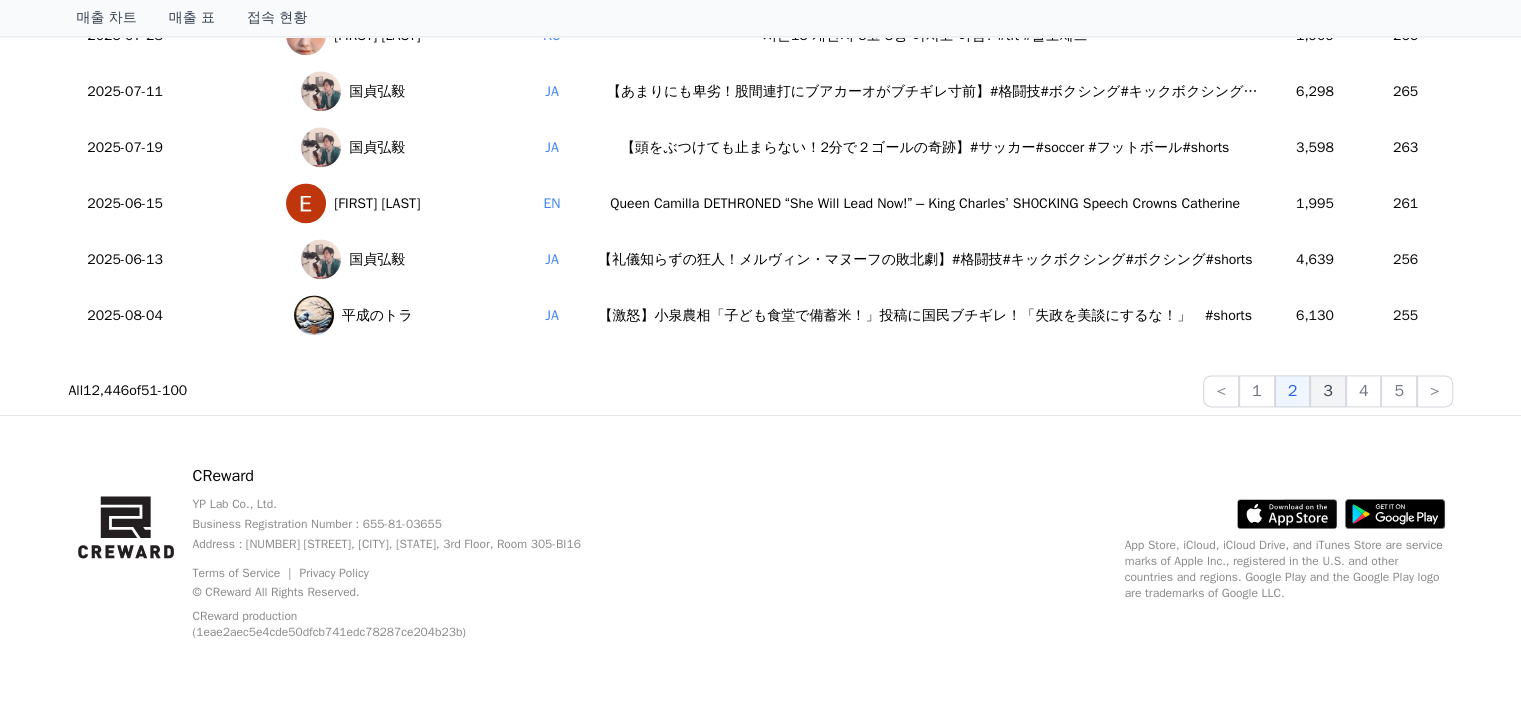 click on "3" 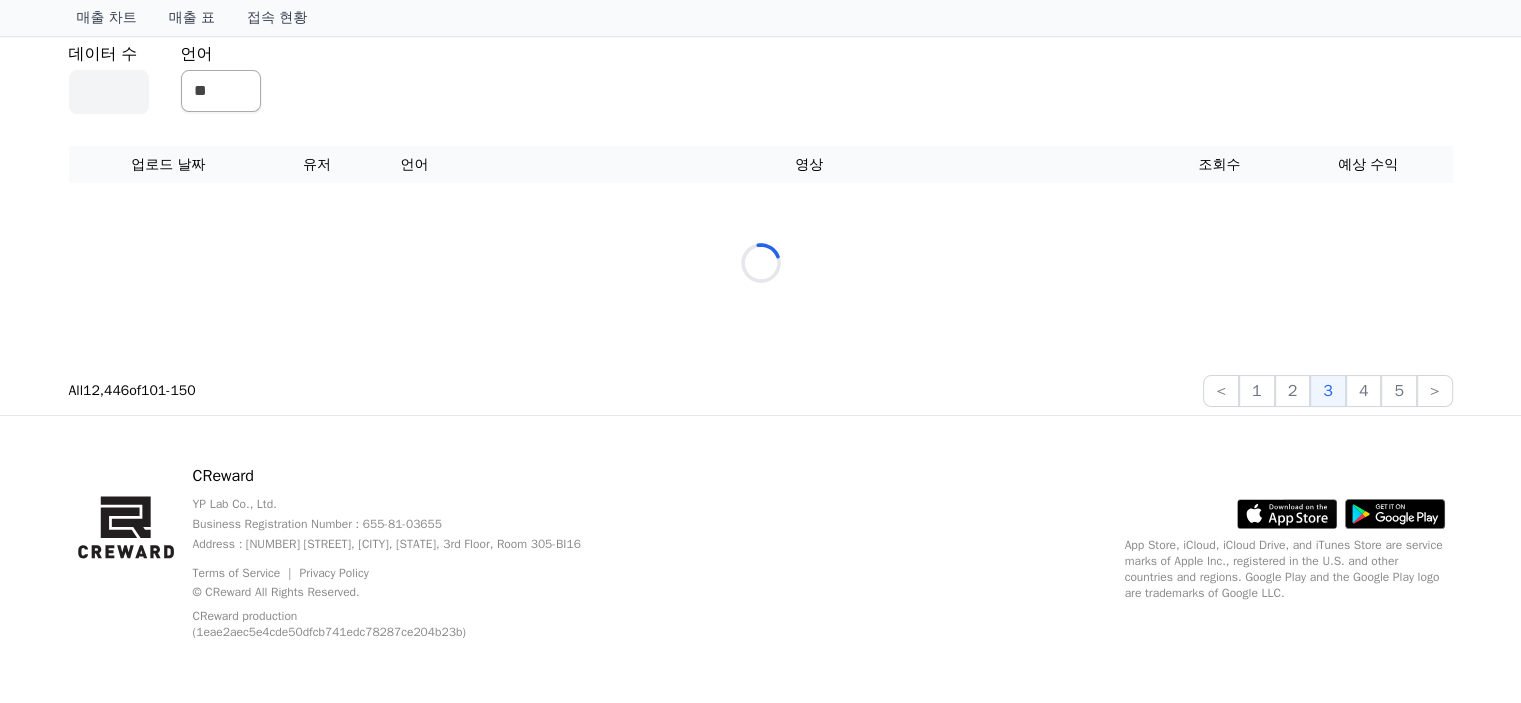 click on "2025-08-04 영상별 실적     개인 음원 제외   데이터 수 **   언어 **   ** *** ** ** ** ** ** ** ** ** ** ** ** ** ** ** ** ** ** ** ** ** ** ** ** ** ** ** ** ** ** ** ** ** ** ** ** ** ** *** ** ** ******* ** ** ** **   업로드 날짜   유저   언어   영상   조회수   예상 수익     Loading...   All  12,446  of  101  -  150   <   1 2 3 4 5   >" at bounding box center [761, 183] 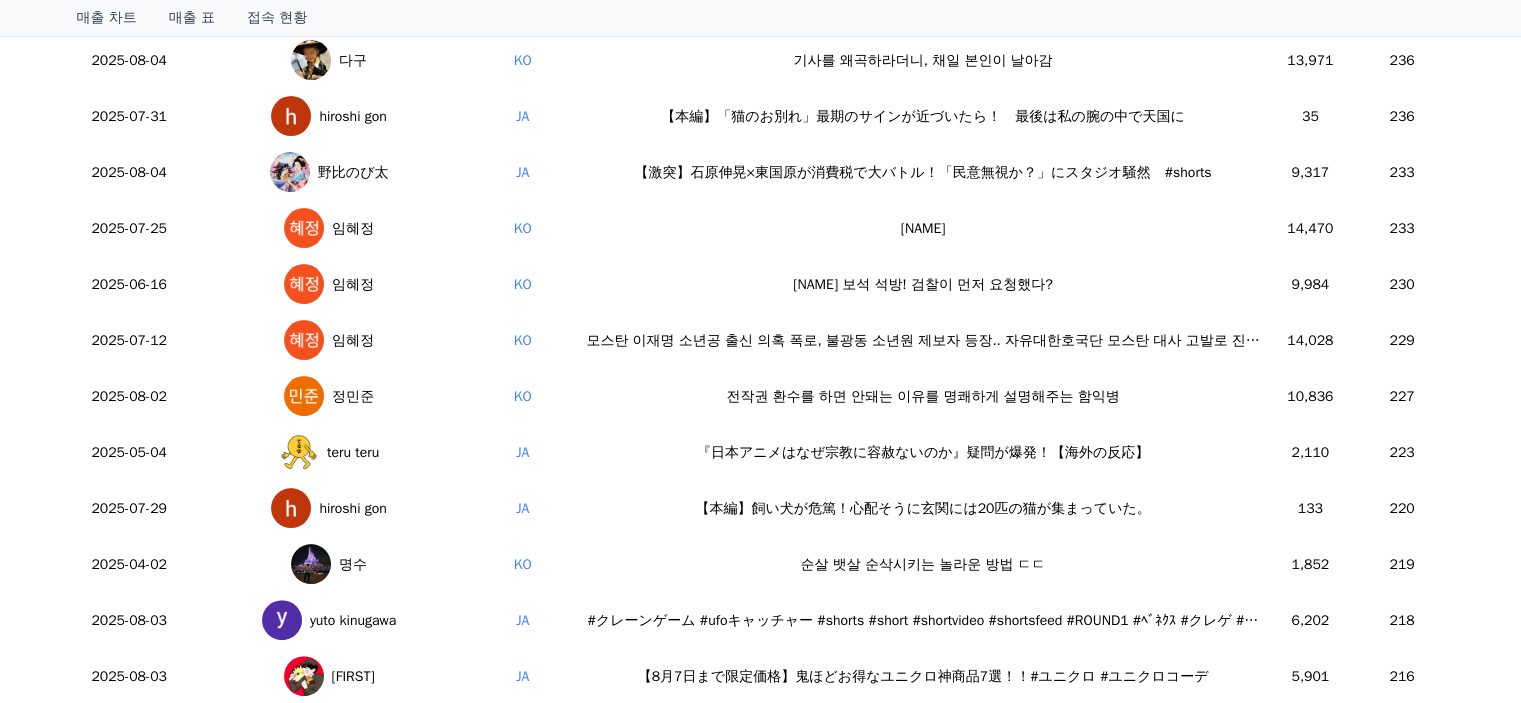 scroll, scrollTop: 0, scrollLeft: 0, axis: both 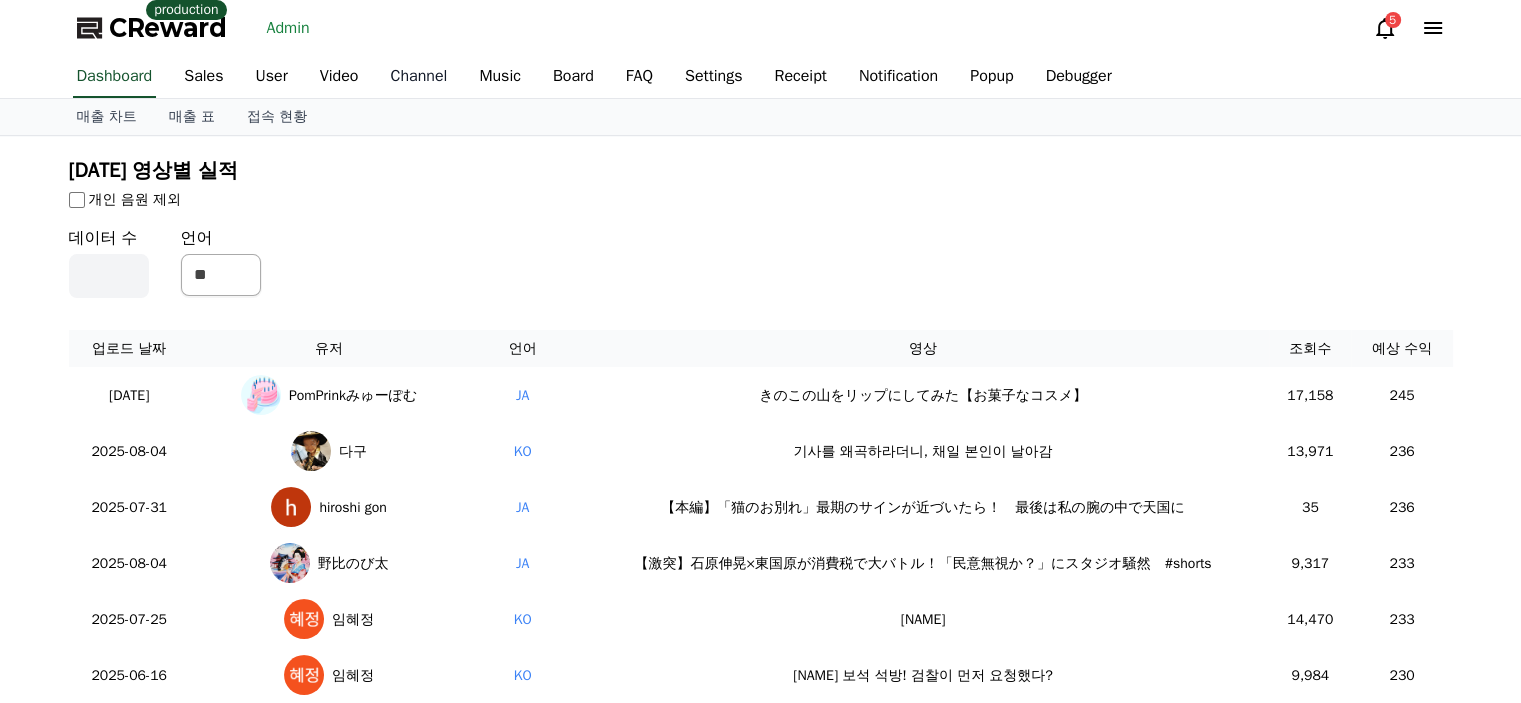 click on "Channel" at bounding box center (418, 77) 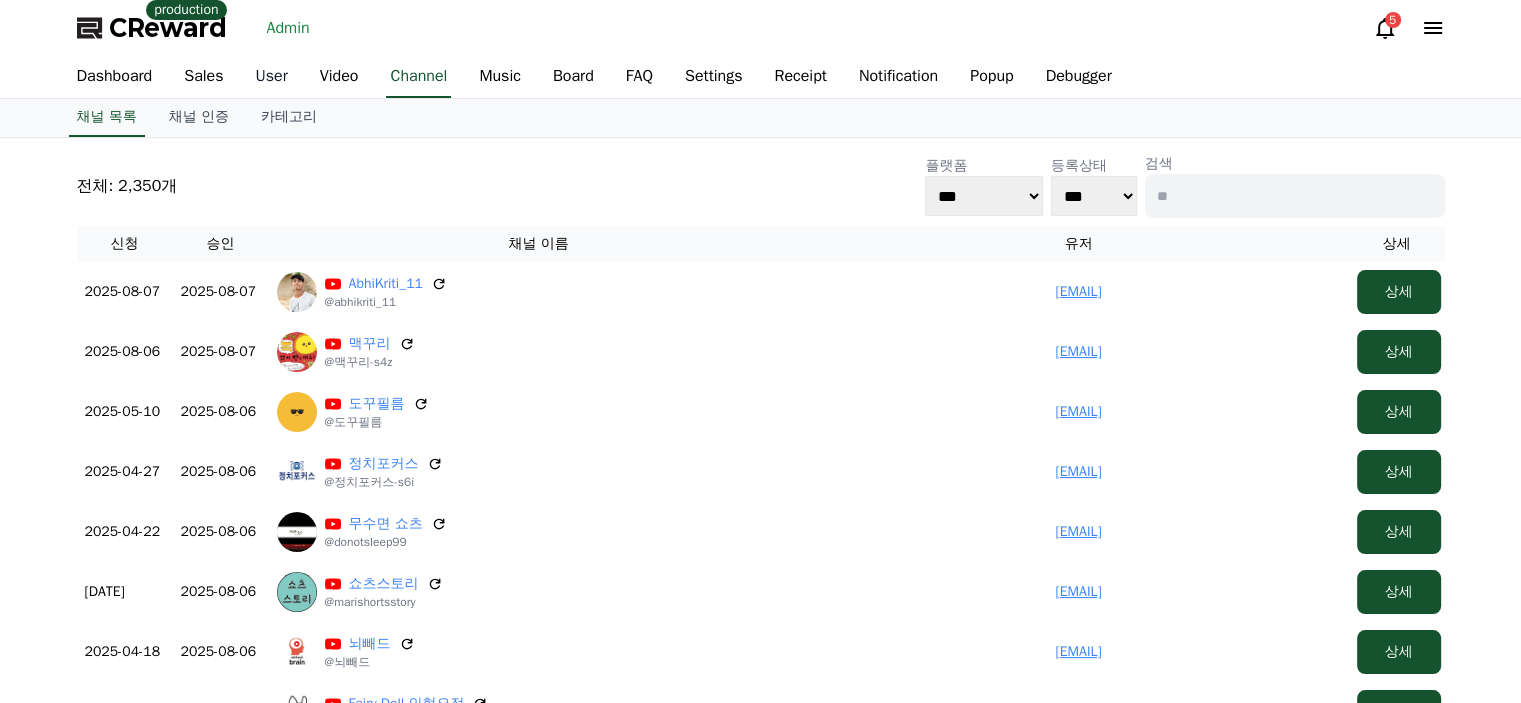 click on "User" at bounding box center (272, 77) 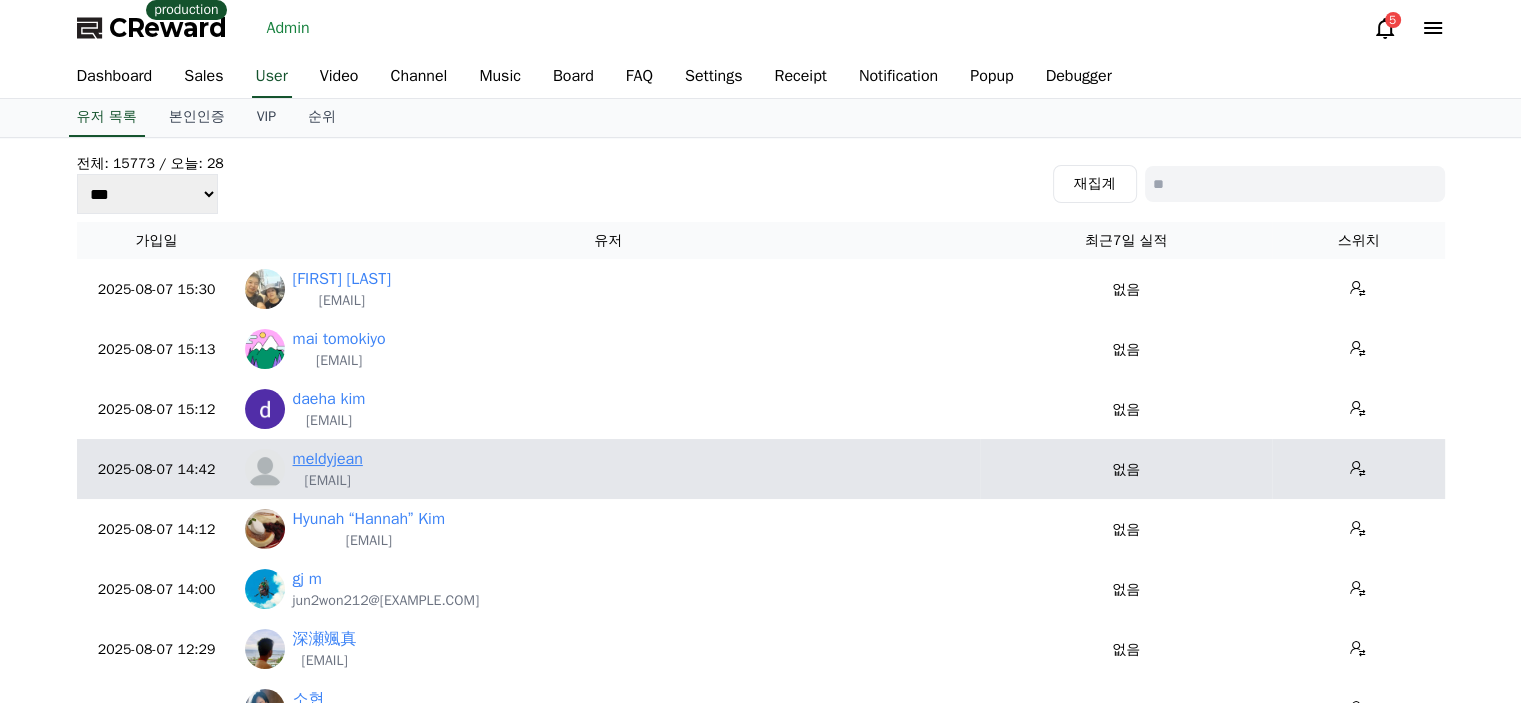 click on "meldyjean" at bounding box center (328, 459) 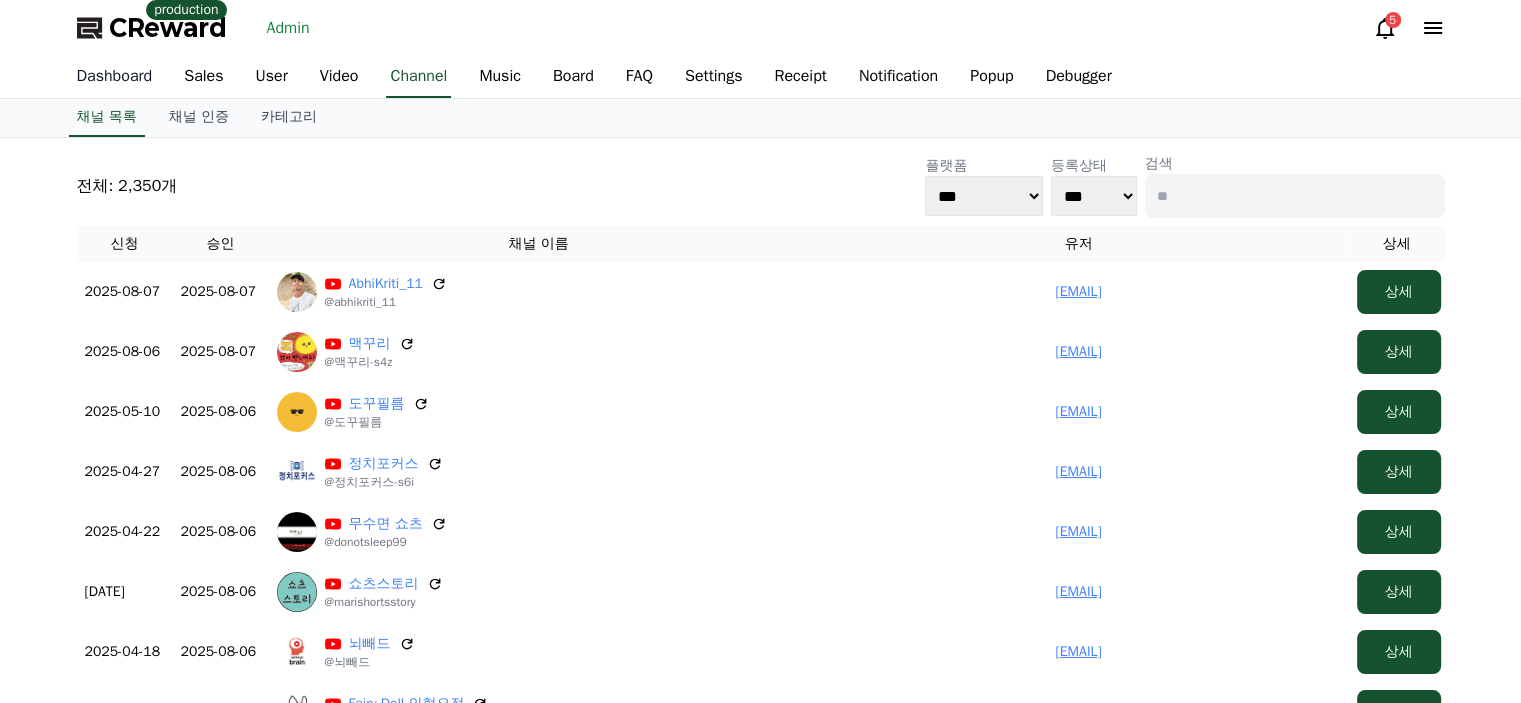 click on "Dashboard" at bounding box center (115, 77) 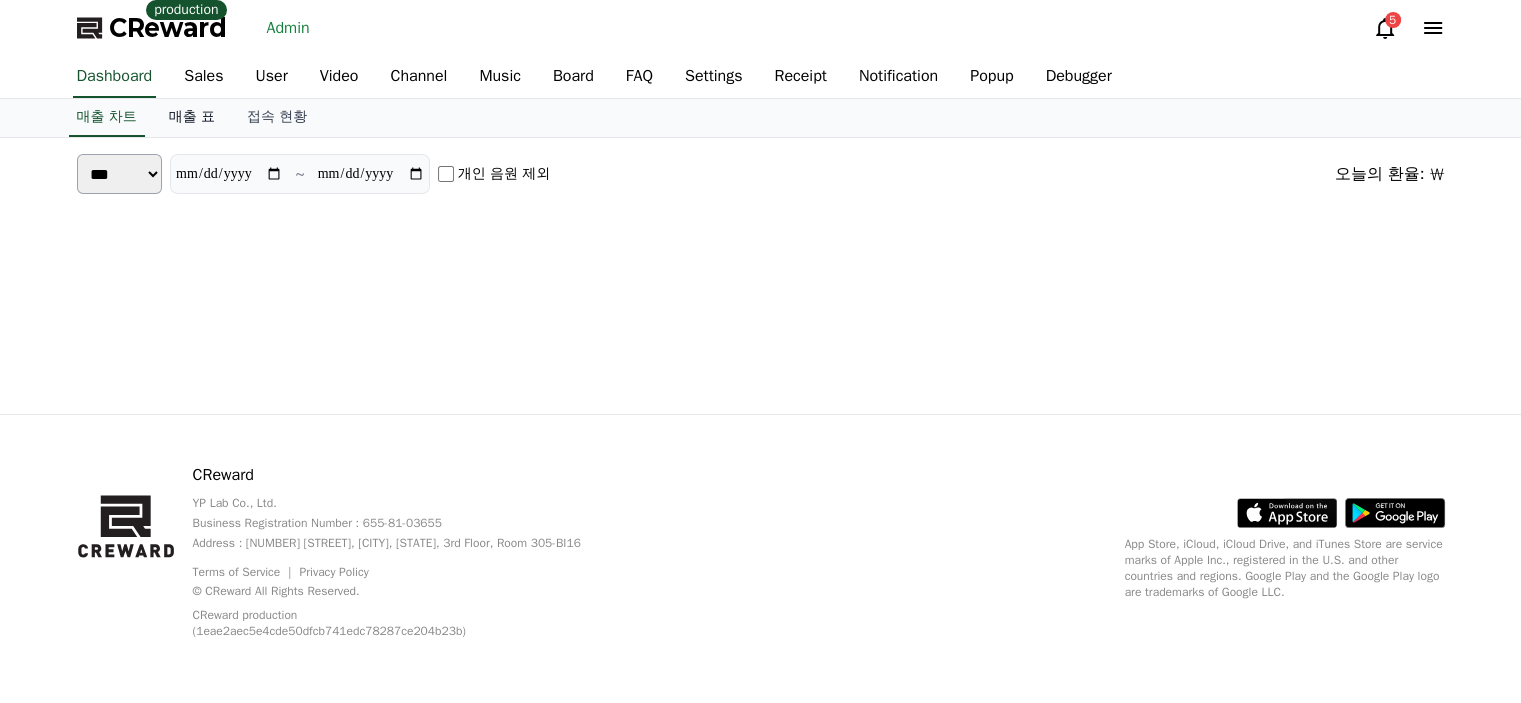 click on "매출 표" at bounding box center (192, 118) 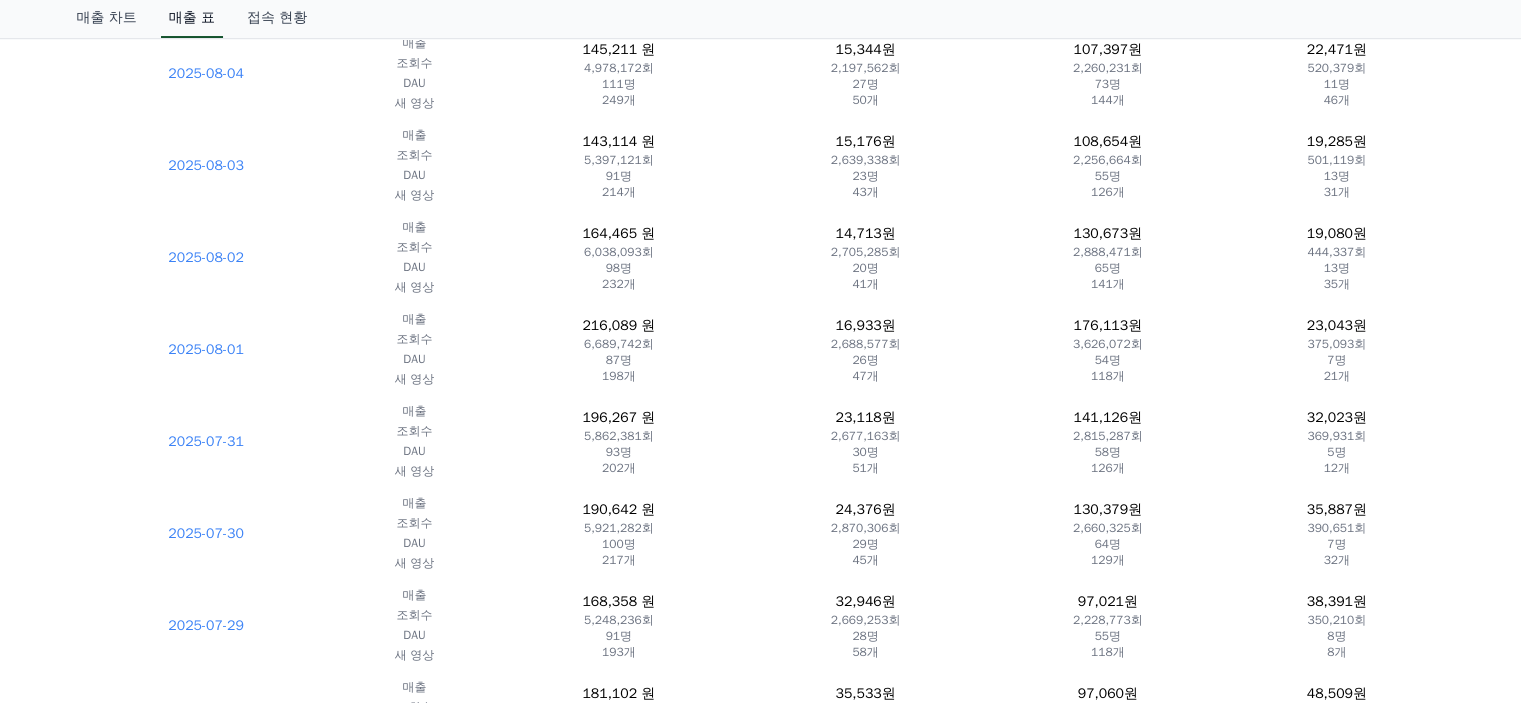 scroll, scrollTop: 100, scrollLeft: 0, axis: vertical 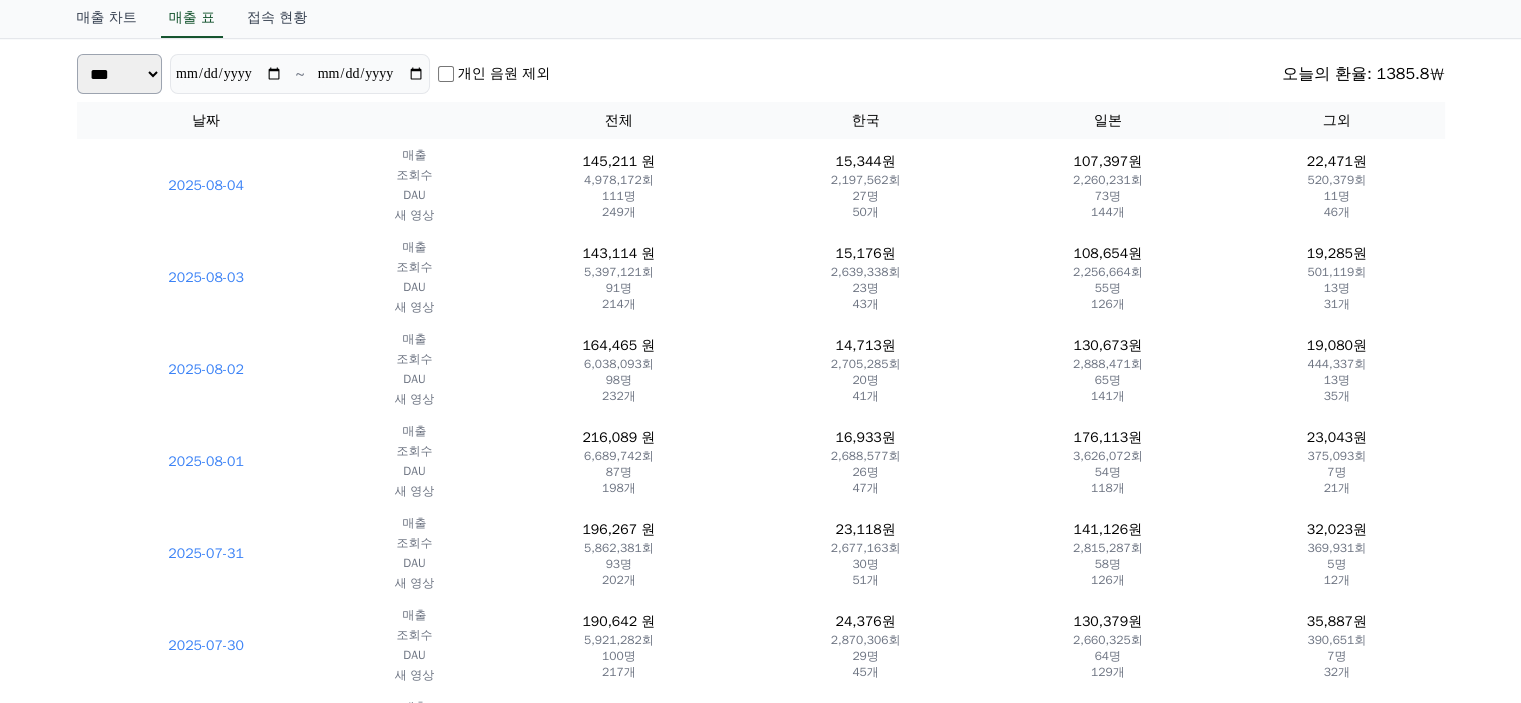 click on "매출 차트 매출 표 접속 현황" at bounding box center (761, 19) 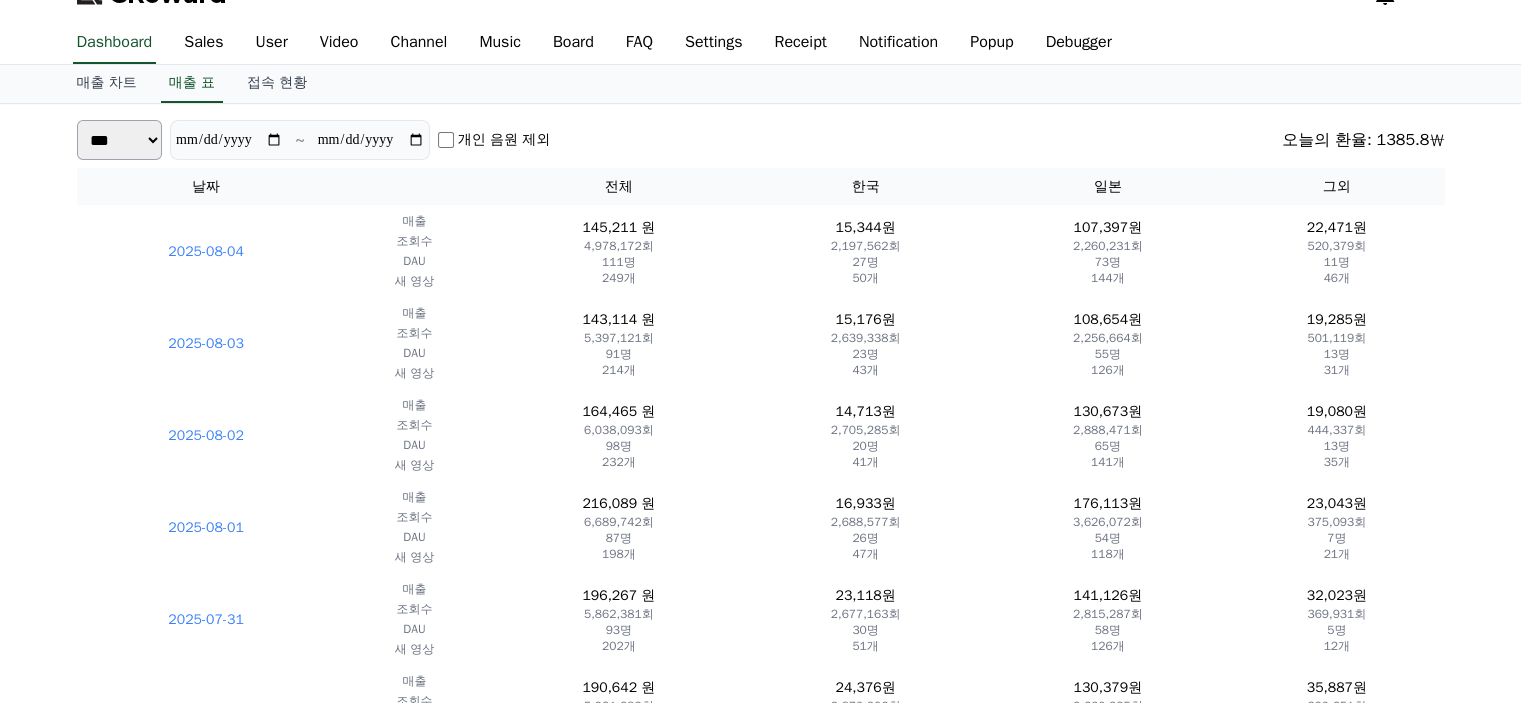 scroll, scrollTop: 0, scrollLeft: 0, axis: both 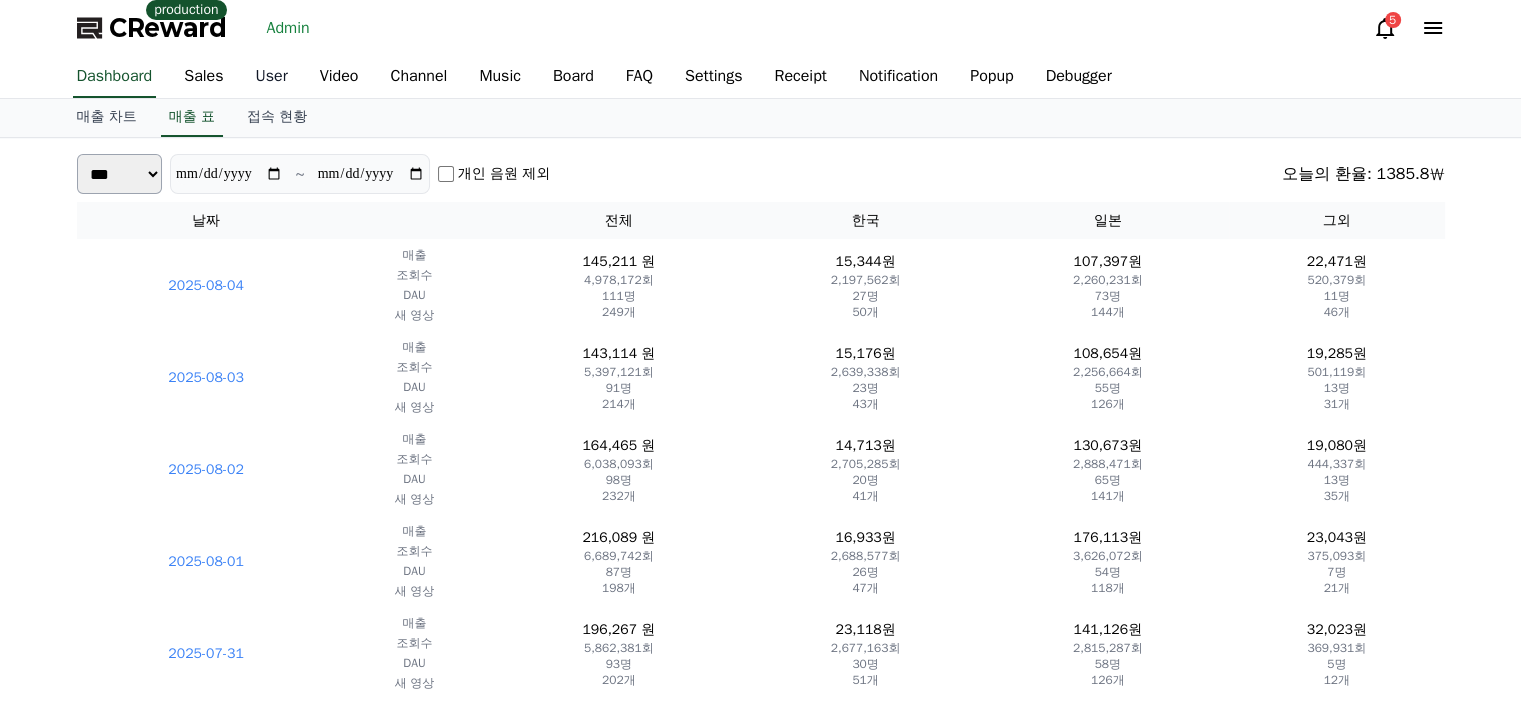 click on "User" at bounding box center [272, 77] 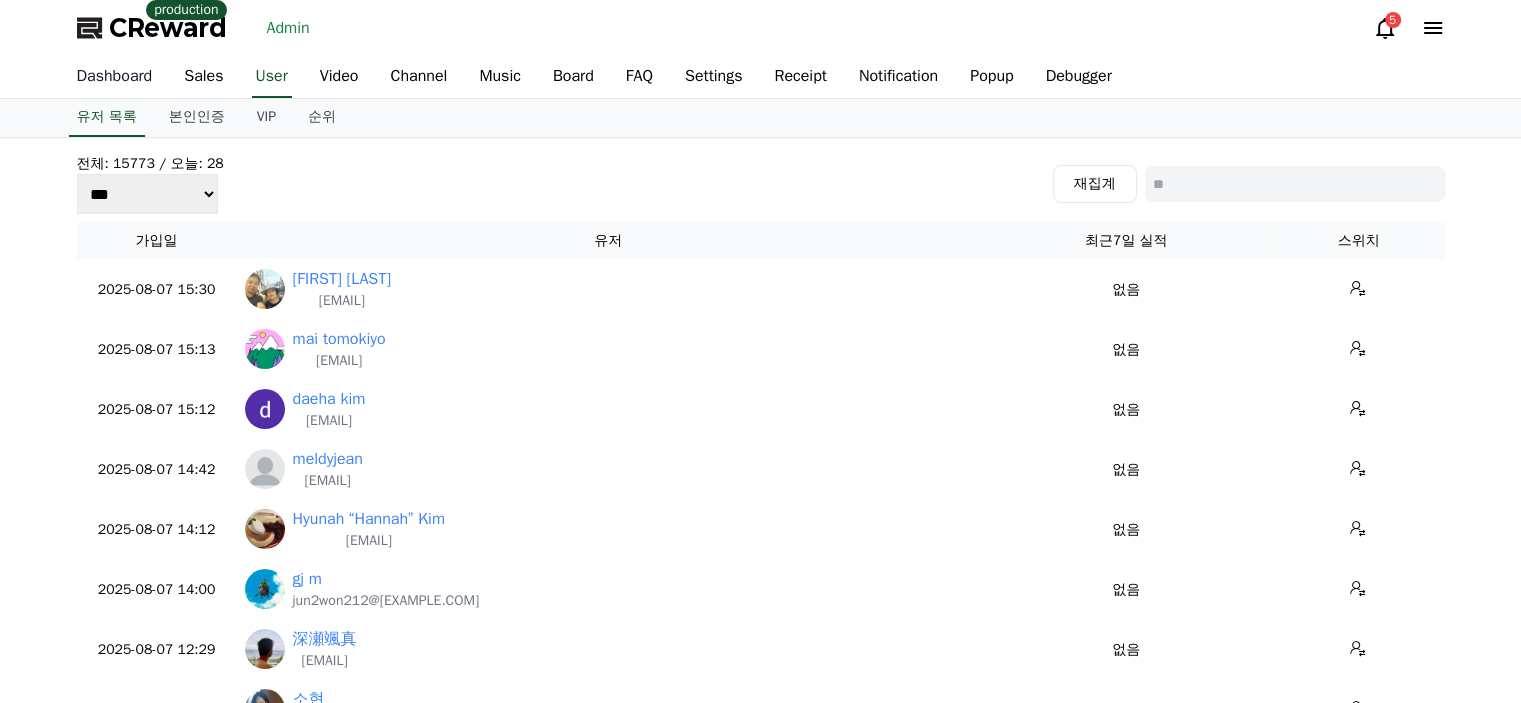click on "Dashboard" at bounding box center [115, 77] 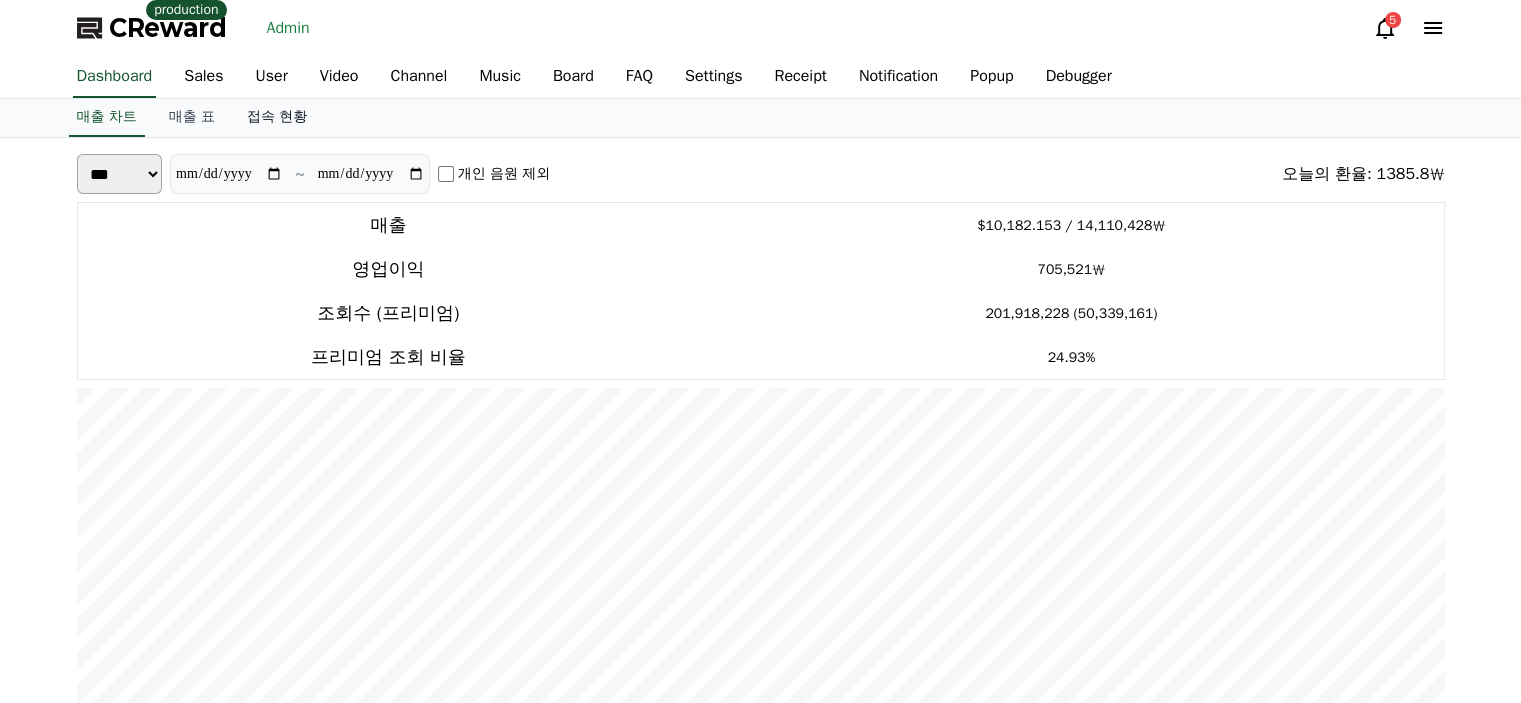 click on "접속 현황" at bounding box center [277, 118] 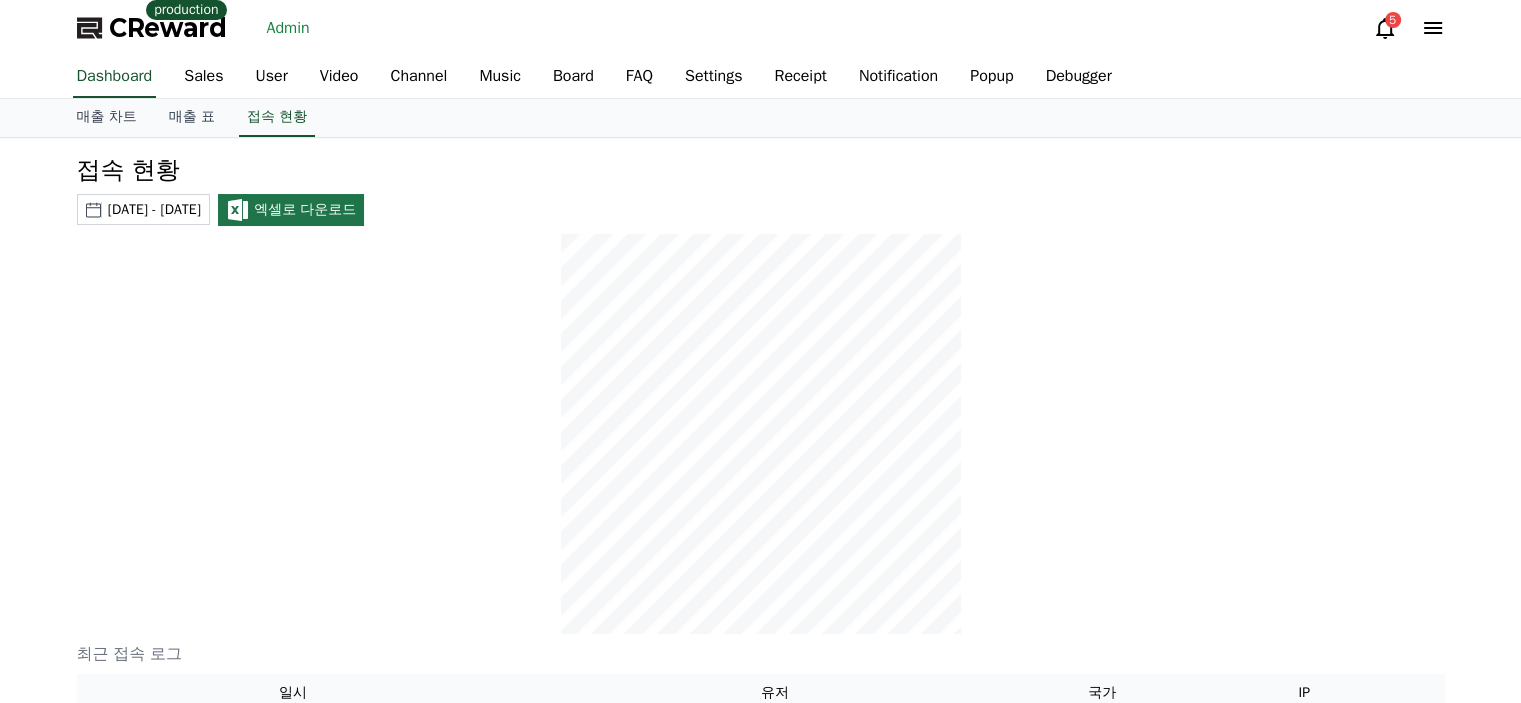 click on "2025-07-07 - 2025-08-07" at bounding box center (154, 209) 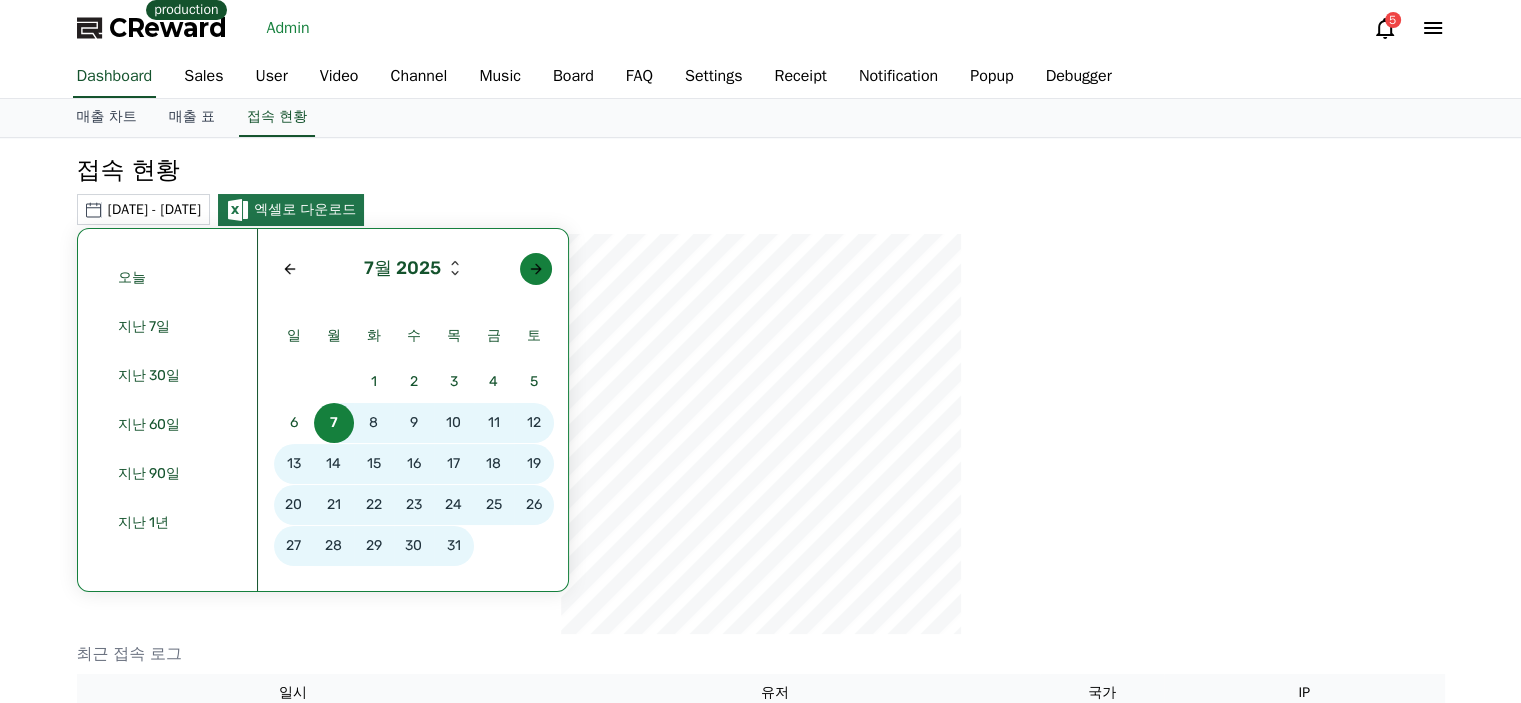 click at bounding box center (536, 269) 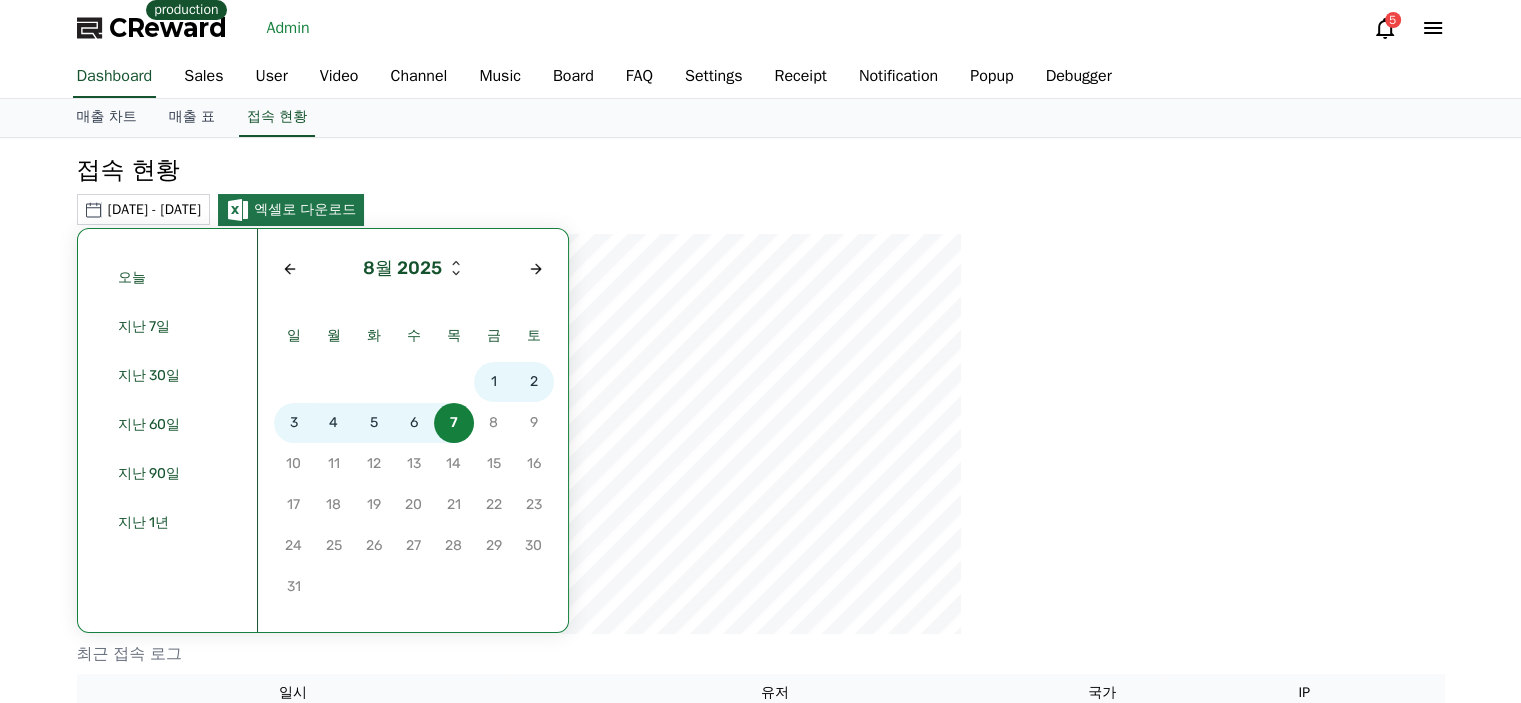 click on "7" at bounding box center (454, 423) 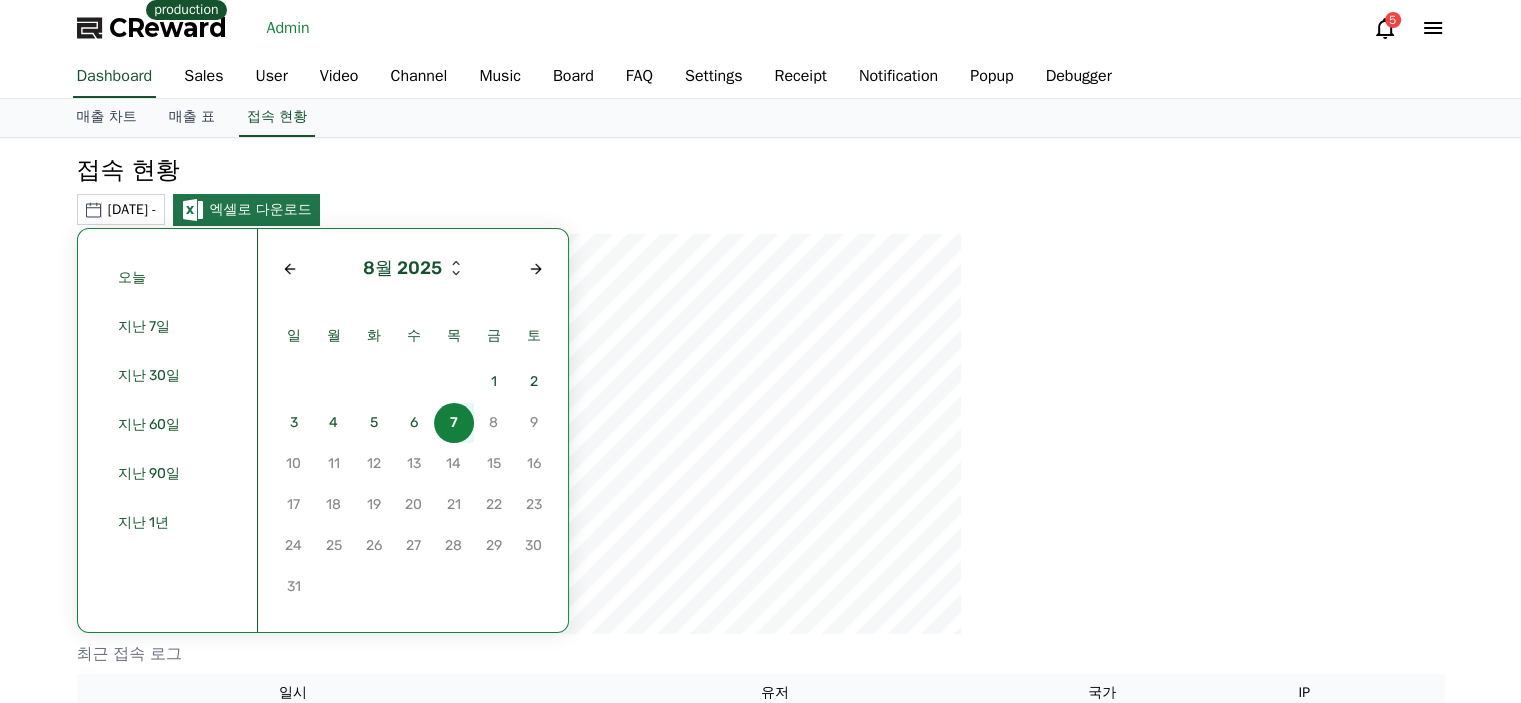 click on "7" at bounding box center [454, 423] 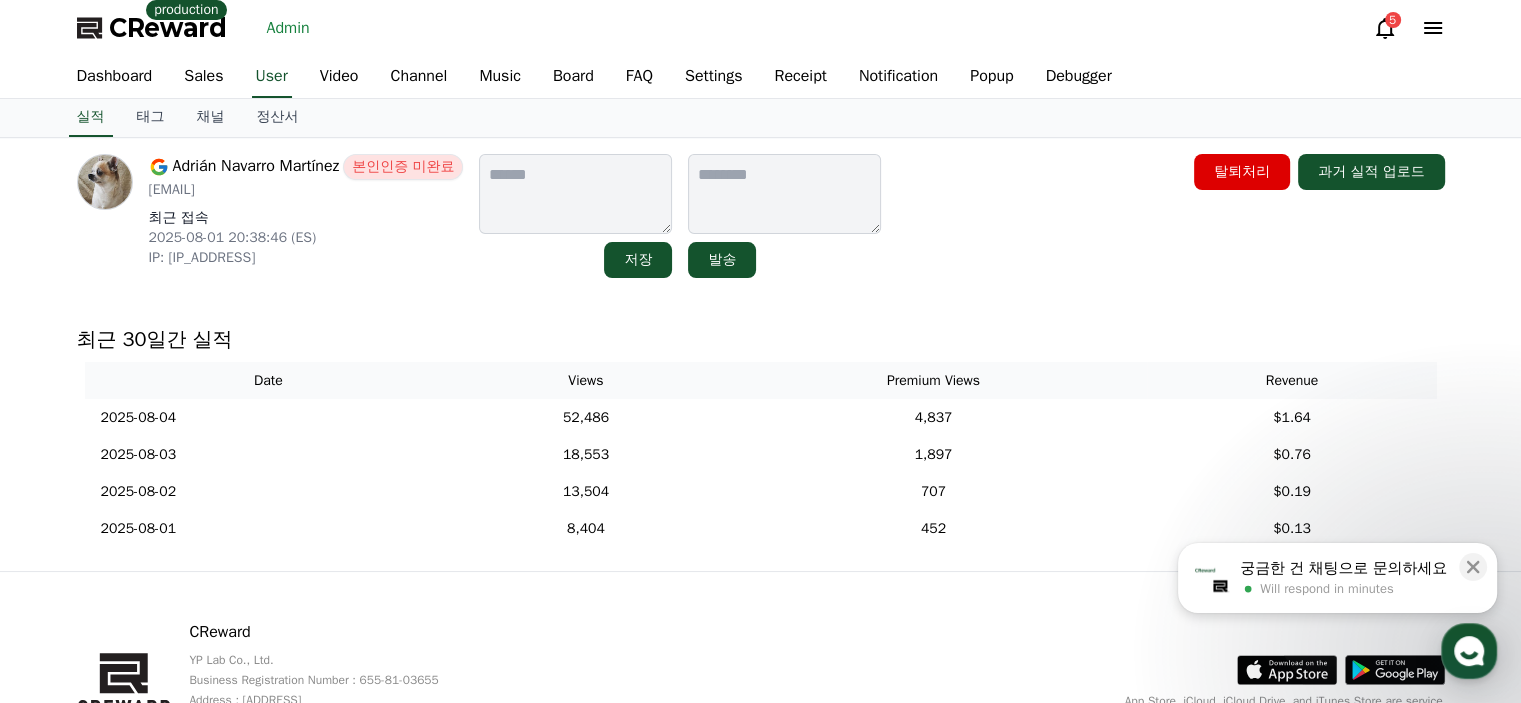 scroll, scrollTop: 0, scrollLeft: 0, axis: both 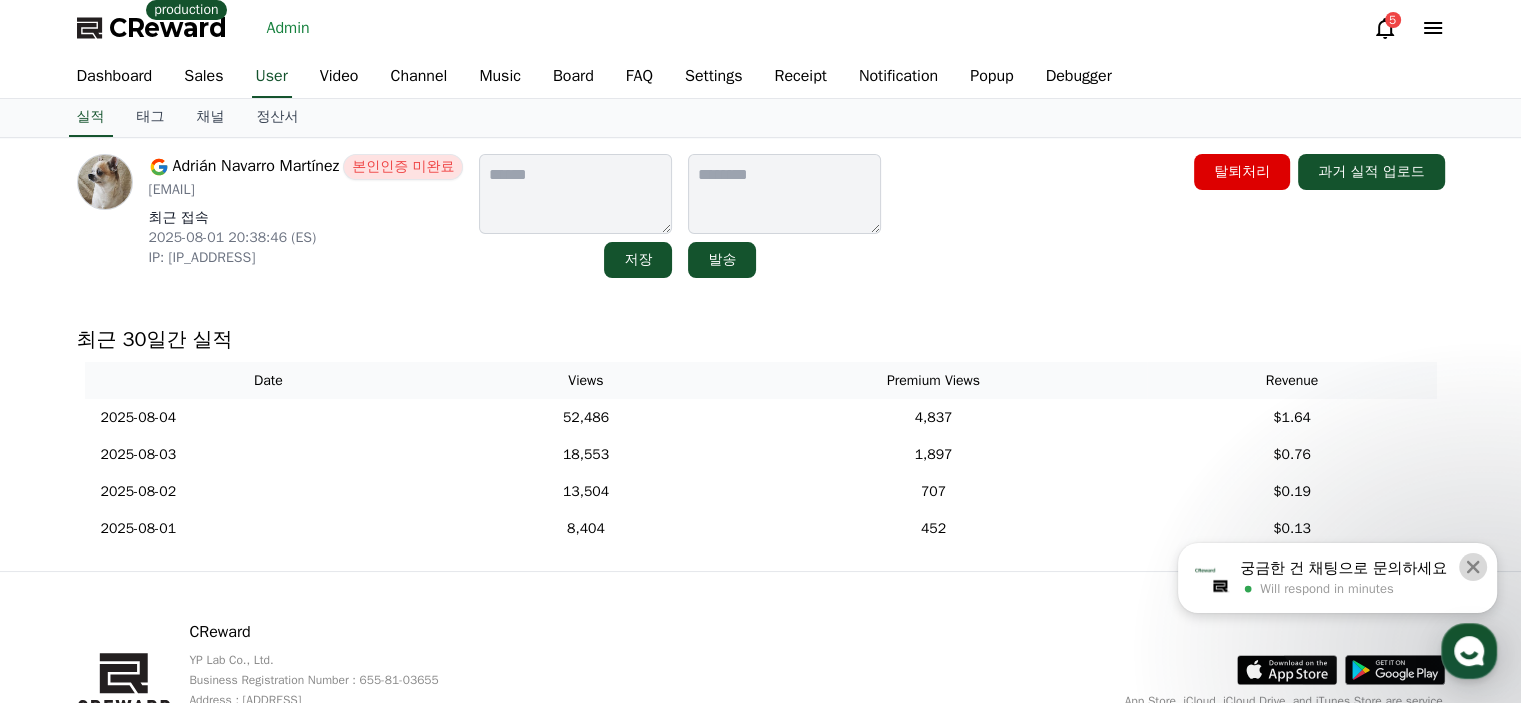 click 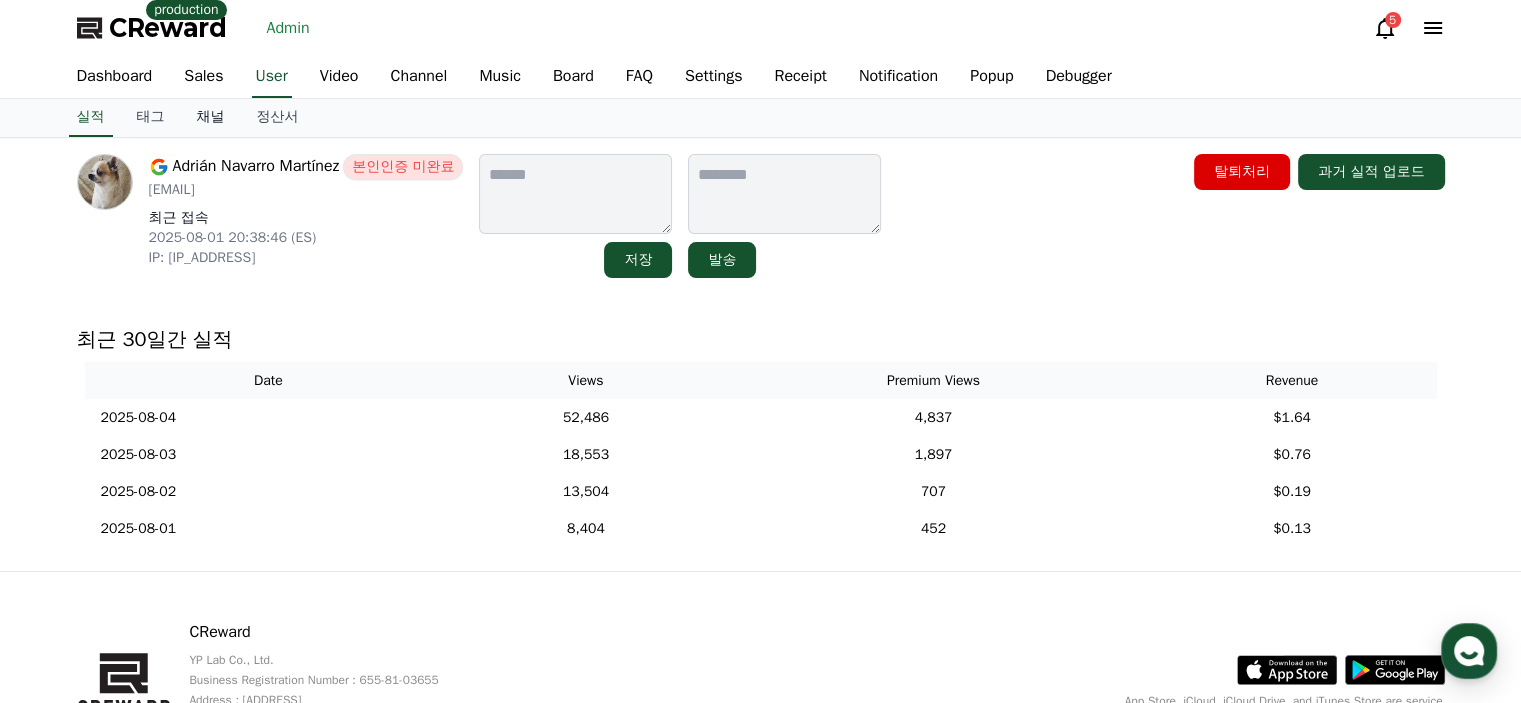 click on "채널" at bounding box center [211, 118] 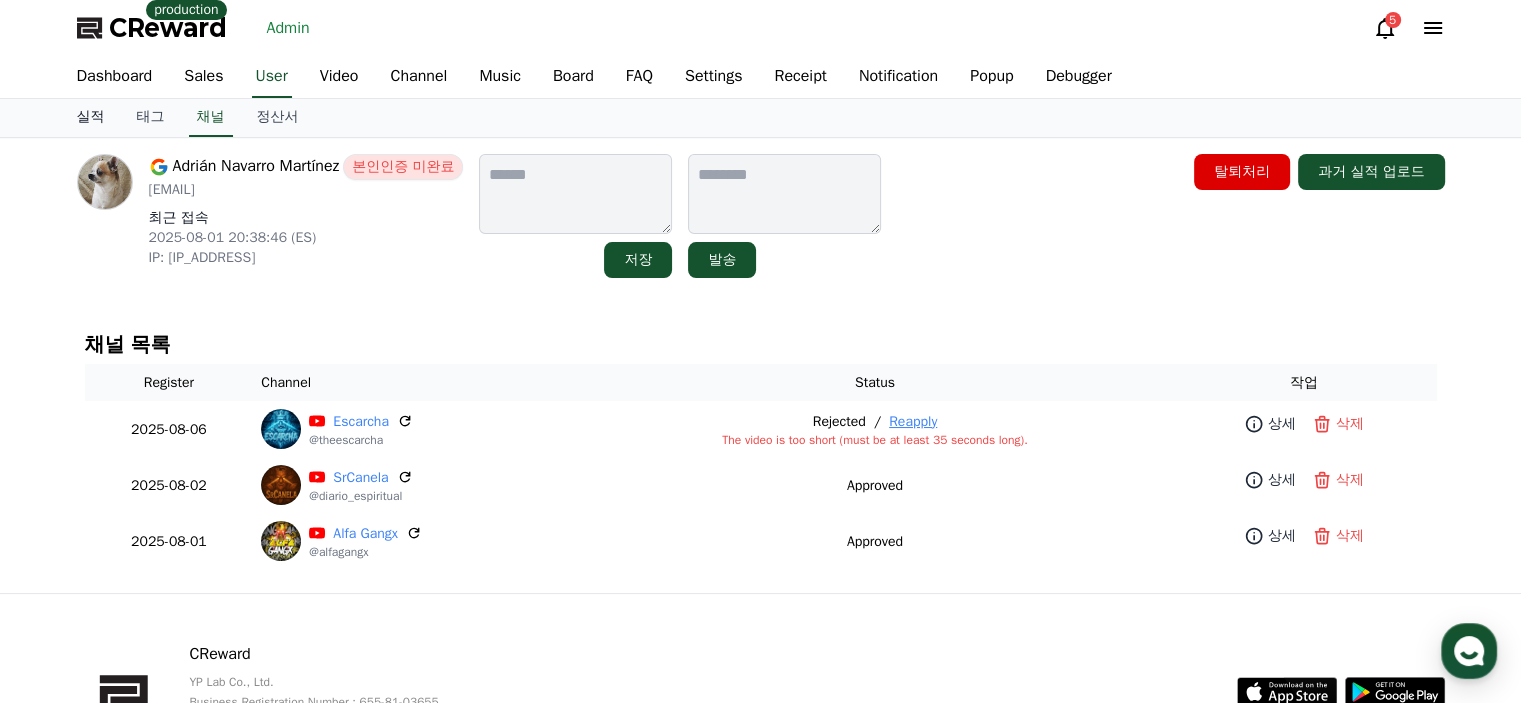 click on "실적" at bounding box center (91, 118) 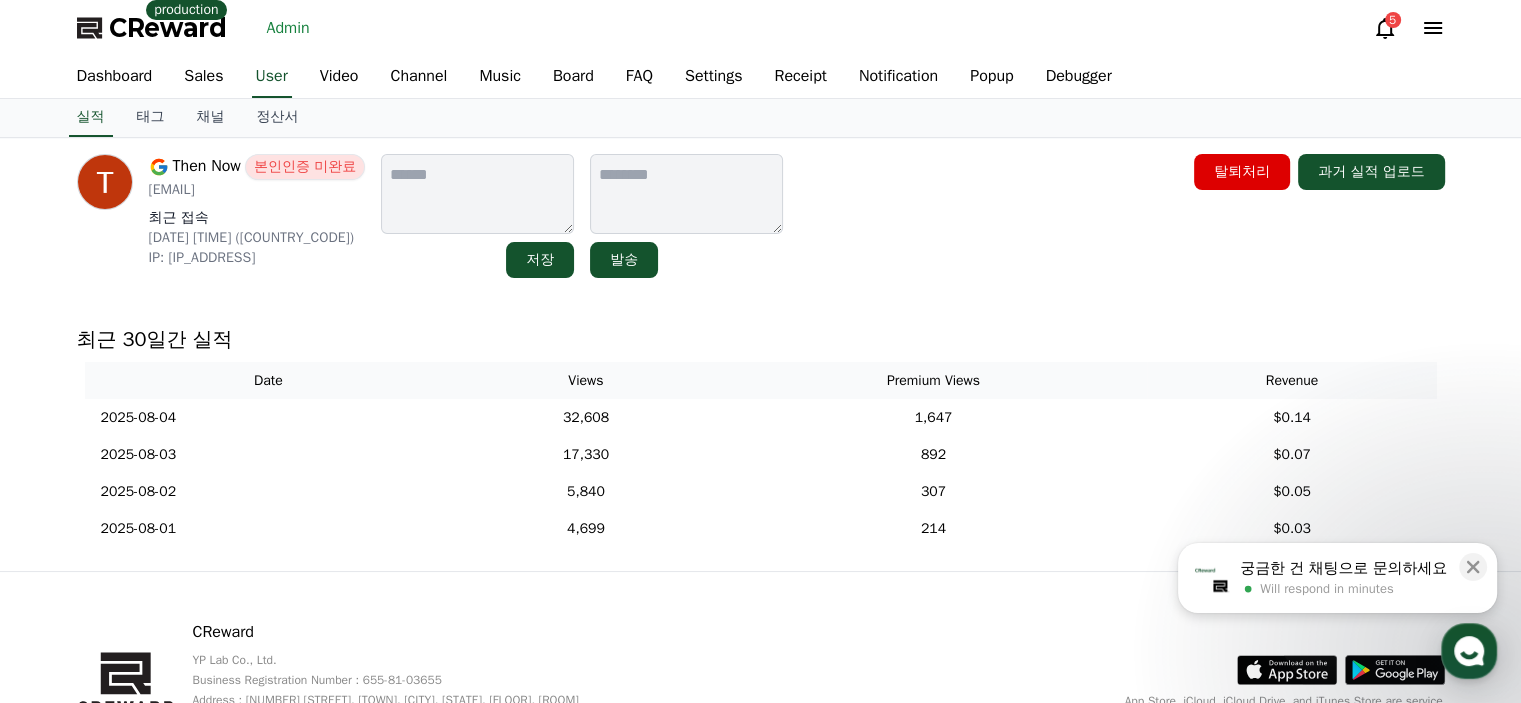 scroll, scrollTop: 0, scrollLeft: 0, axis: both 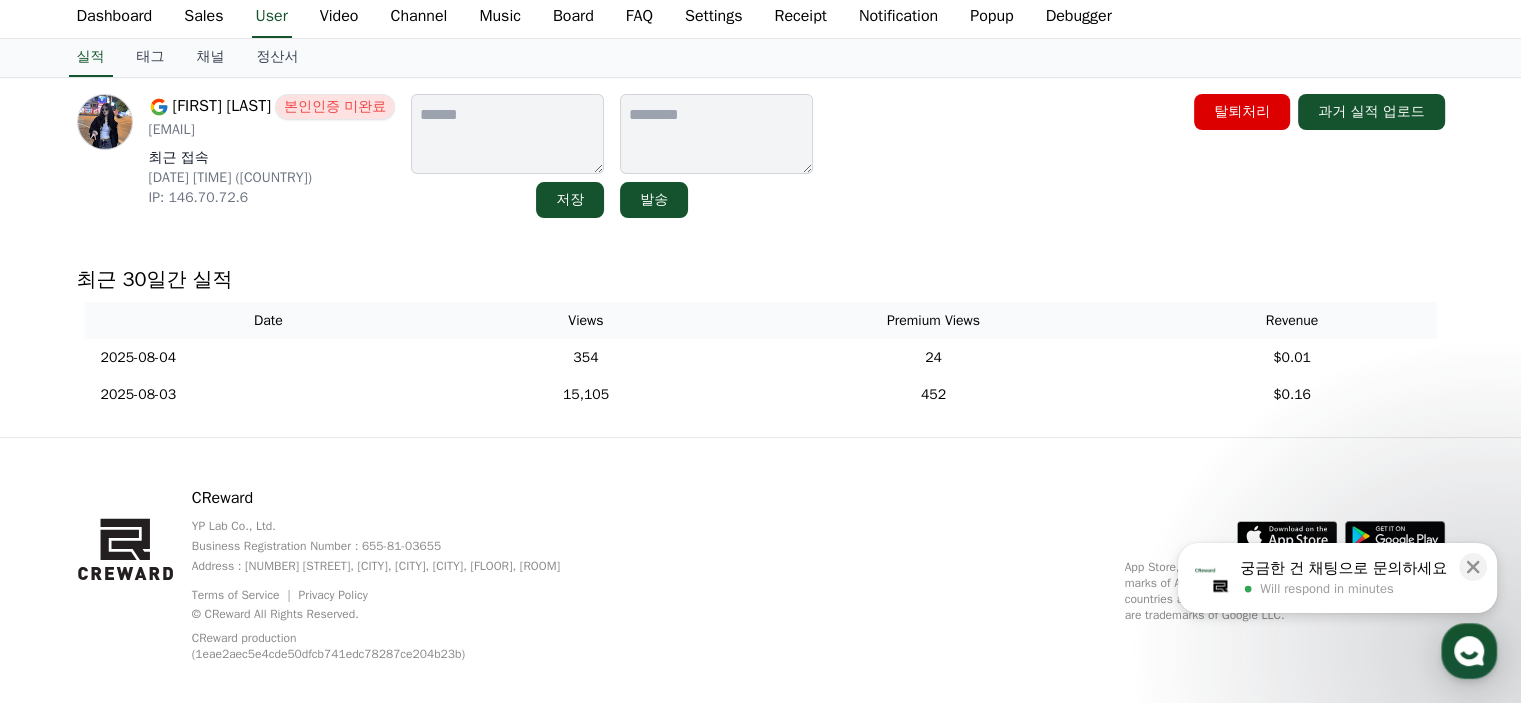click on "최근 30일간 실적" at bounding box center (761, 280) 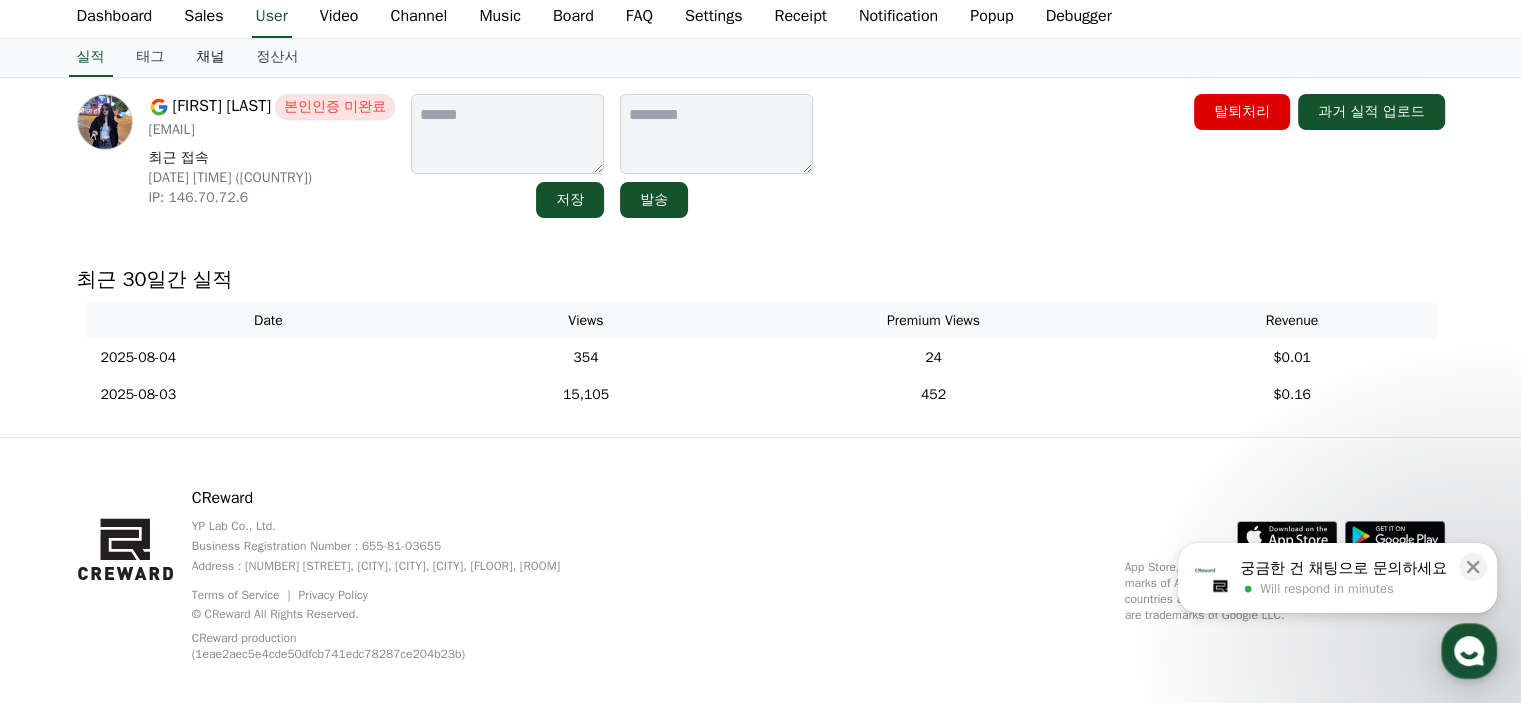 click on "채널" at bounding box center [211, 58] 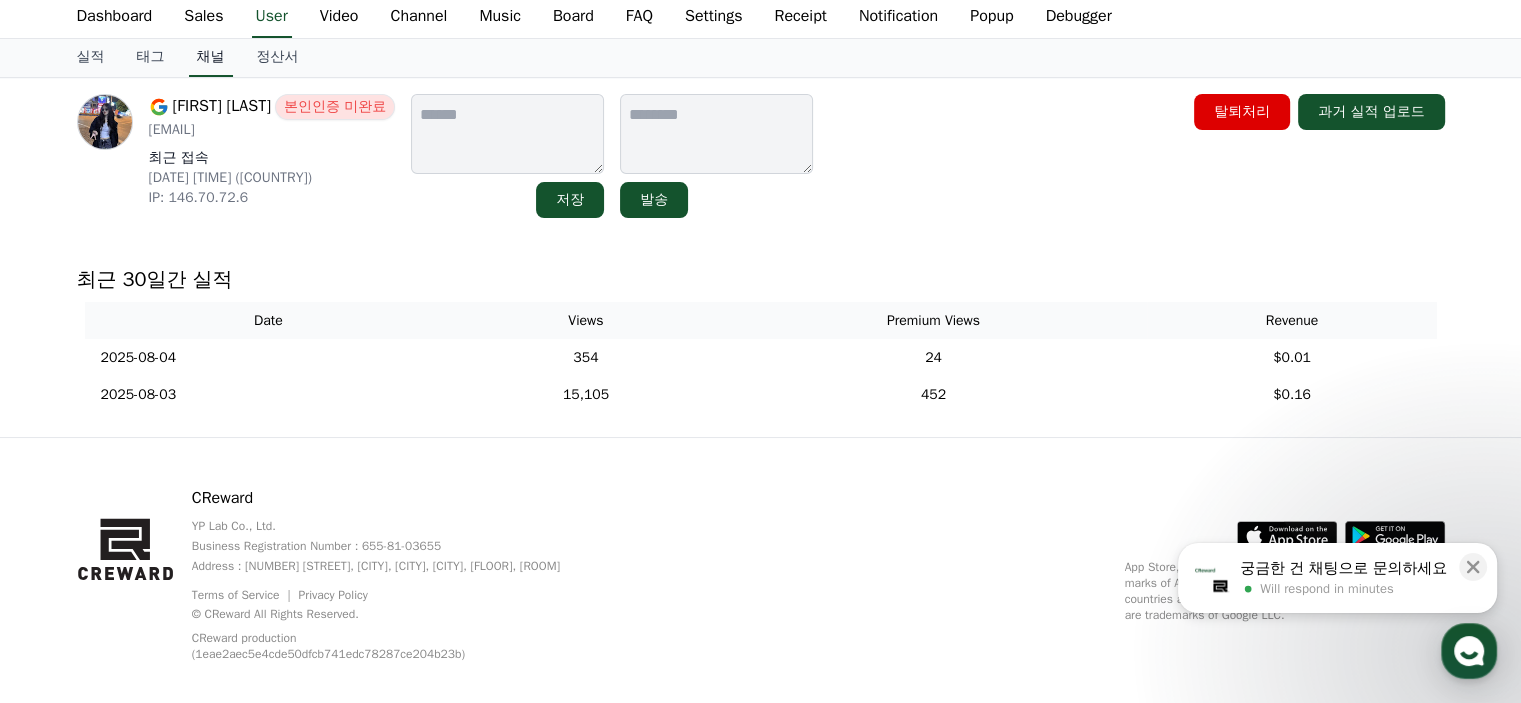 scroll, scrollTop: 0, scrollLeft: 0, axis: both 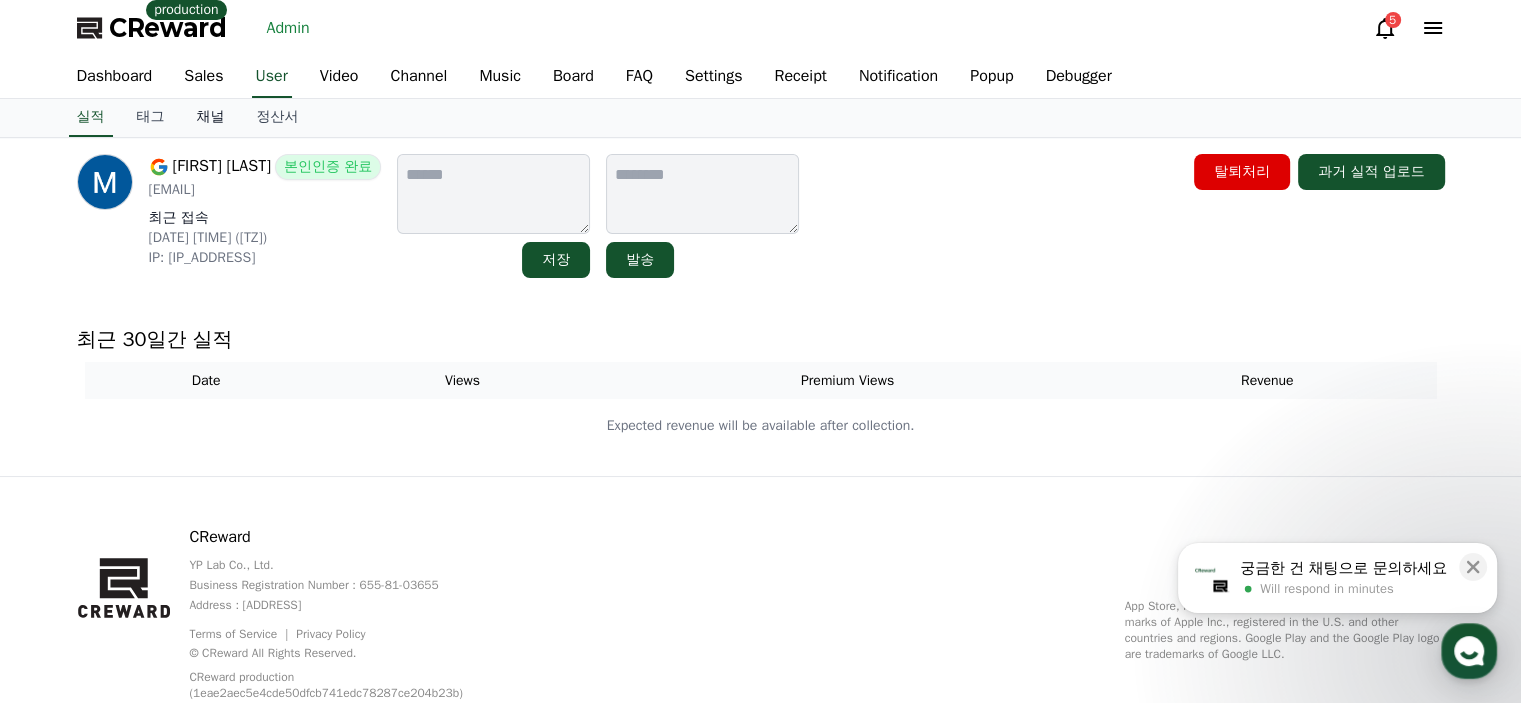 click on "채널" at bounding box center (211, 118) 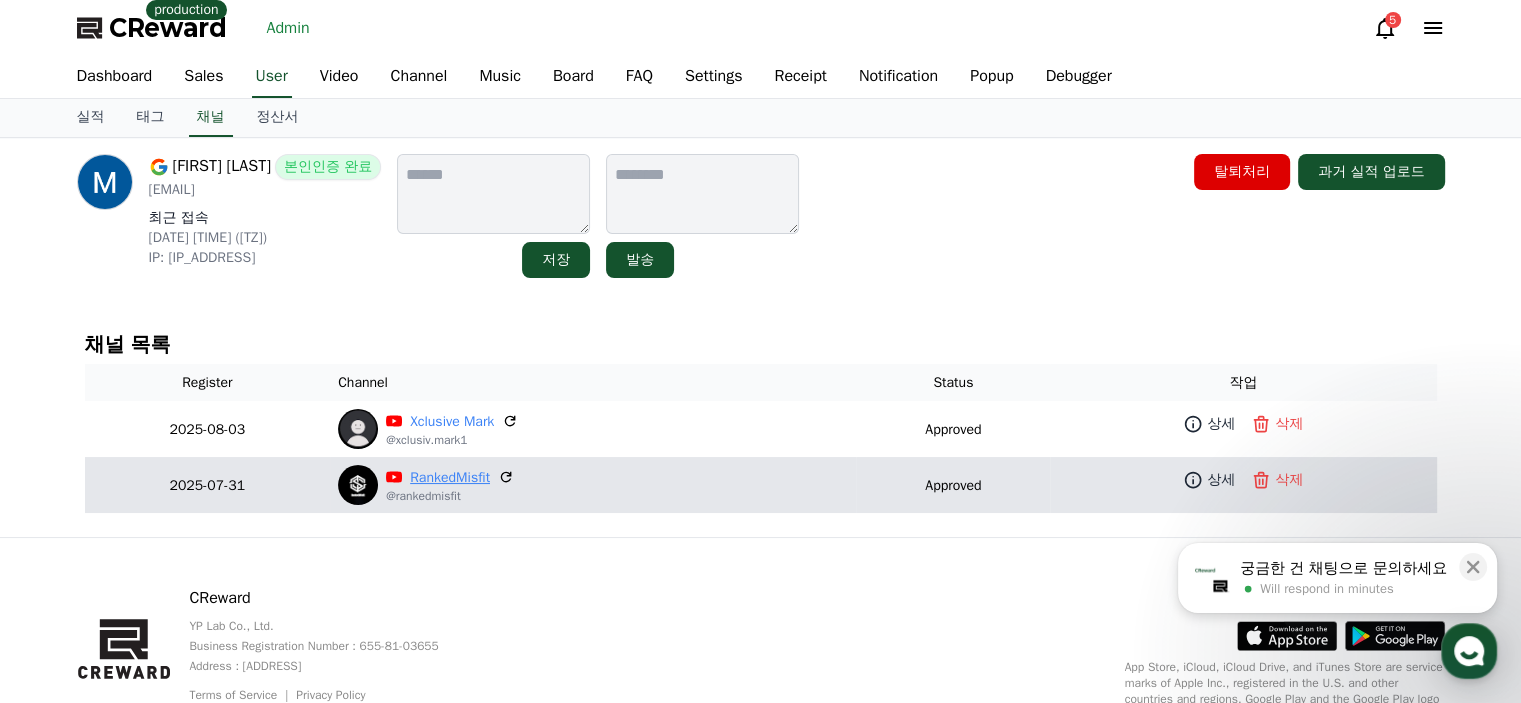 click on "RankedMisfit" at bounding box center (450, 477) 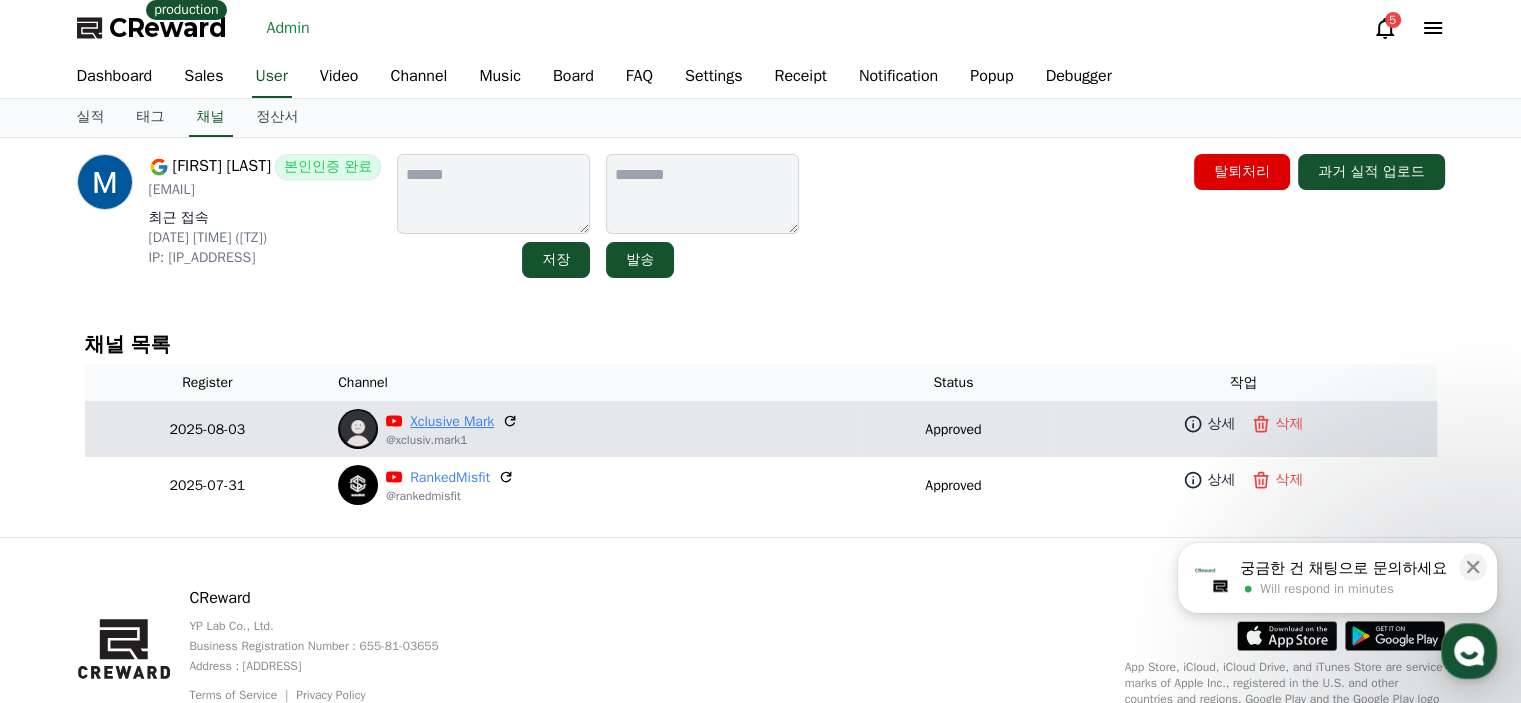 click on "Xclusive Mark" at bounding box center [452, 421] 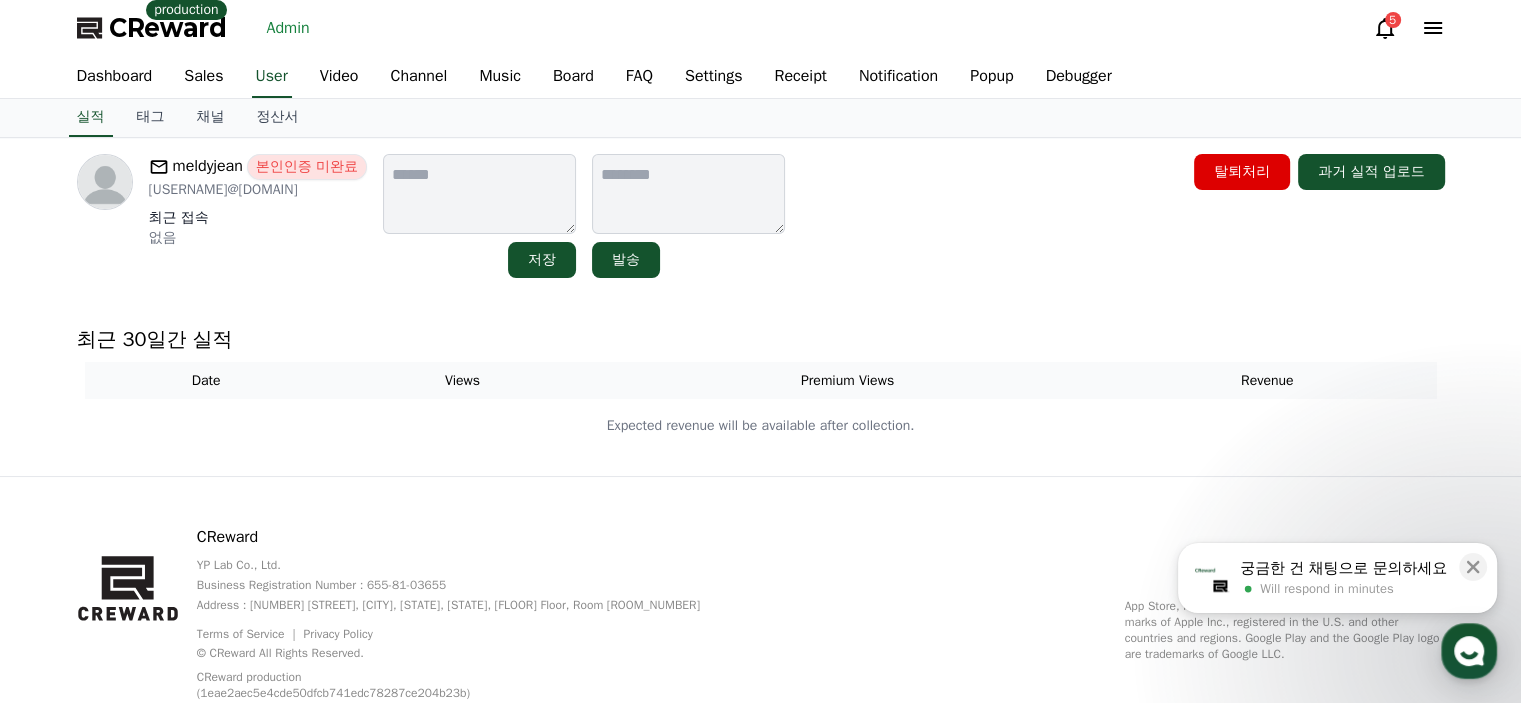 scroll, scrollTop: 0, scrollLeft: 0, axis: both 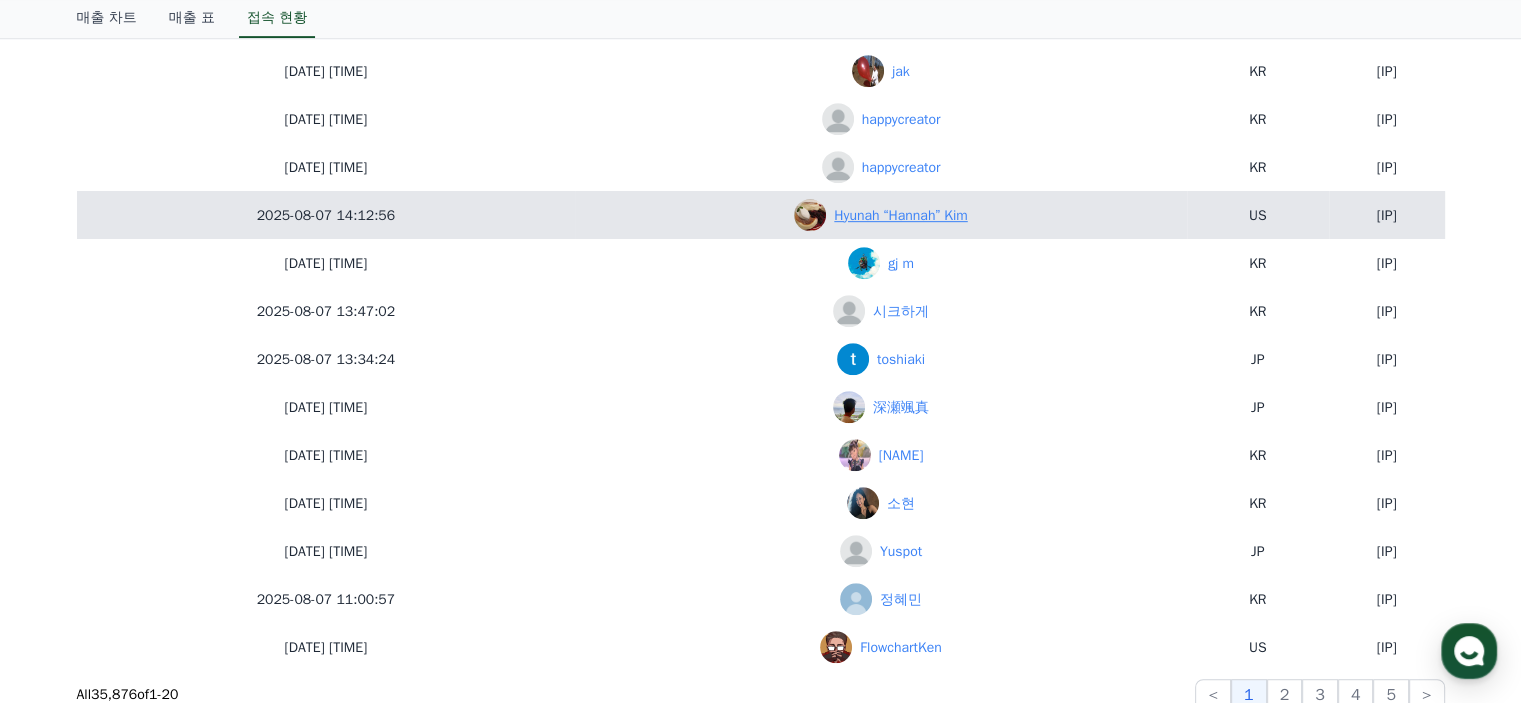 click on "Hyunah “Hannah” Kim" 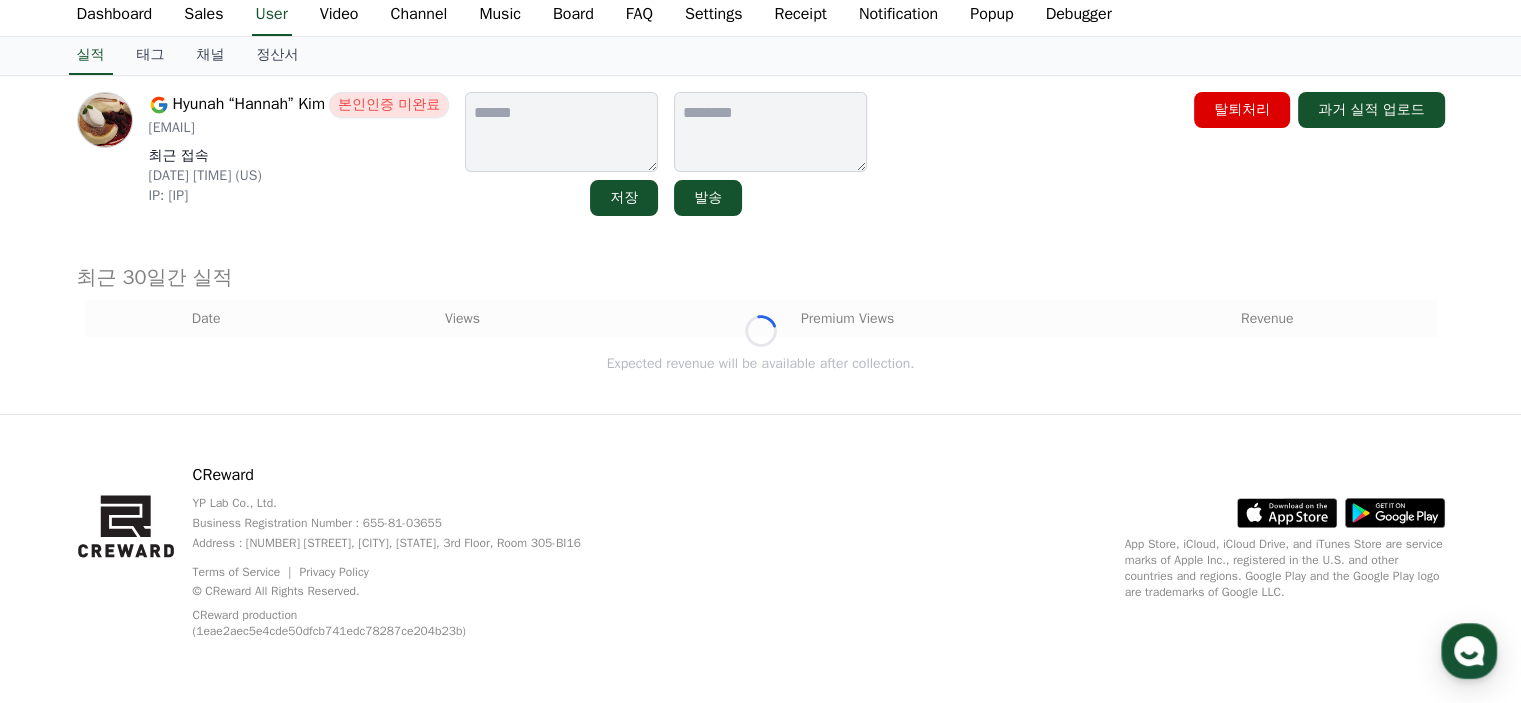 scroll, scrollTop: 0, scrollLeft: 0, axis: both 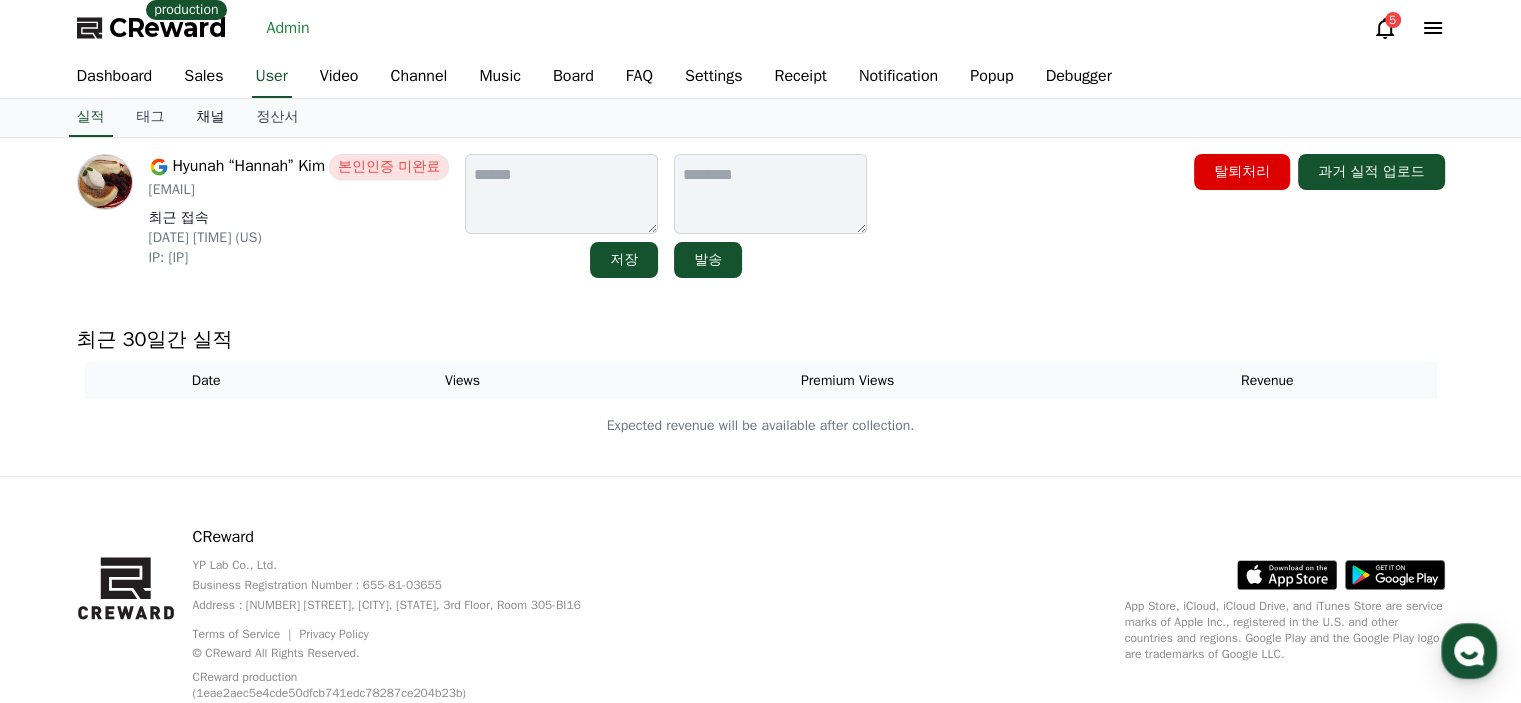 click on "채널" at bounding box center (211, 118) 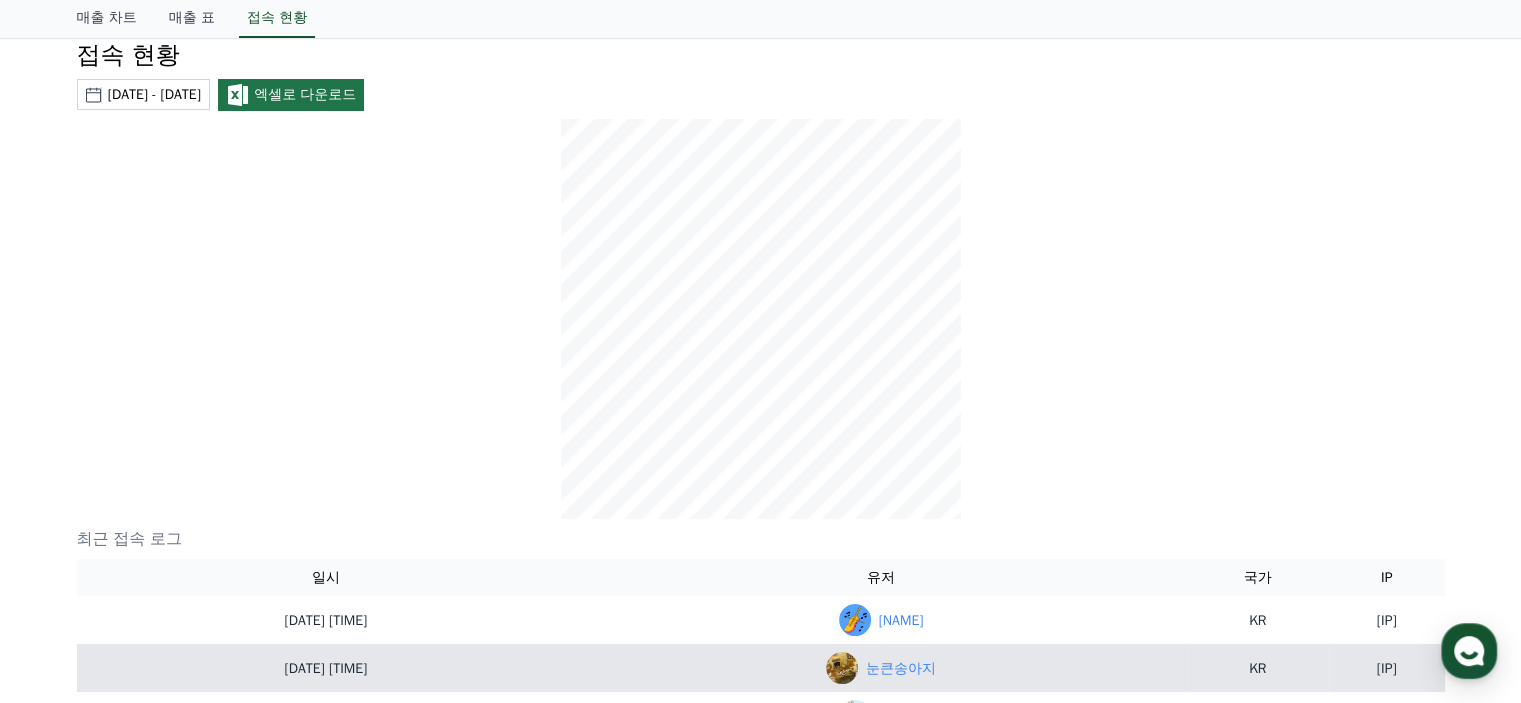 scroll, scrollTop: 0, scrollLeft: 0, axis: both 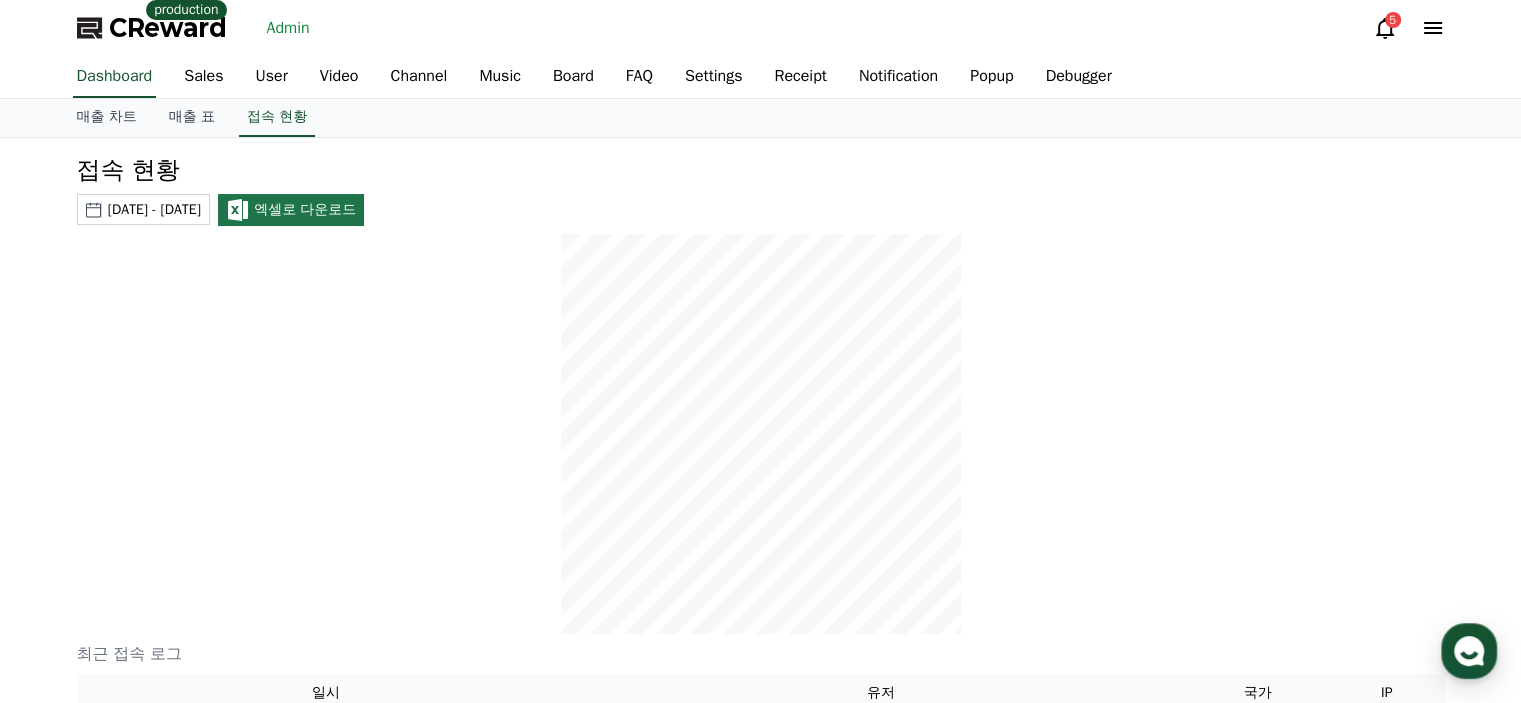 click on "2025-08-07 - 2025-08-07" at bounding box center (143, 209) 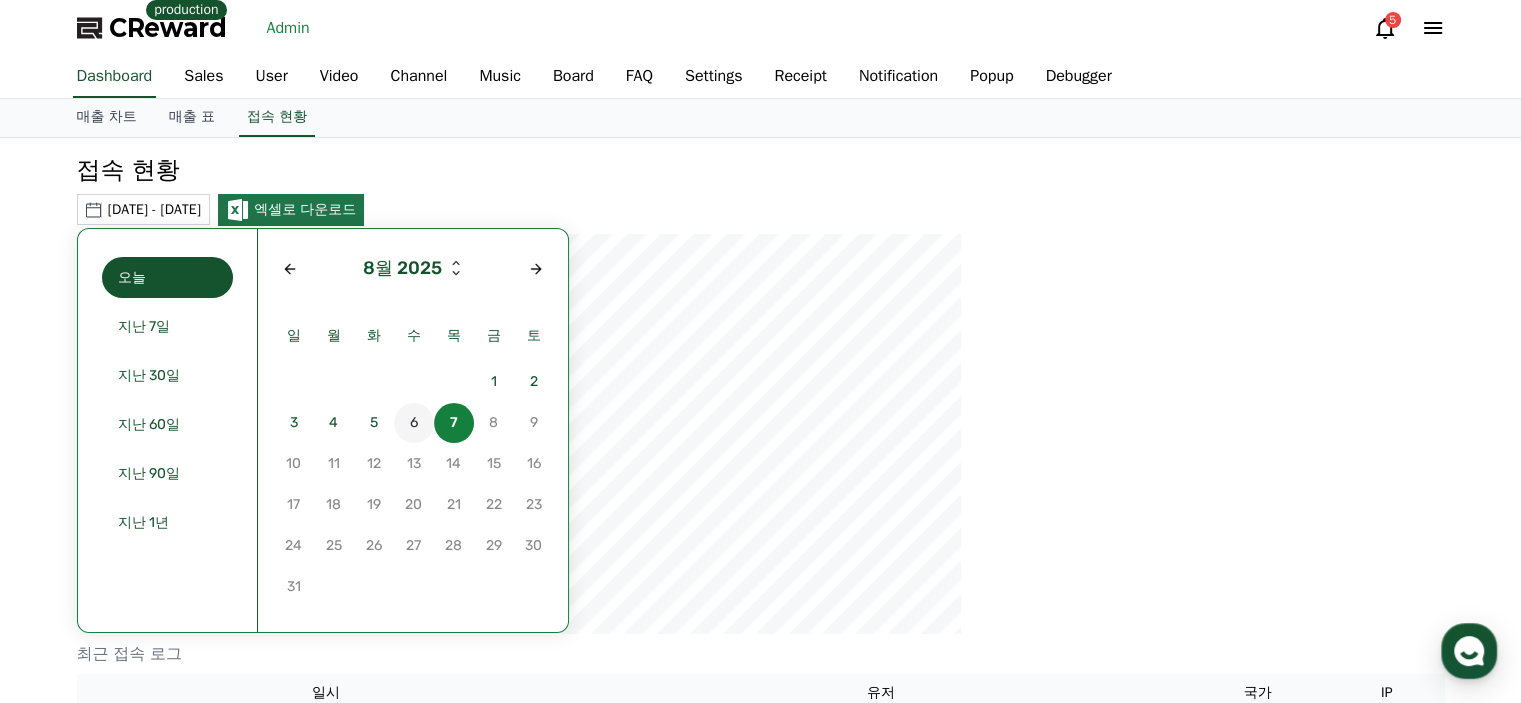 click on "6" at bounding box center [414, 423] 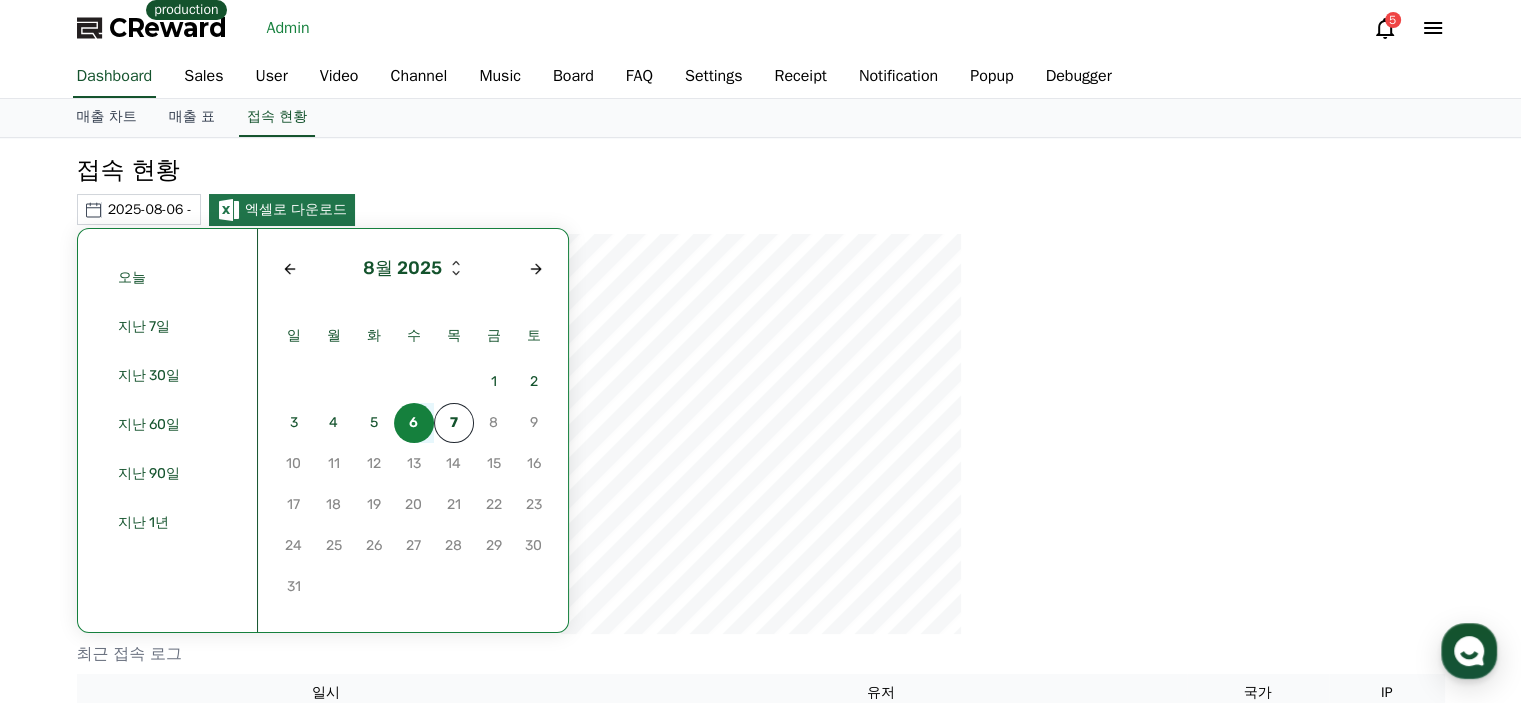 click on "6" at bounding box center (414, 423) 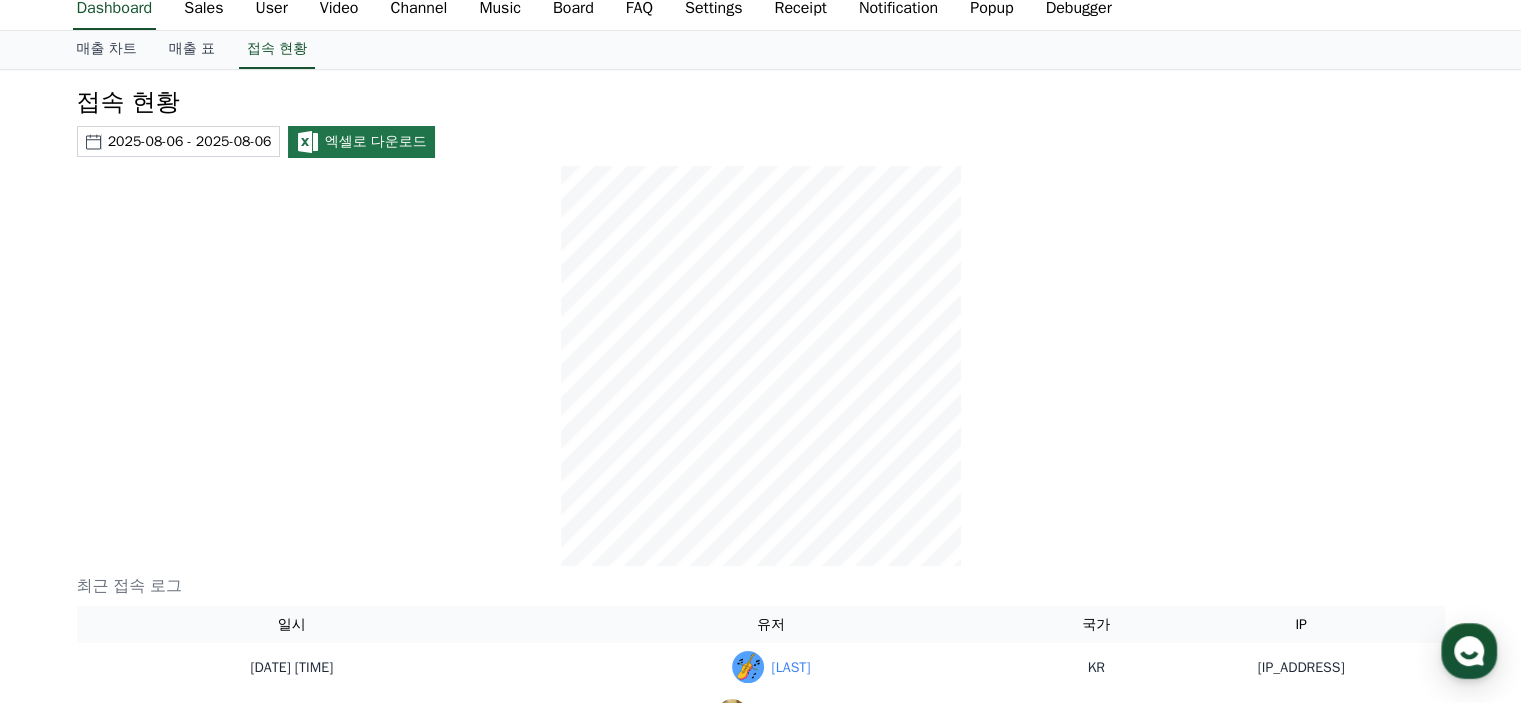 scroll, scrollTop: 0, scrollLeft: 0, axis: both 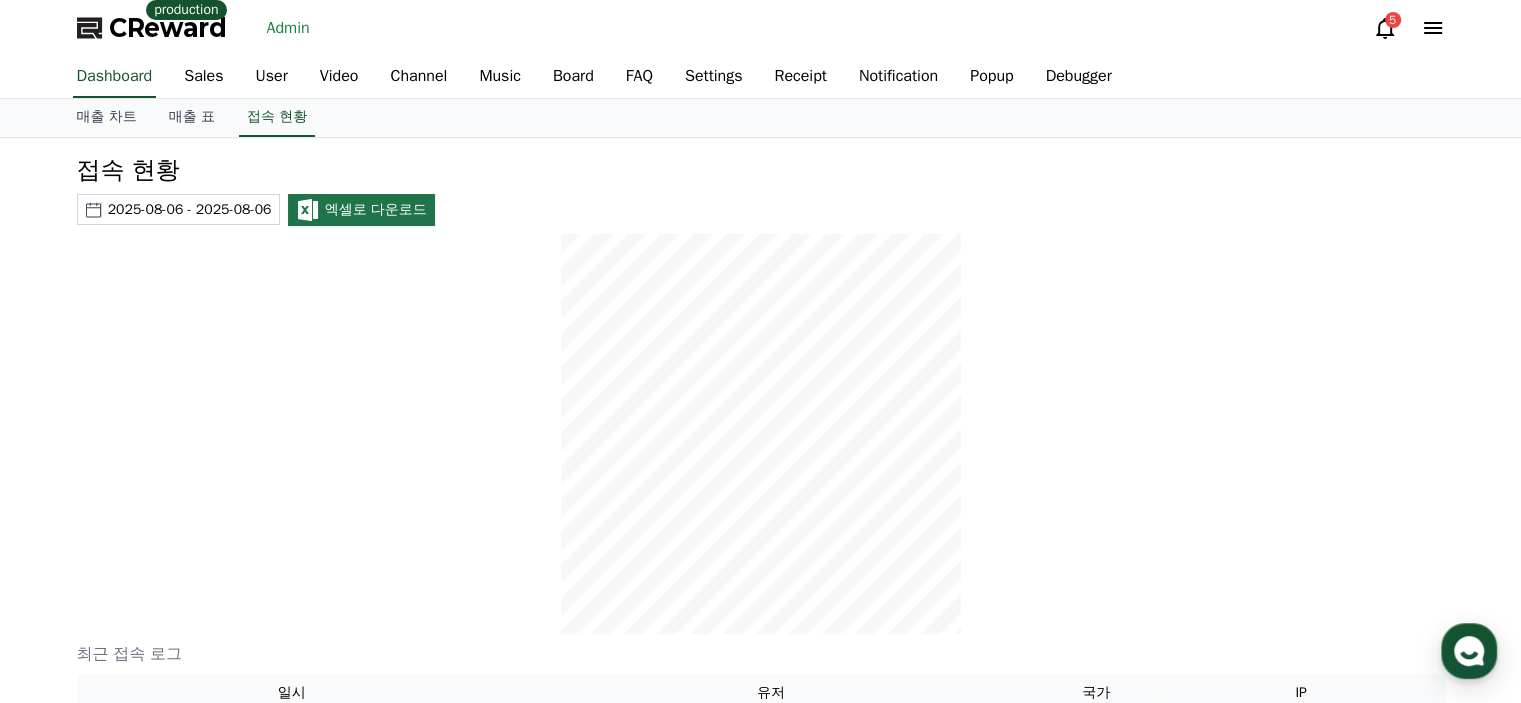 click on "2025-08-06 - 2025-08-06" at bounding box center (190, 209) 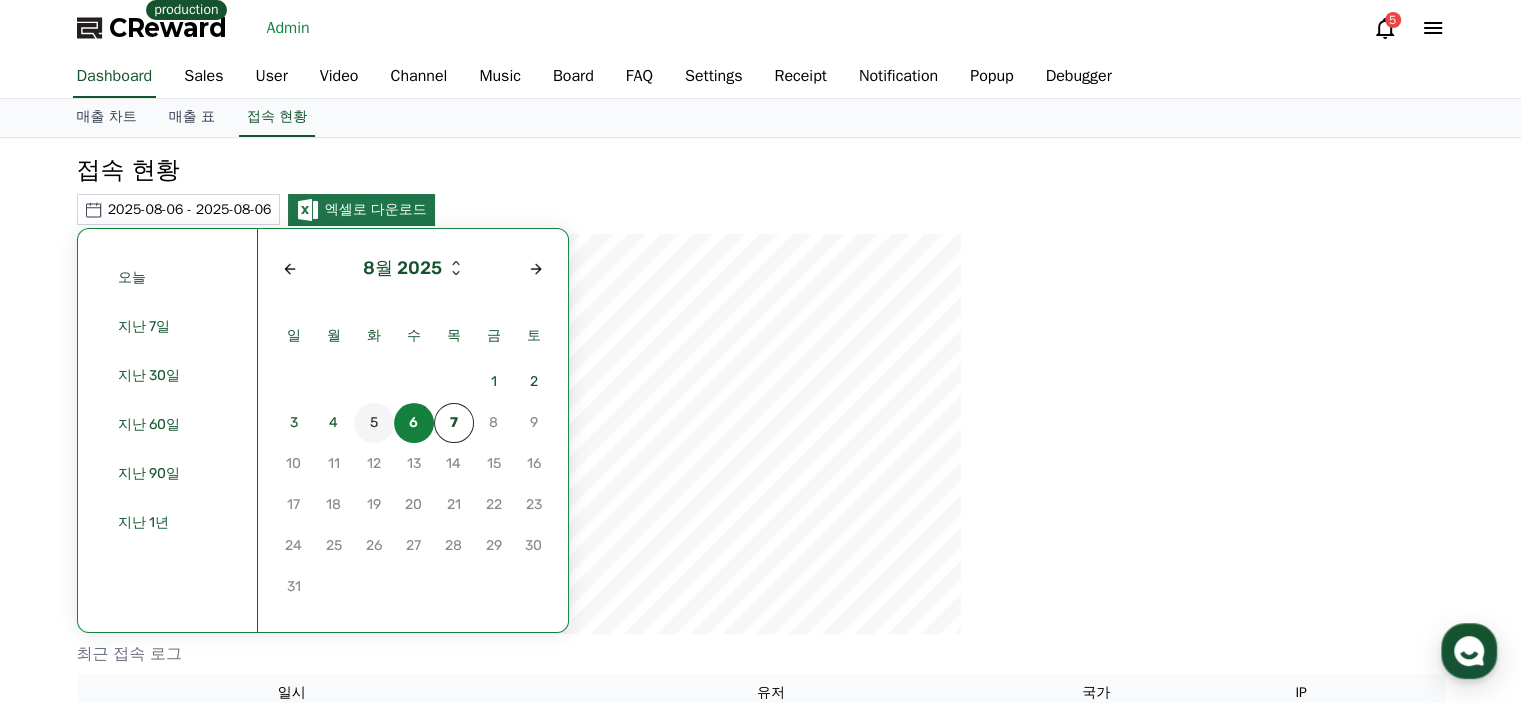 click on "5" at bounding box center (374, 423) 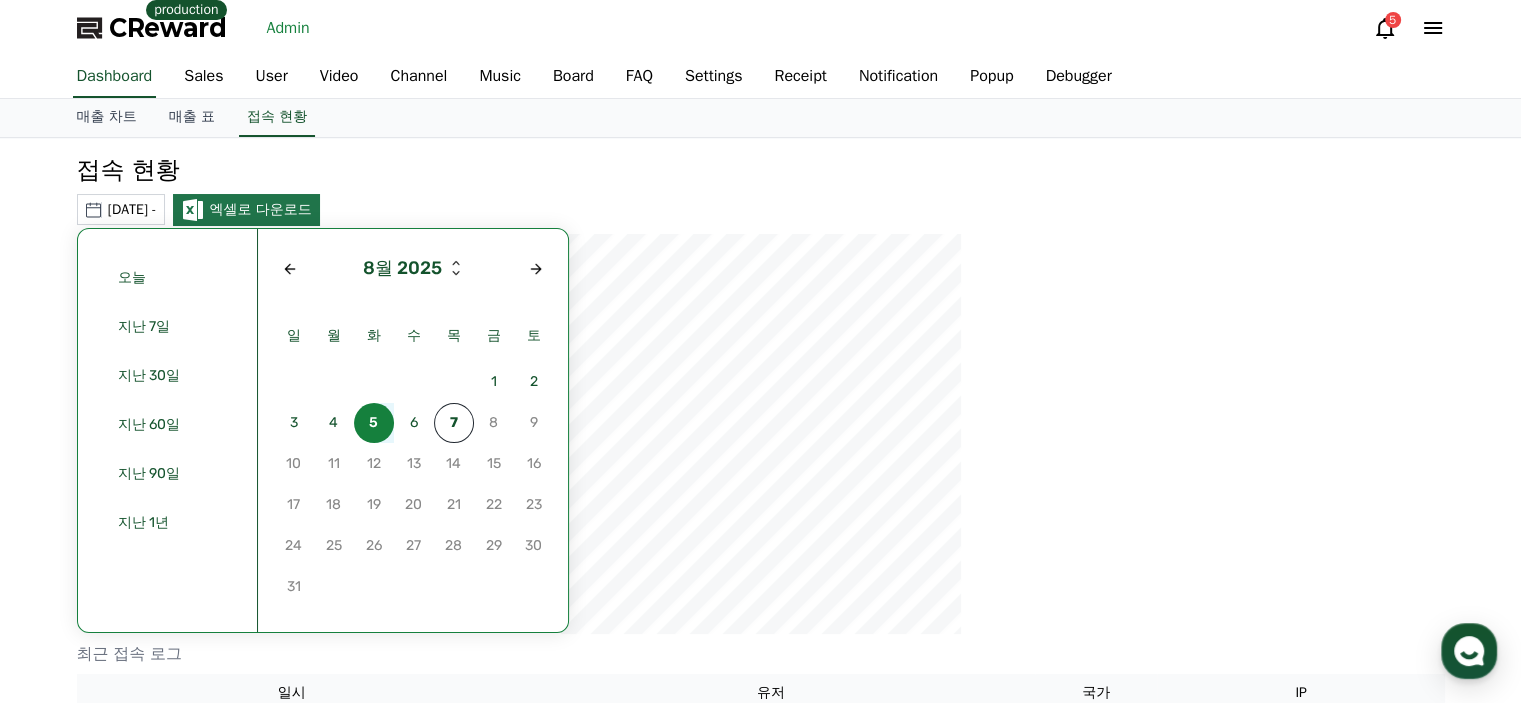 click on "5" at bounding box center [374, 423] 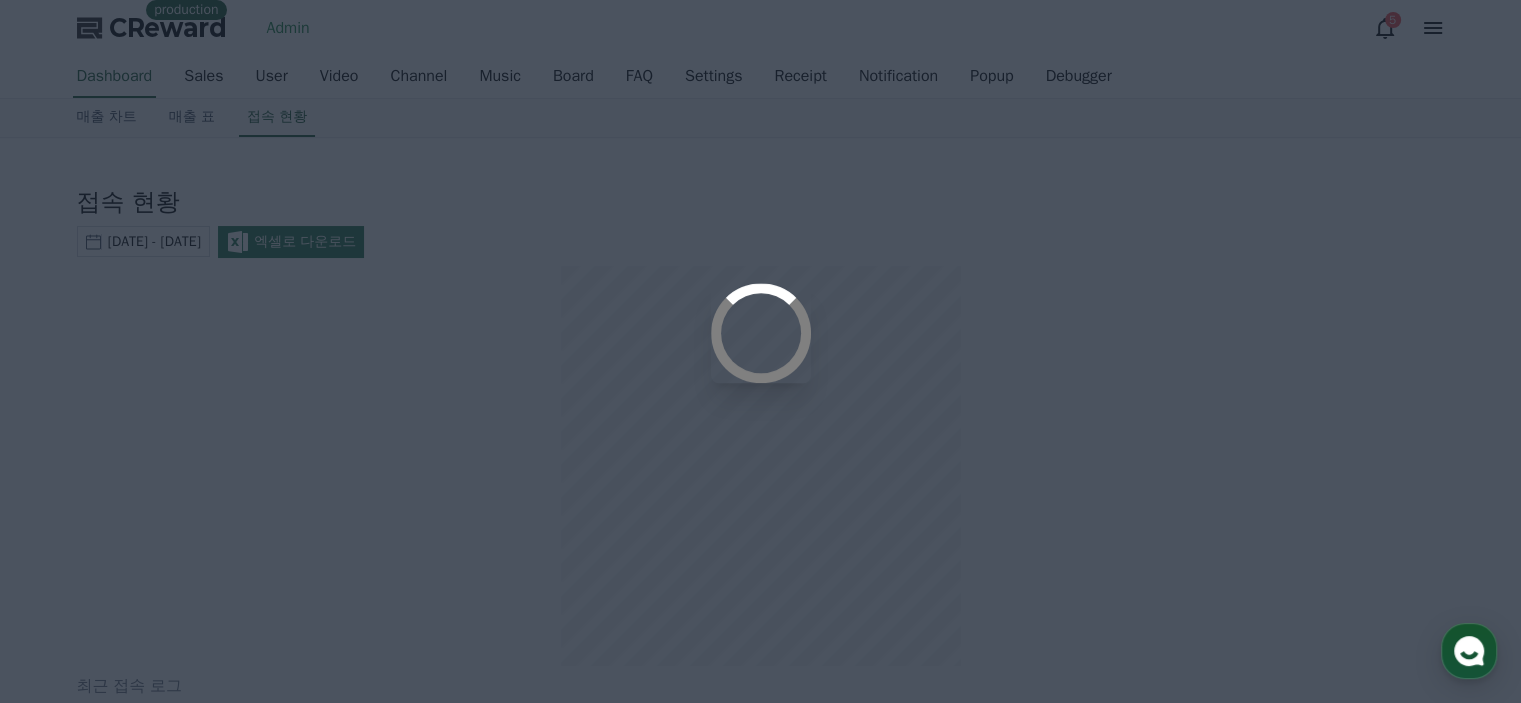 click at bounding box center [760, 352] 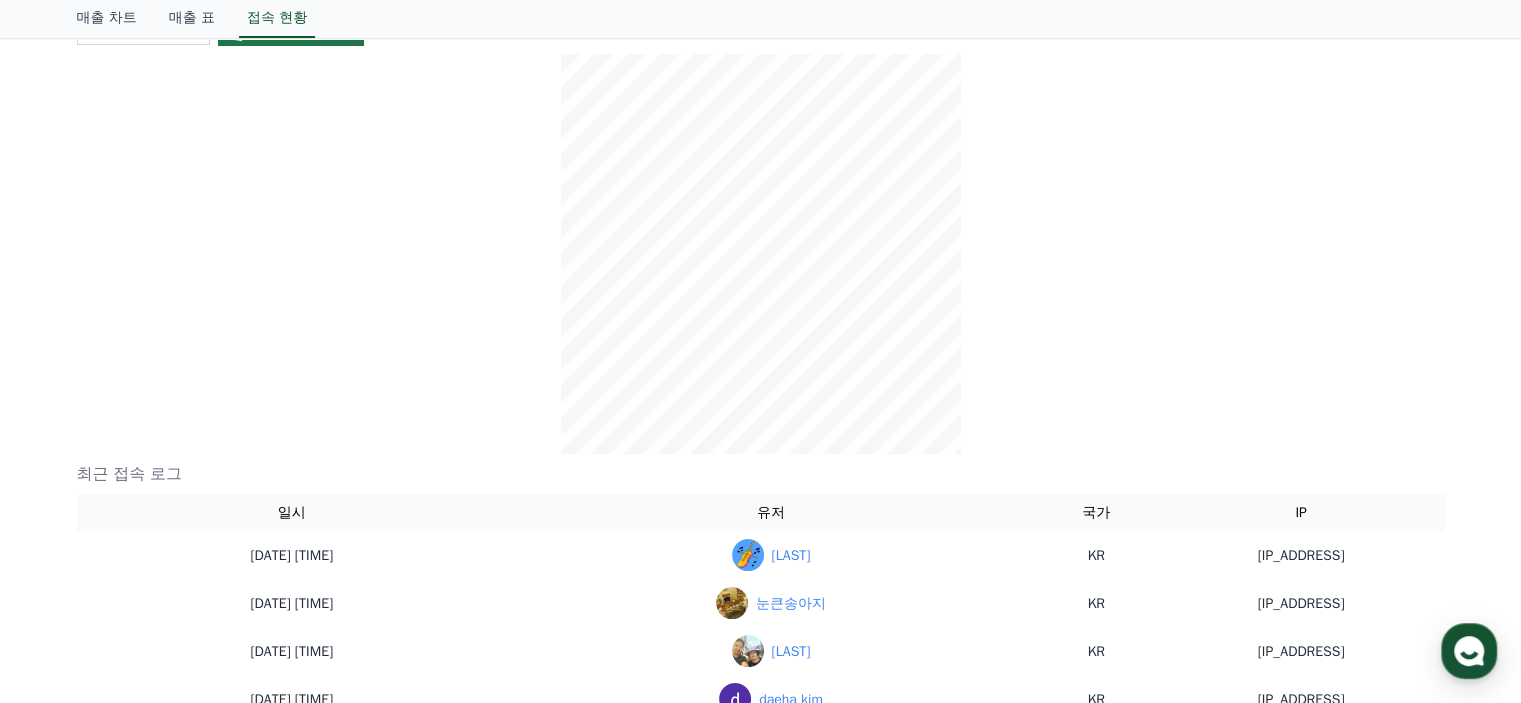 scroll, scrollTop: 0, scrollLeft: 0, axis: both 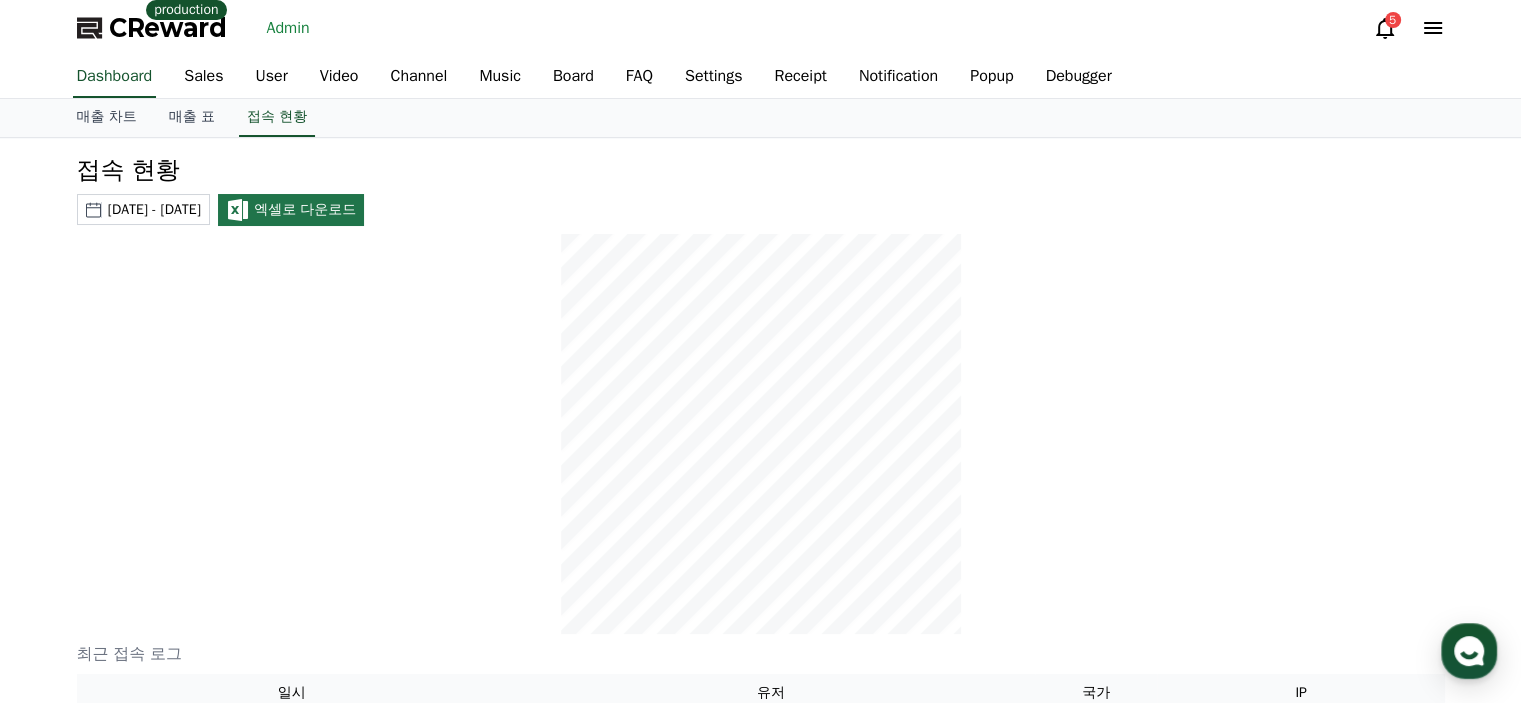 click on "2025-08-05 - 2025-08-05" at bounding box center [154, 209] 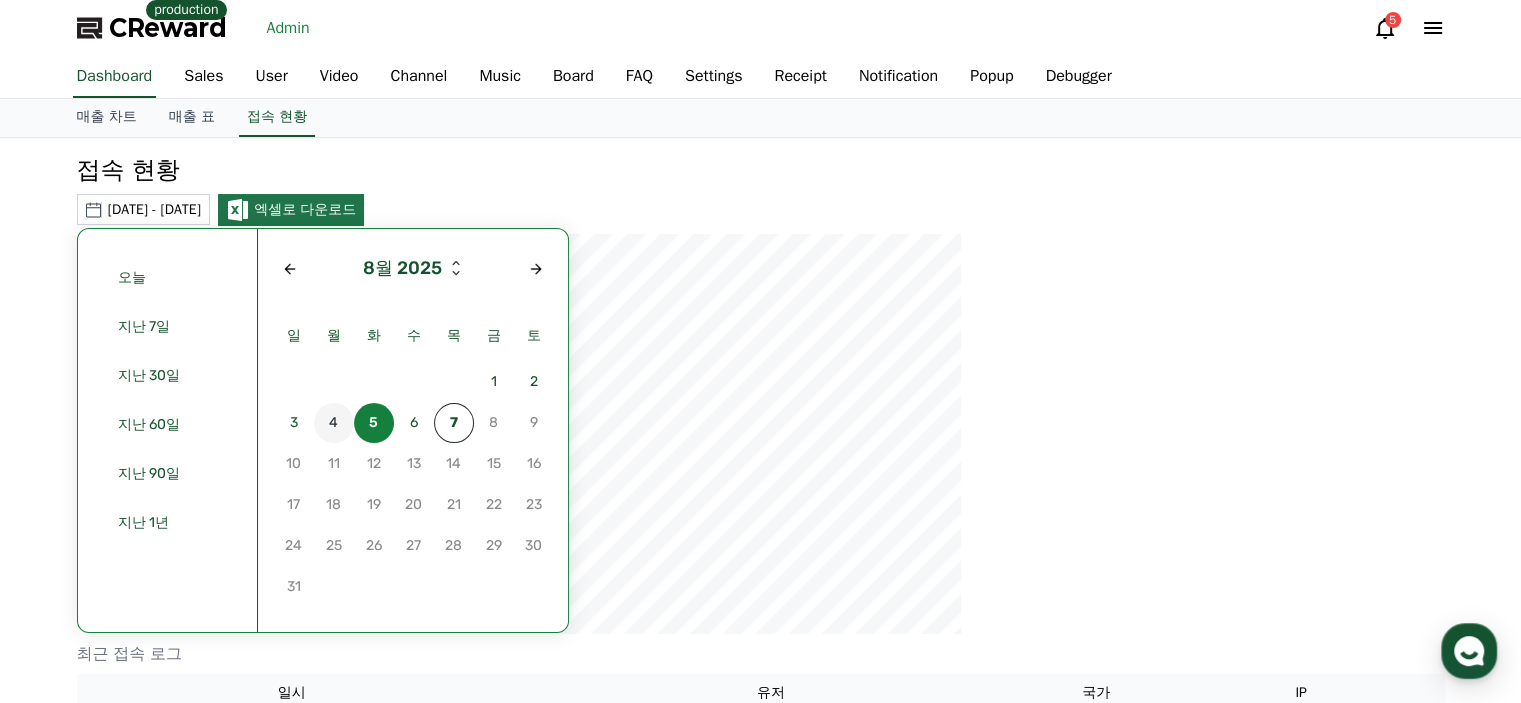 click on "4" at bounding box center (334, 423) 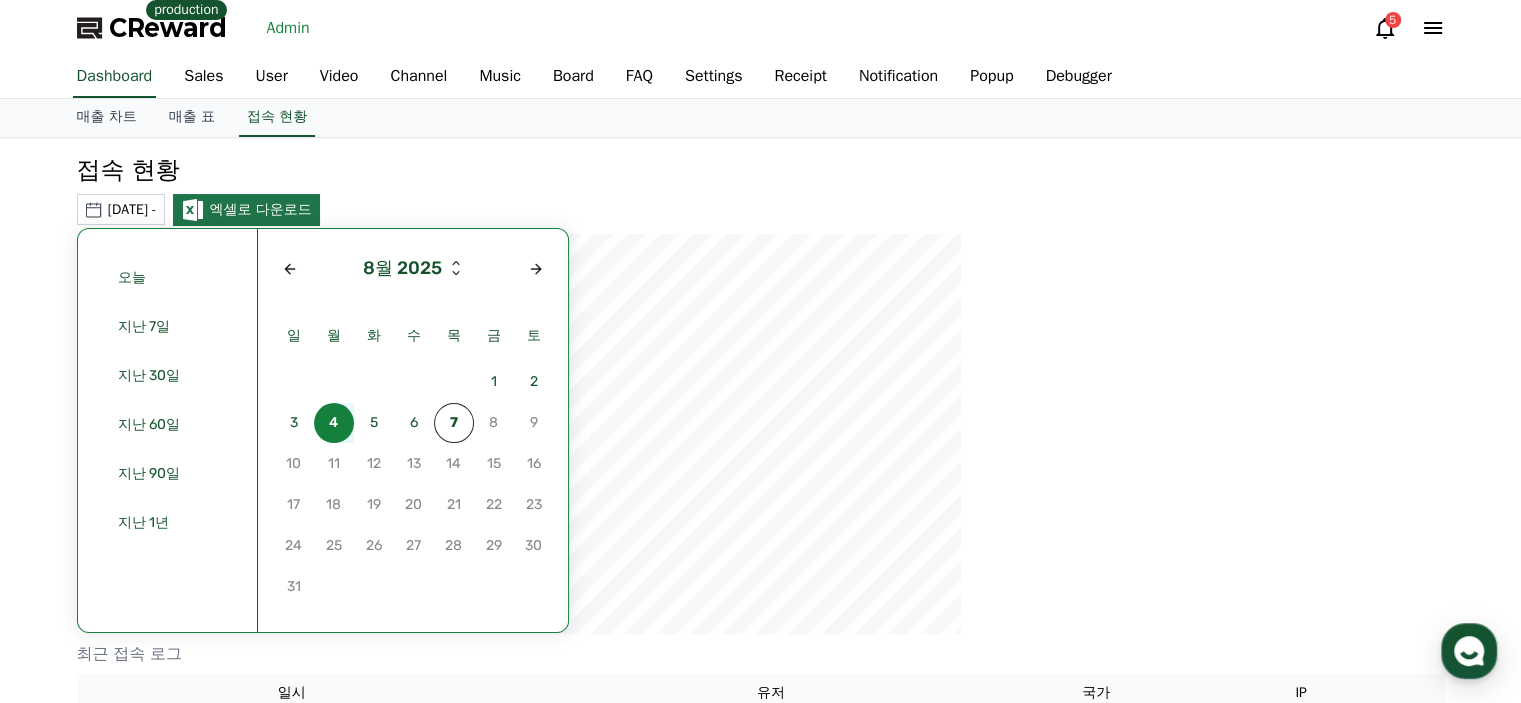 click on "4" at bounding box center (334, 423) 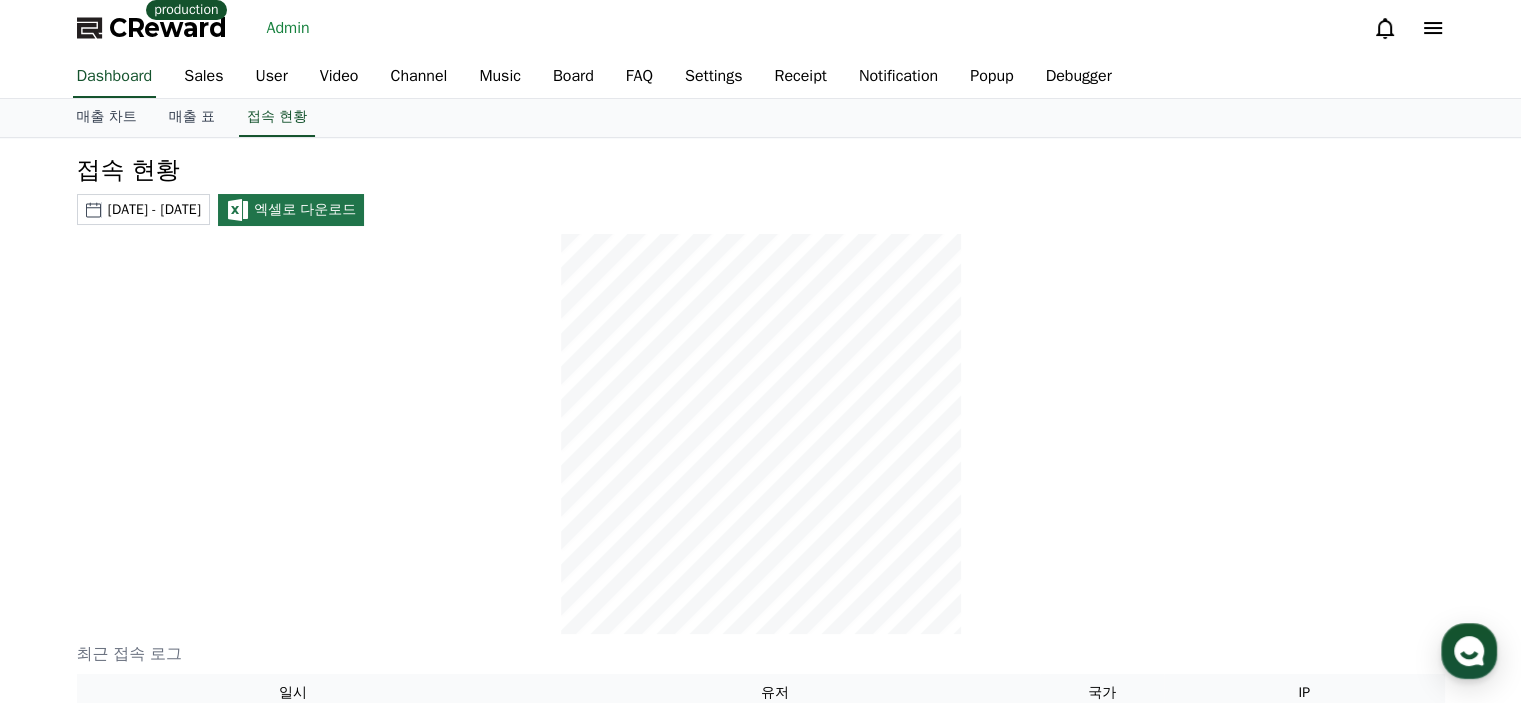 scroll, scrollTop: 0, scrollLeft: 0, axis: both 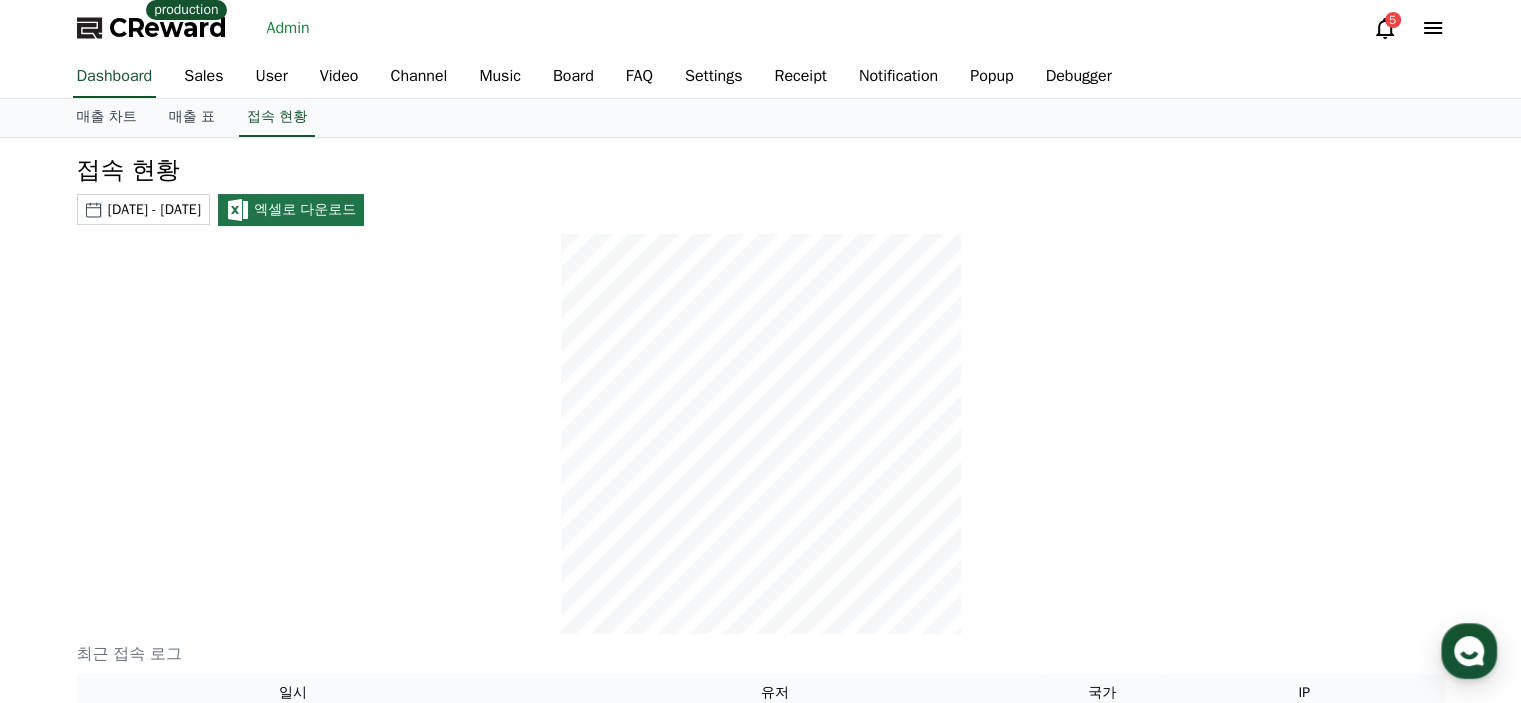 click at bounding box center [761, 434] 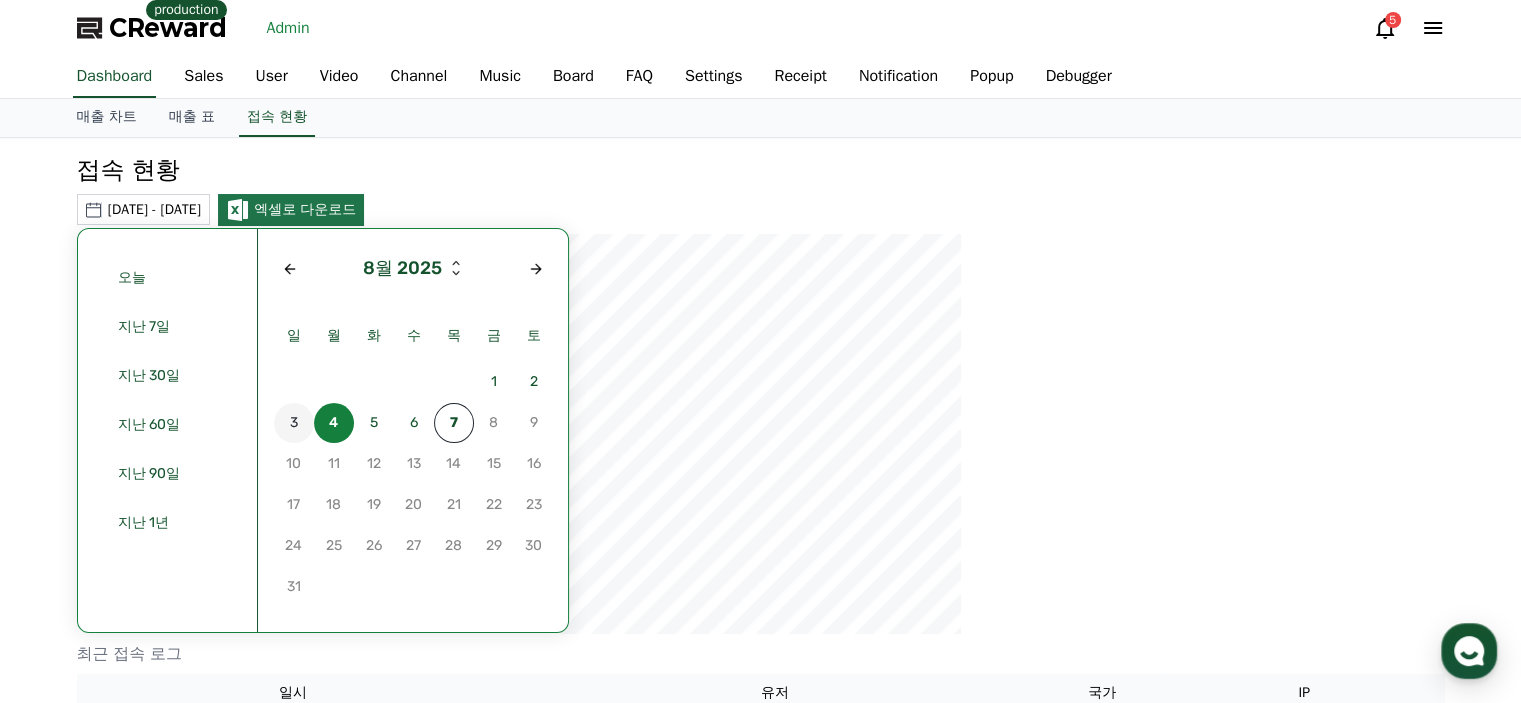 click on "3" at bounding box center (294, 423) 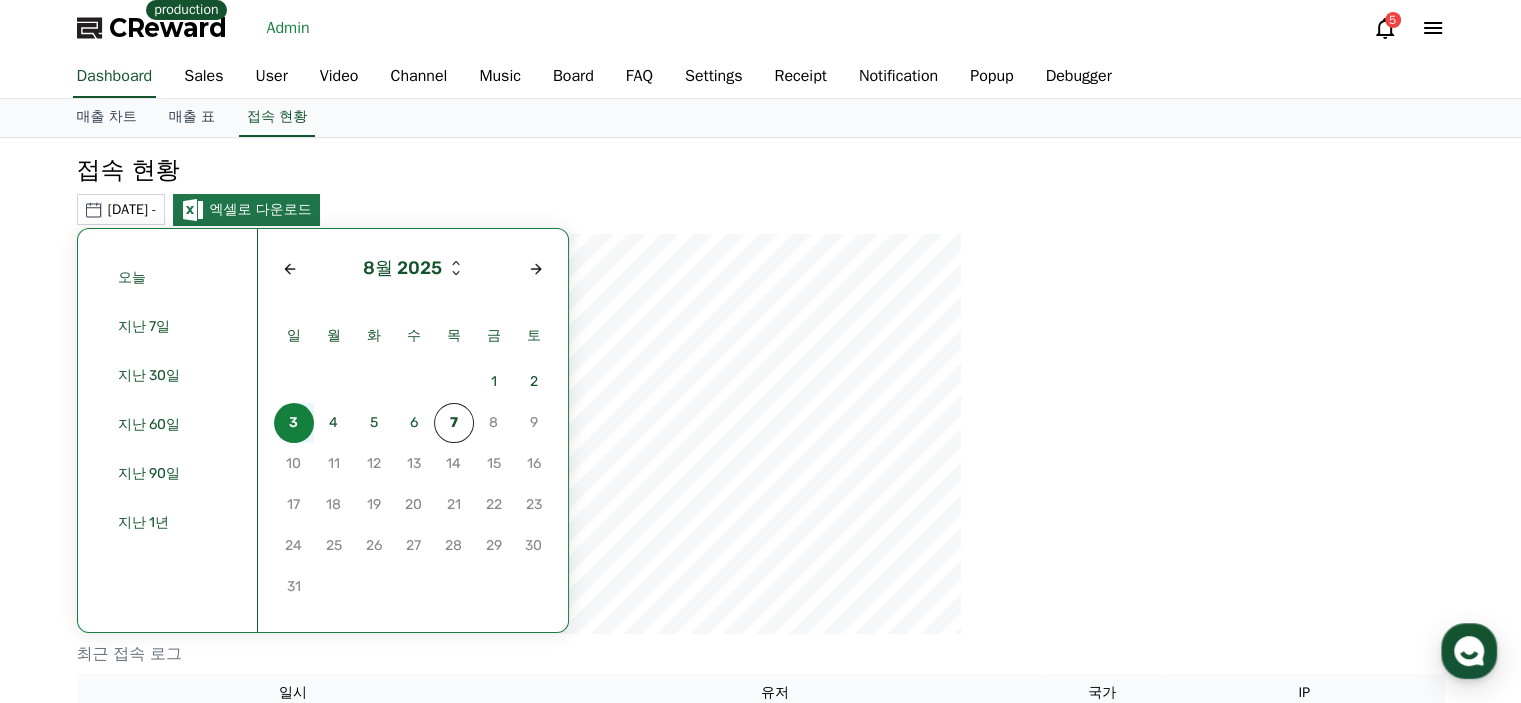 click on "3" at bounding box center [294, 423] 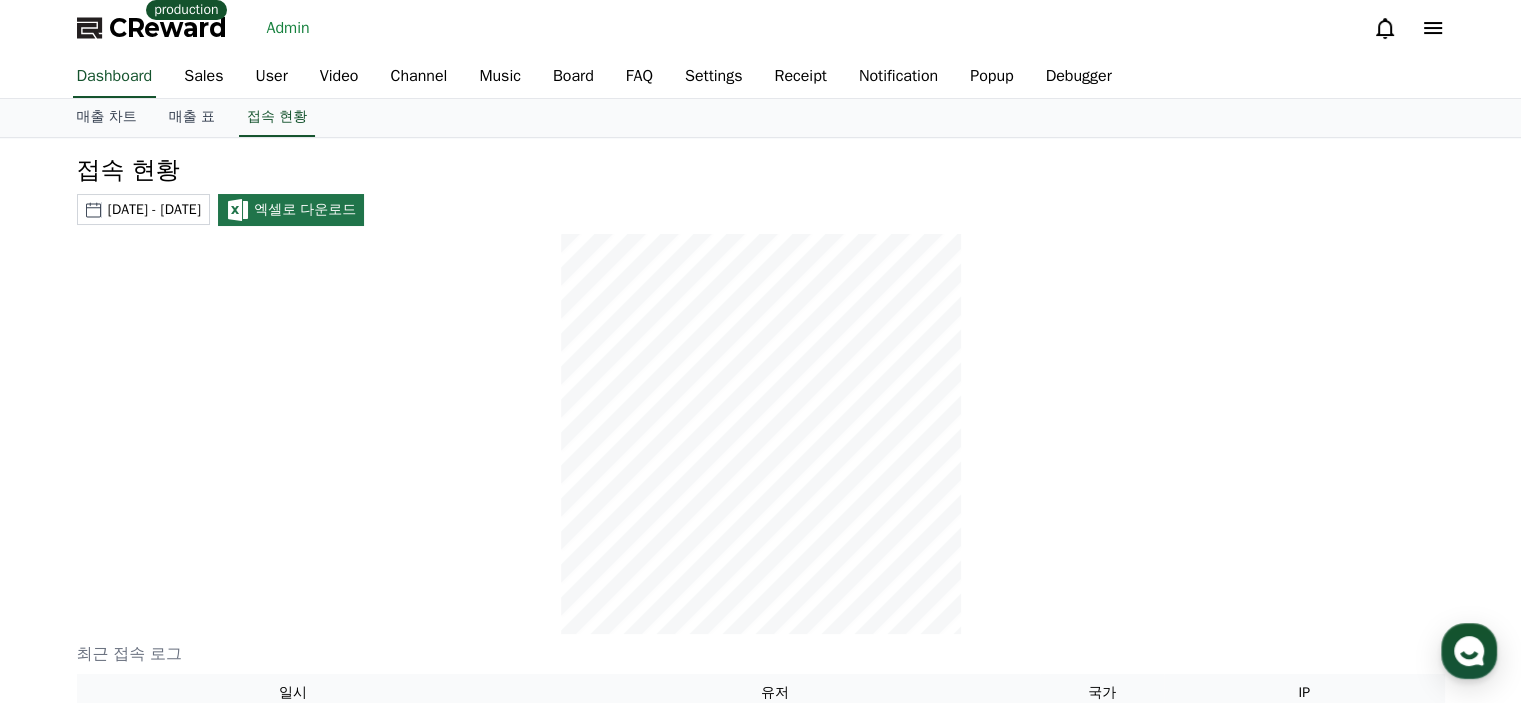 scroll, scrollTop: 0, scrollLeft: 0, axis: both 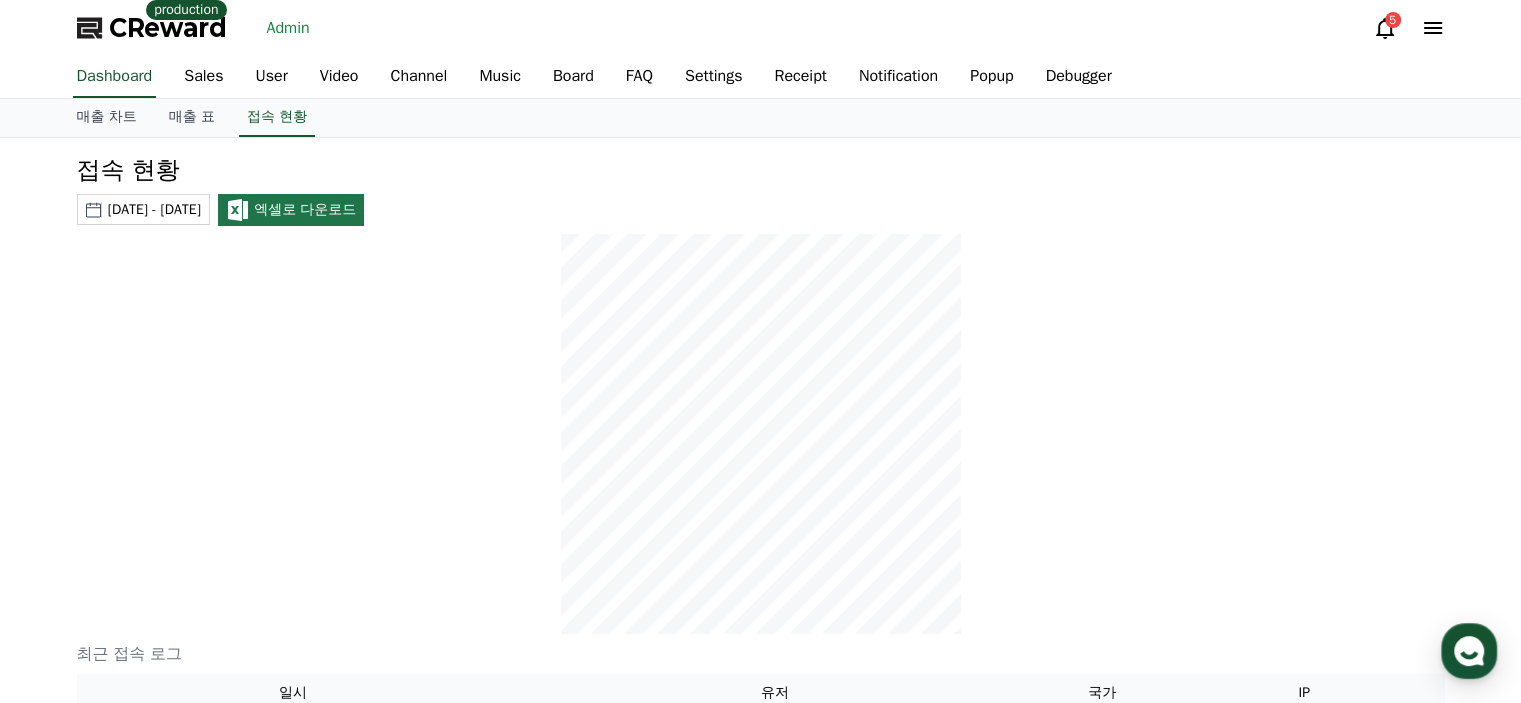 click at bounding box center (761, 434) 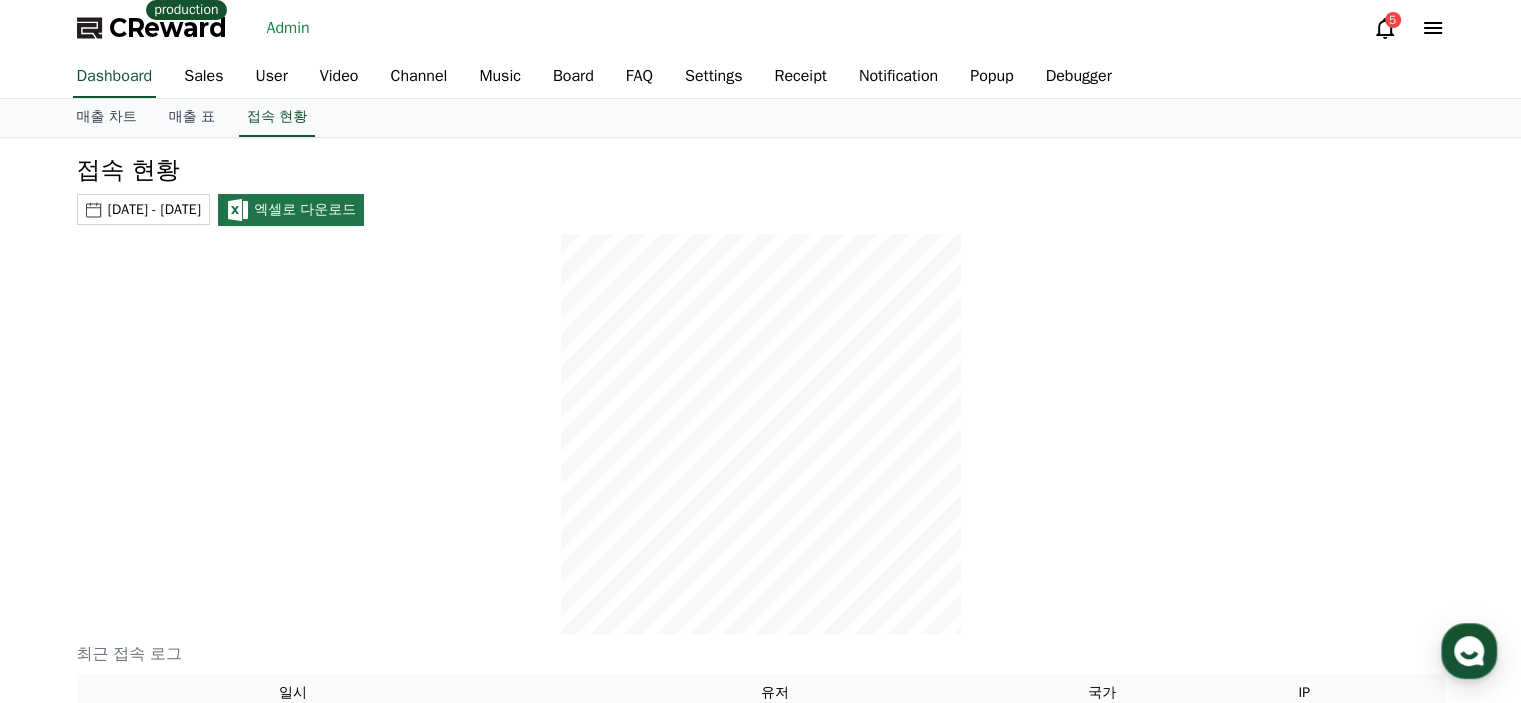 click on "2025-08-03 - 2025-08-03" at bounding box center (154, 209) 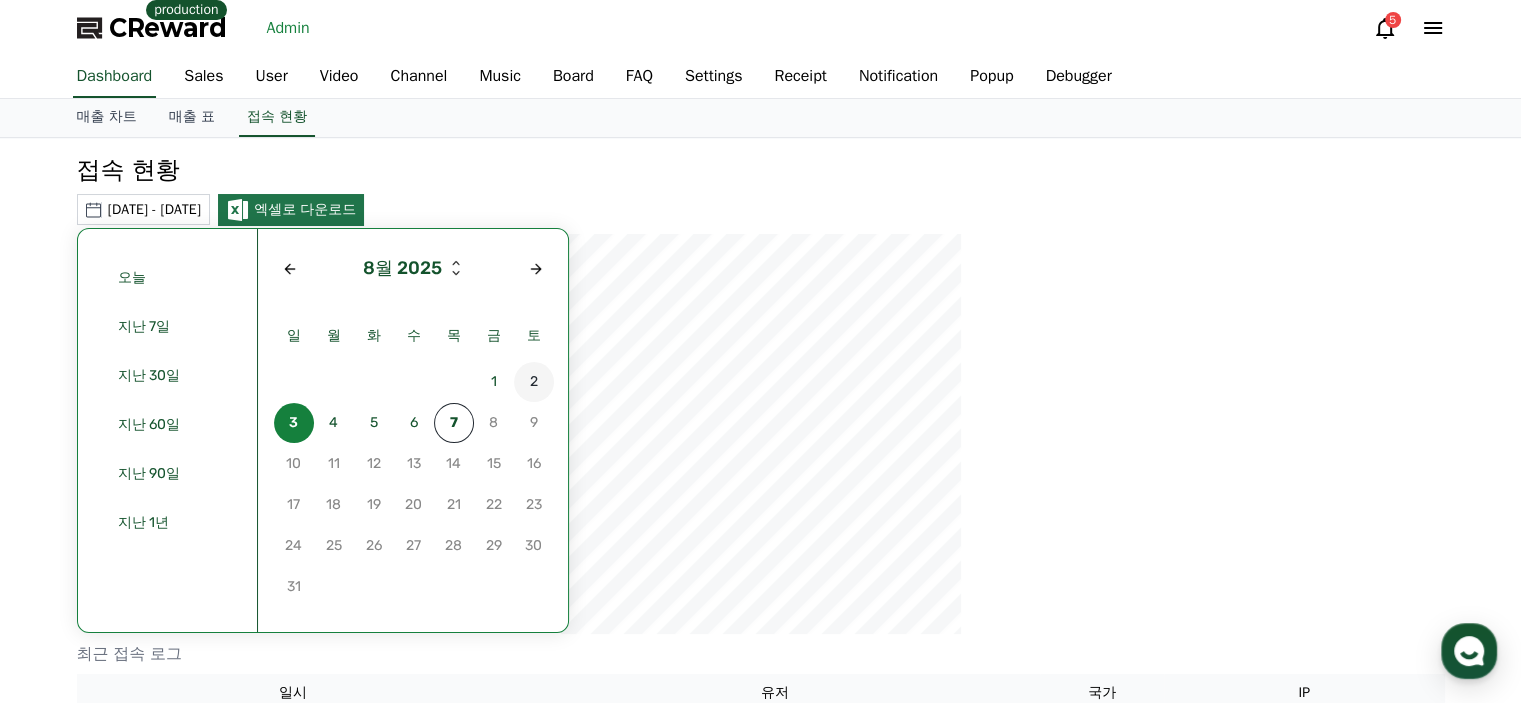 click on "2" at bounding box center [534, 382] 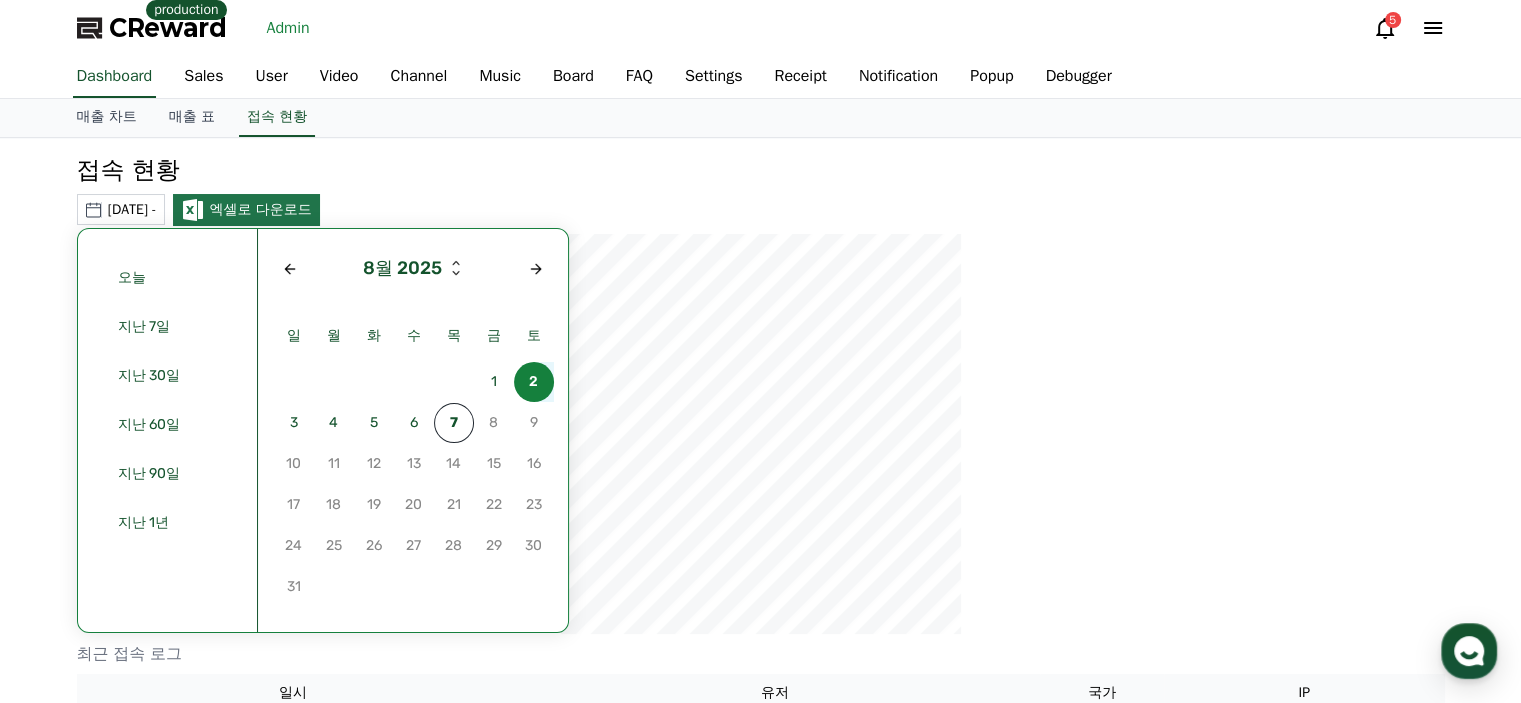 click on "2" at bounding box center [534, 382] 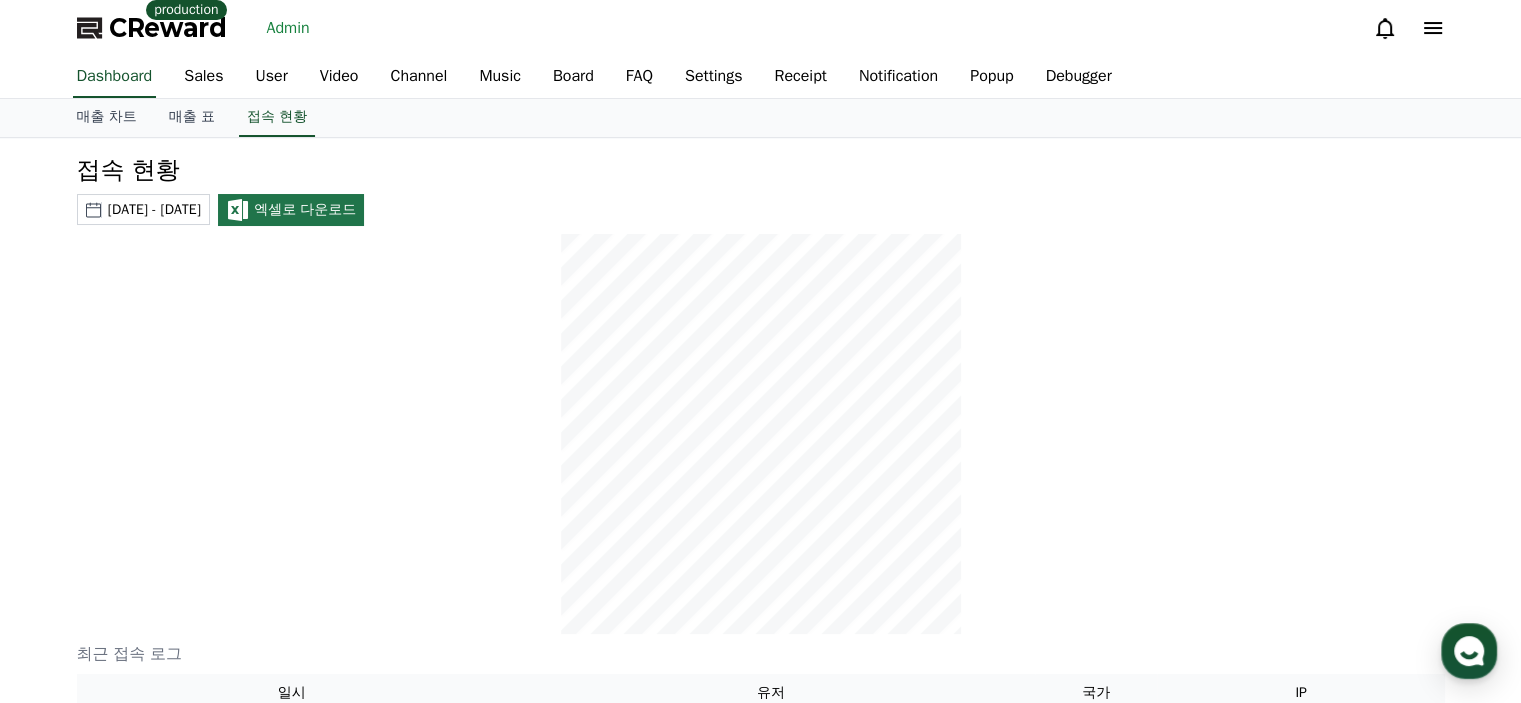 scroll, scrollTop: 0, scrollLeft: 0, axis: both 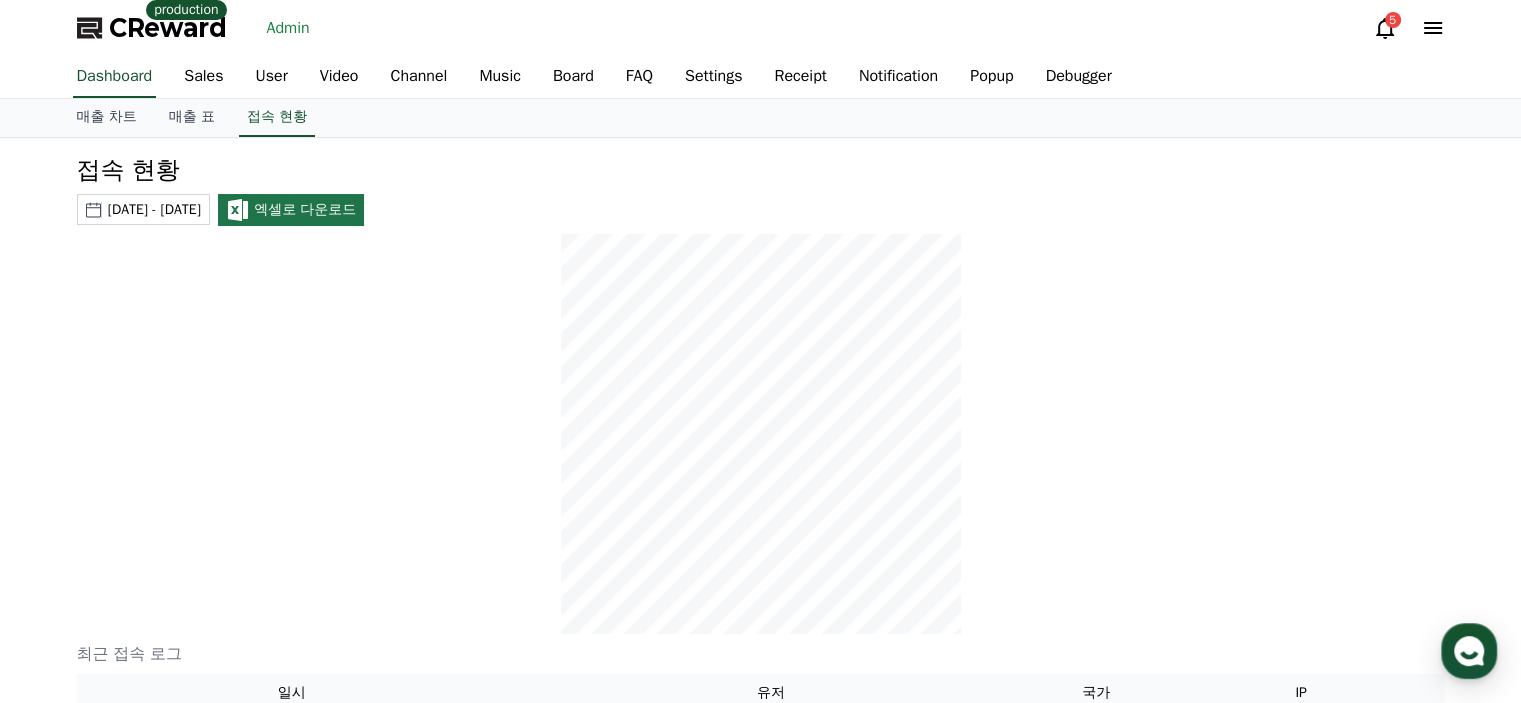 click at bounding box center [761, 434] 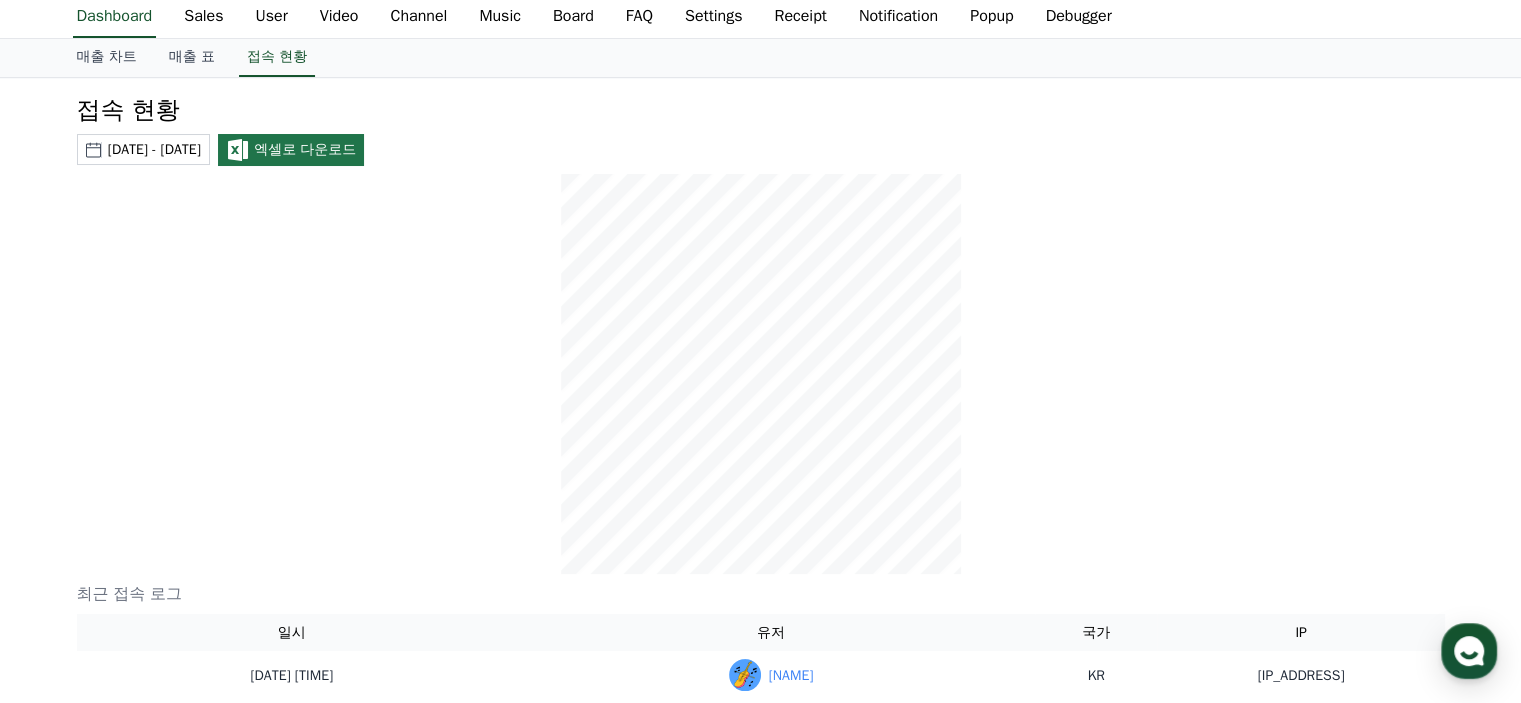 scroll, scrollTop: 0, scrollLeft: 0, axis: both 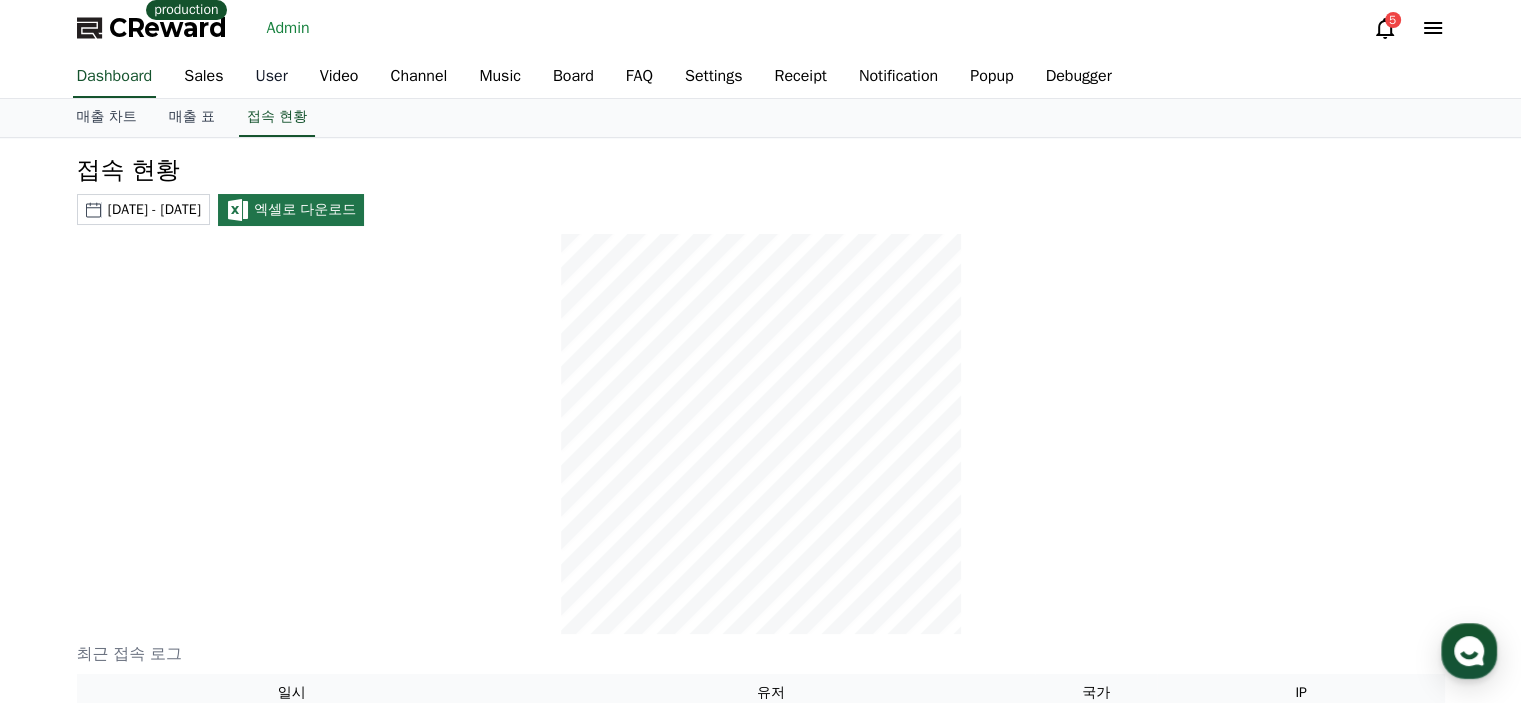 click on "User" at bounding box center (272, 77) 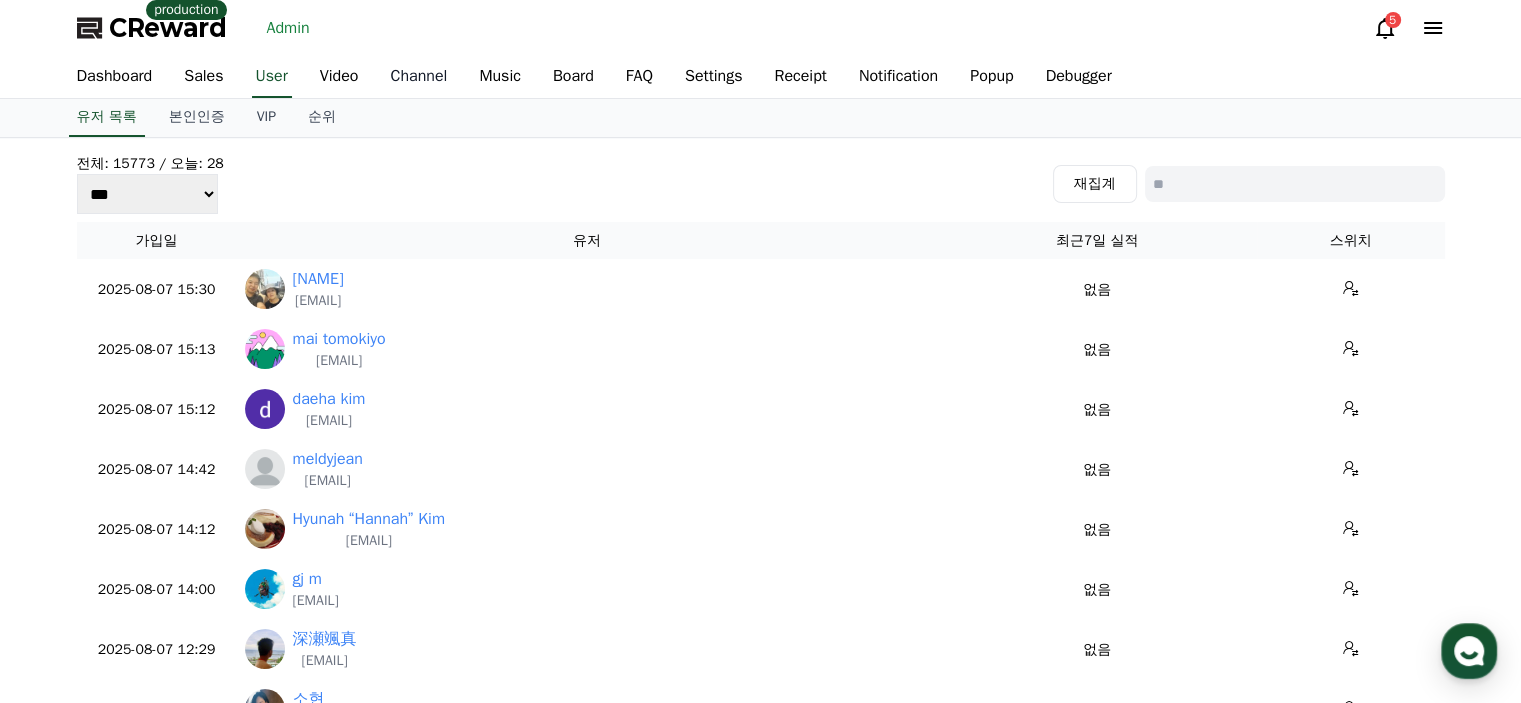 click on "Channel" at bounding box center [418, 77] 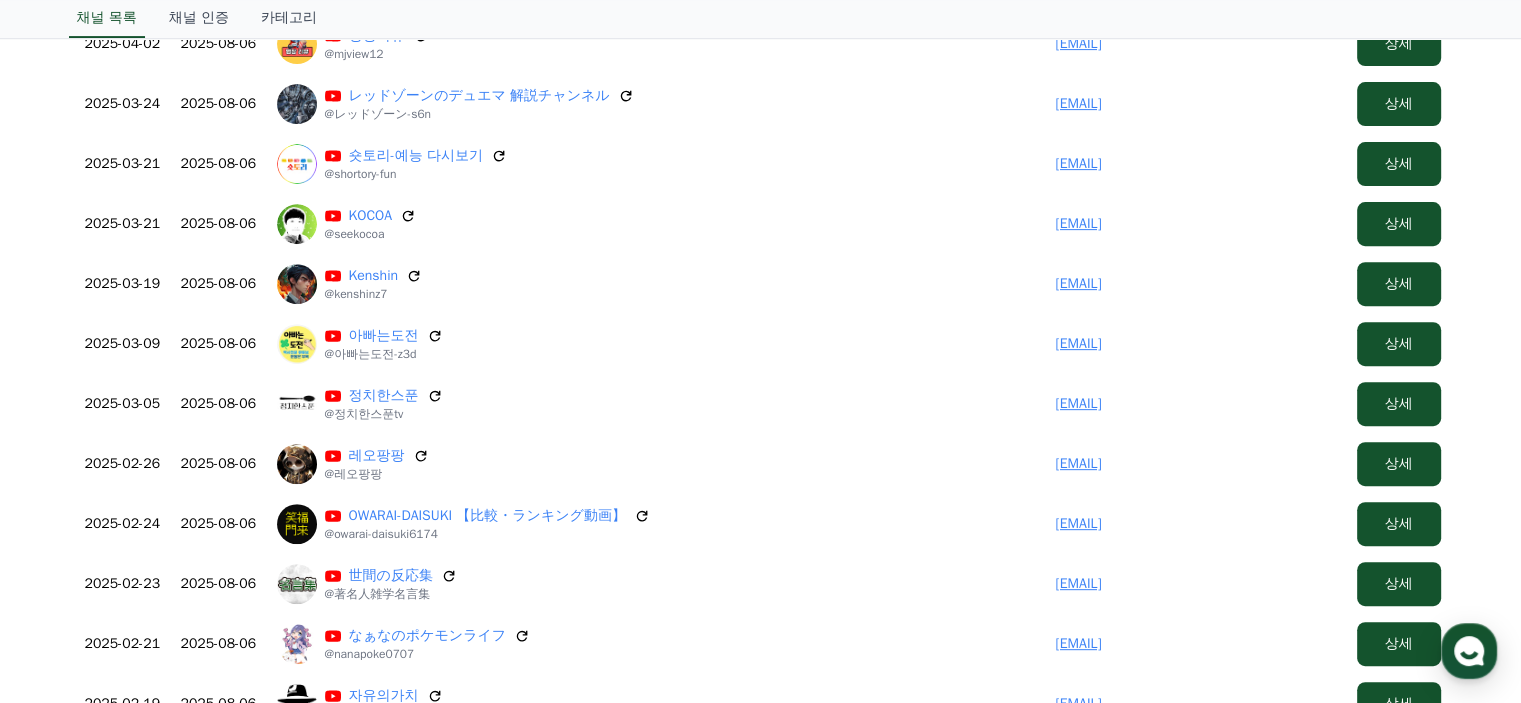 scroll, scrollTop: 800, scrollLeft: 0, axis: vertical 